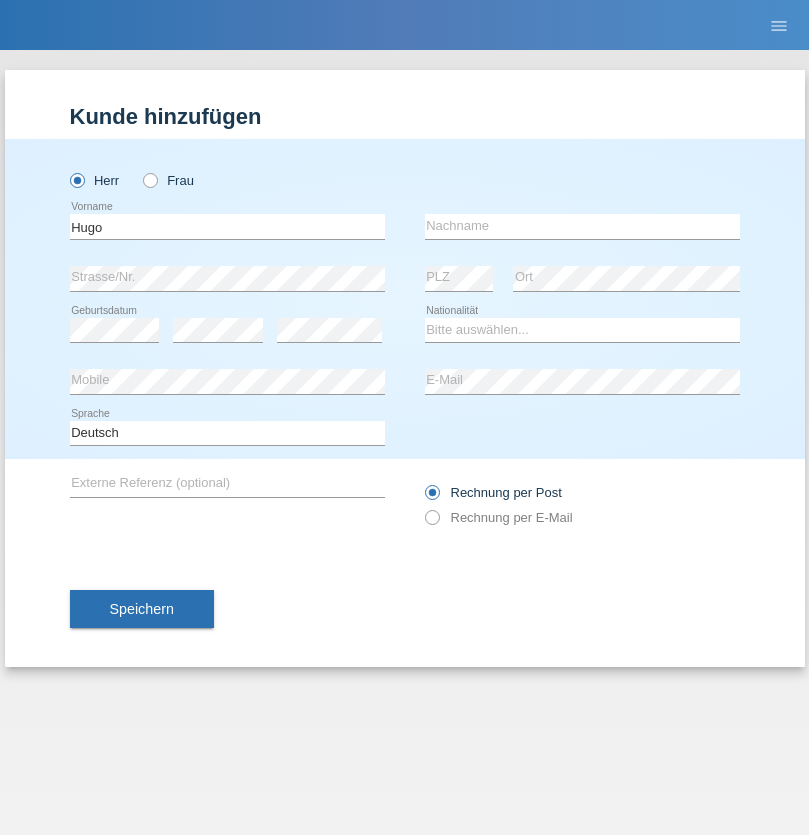 scroll, scrollTop: 0, scrollLeft: 0, axis: both 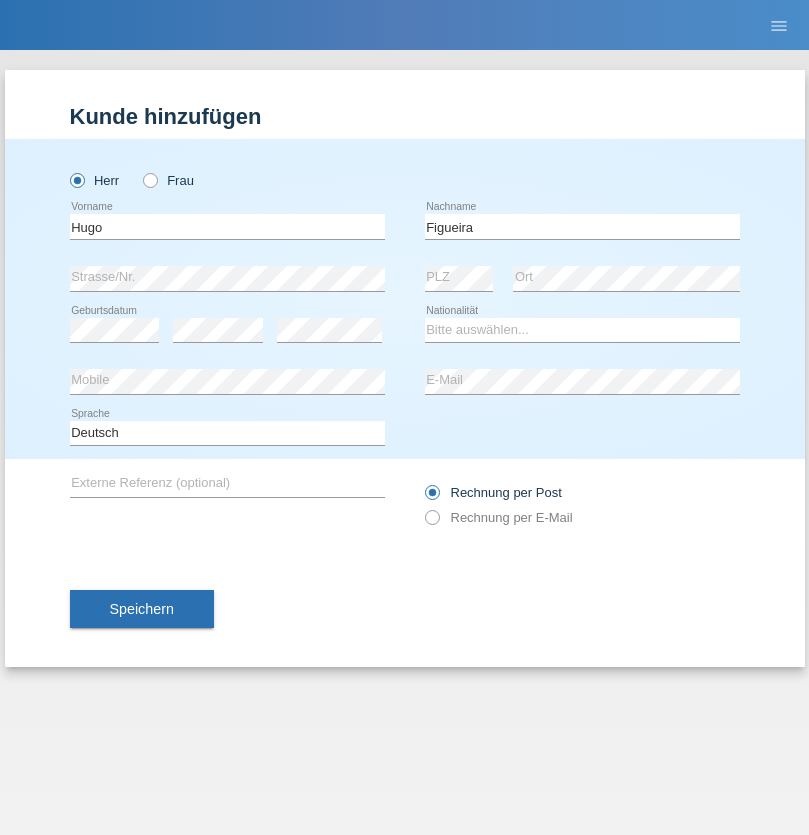 type on "Figueira" 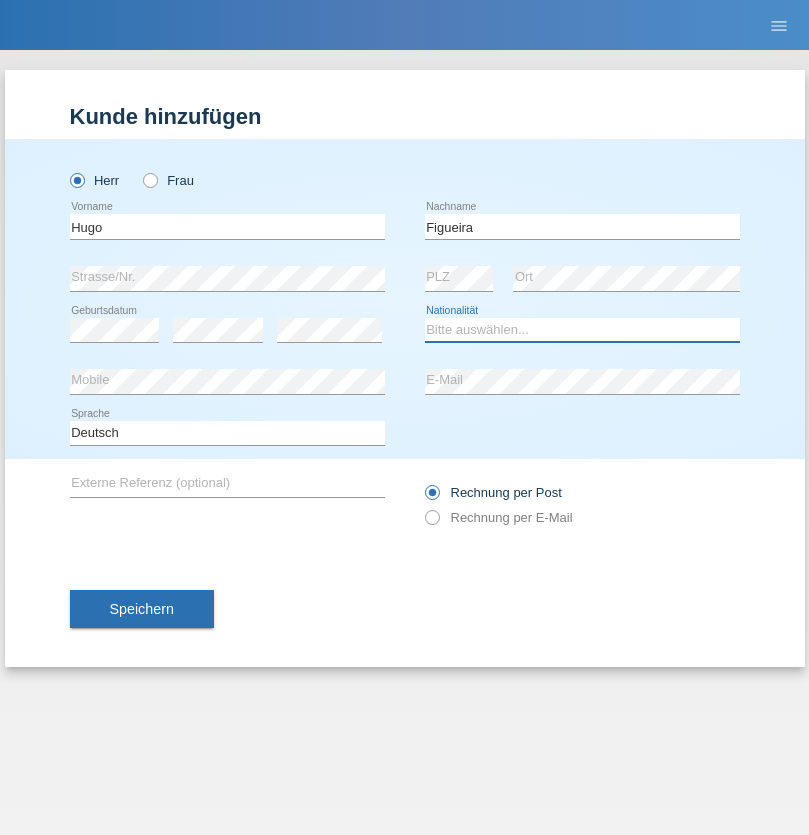 select on "PT" 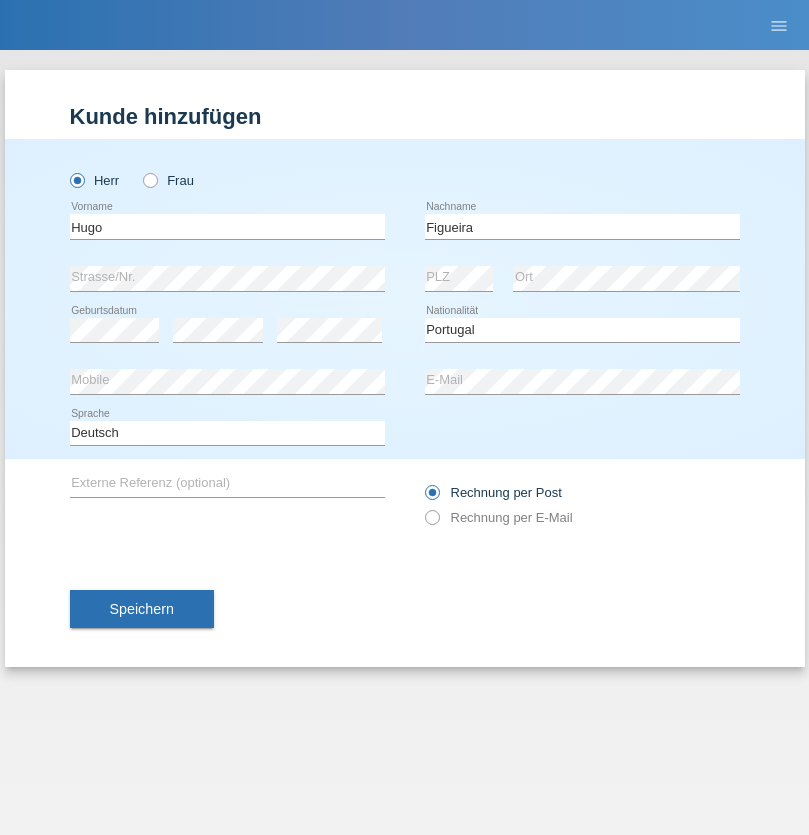 select on "C" 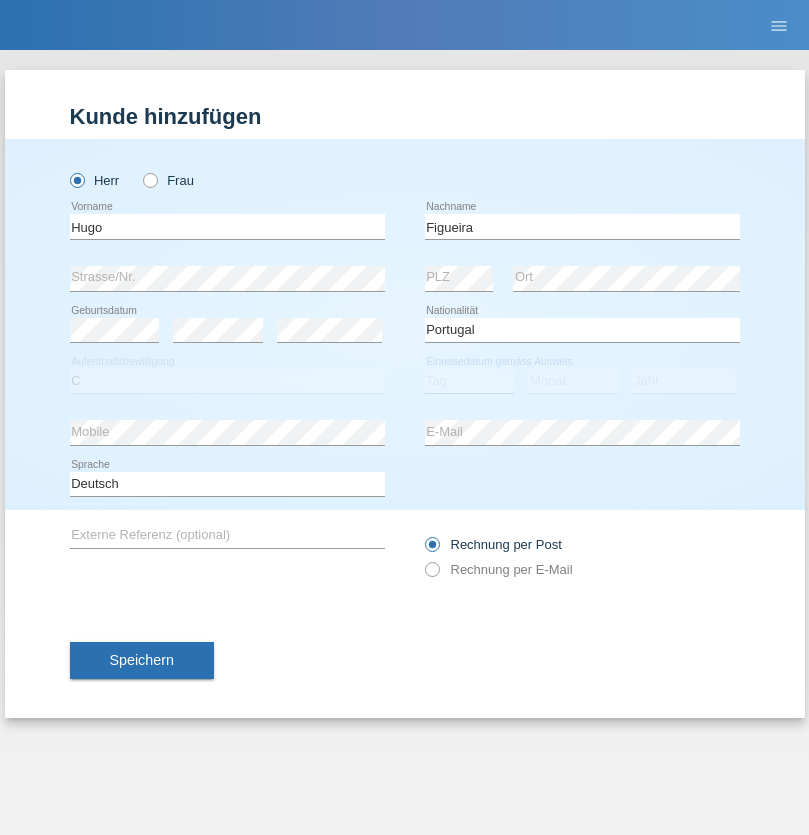 select on "04" 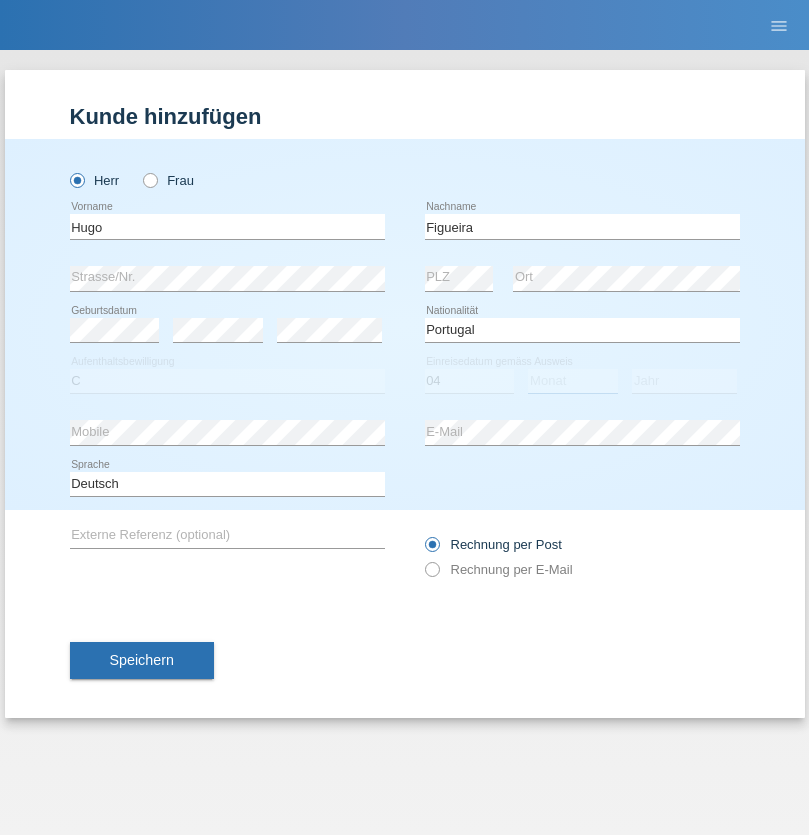 select on "02" 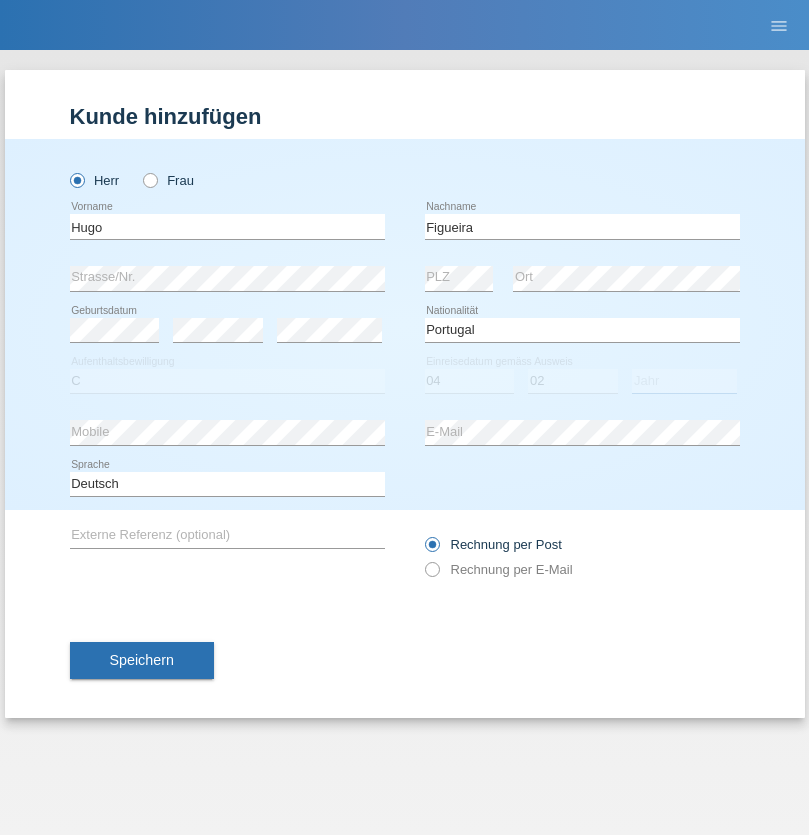select on "2012" 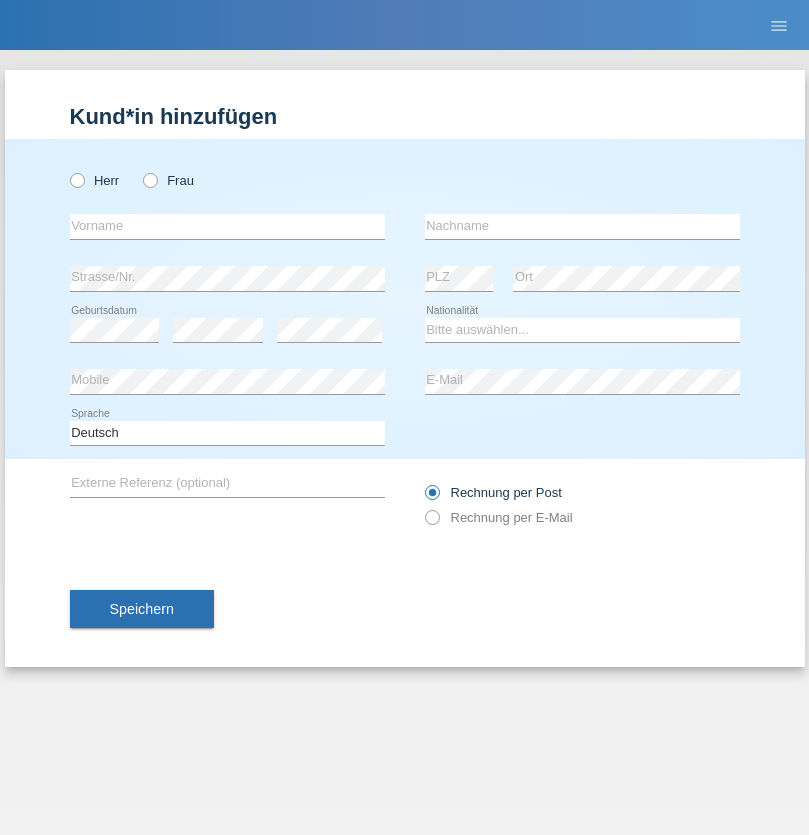 scroll, scrollTop: 0, scrollLeft: 0, axis: both 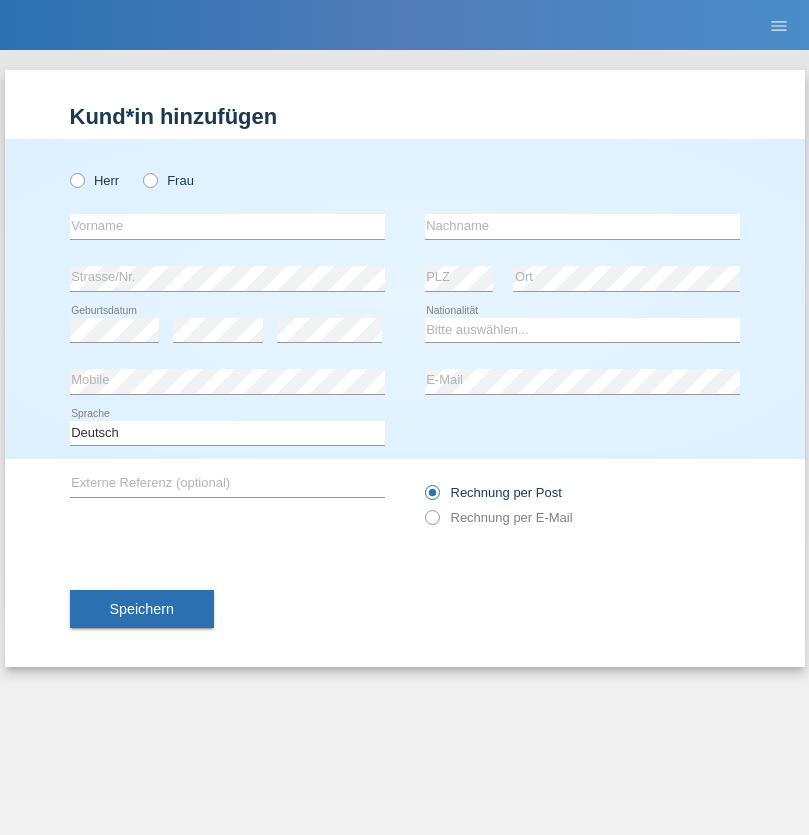 radio on "true" 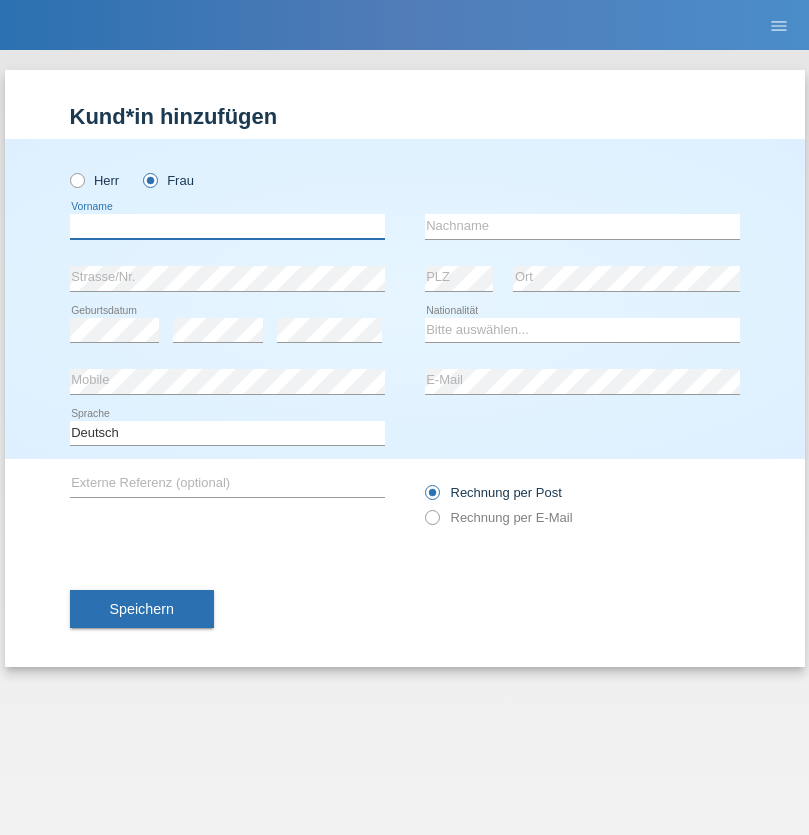 click at bounding box center [227, 226] 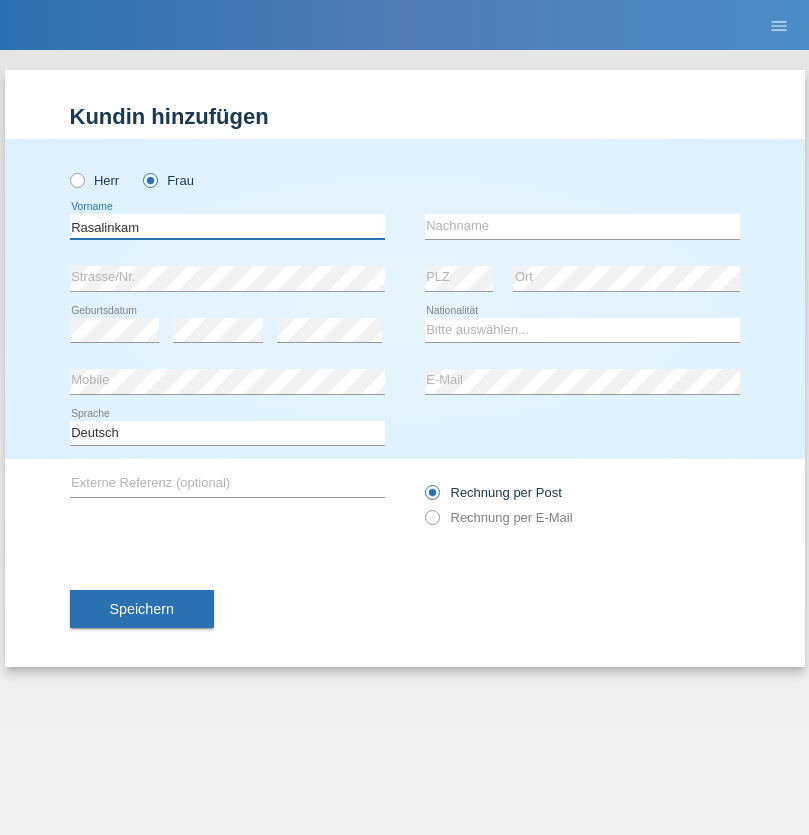 type on "Rasalinkam" 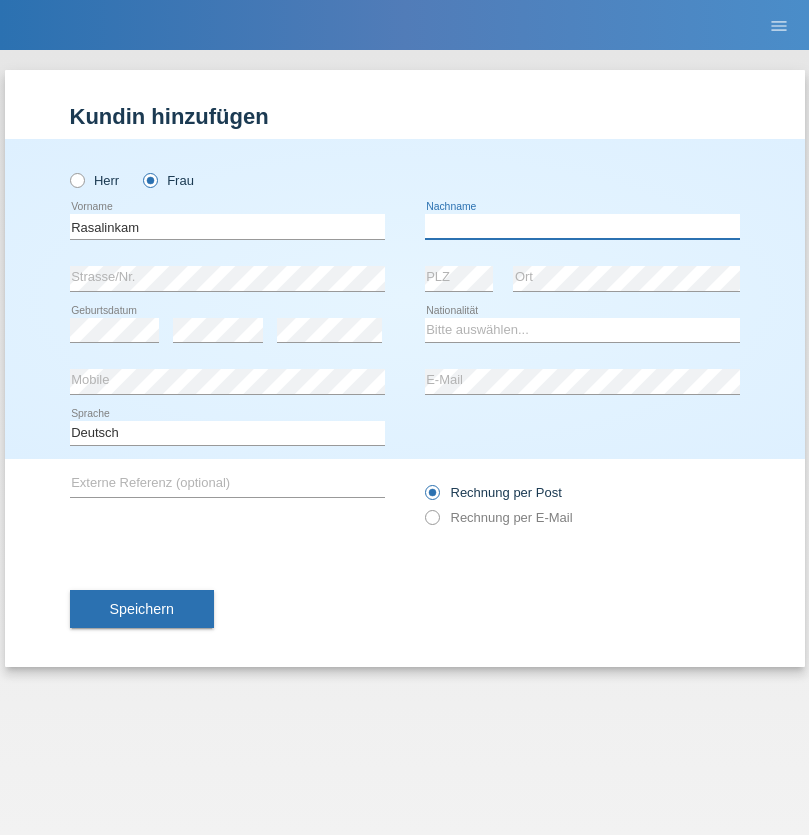 click at bounding box center (582, 226) 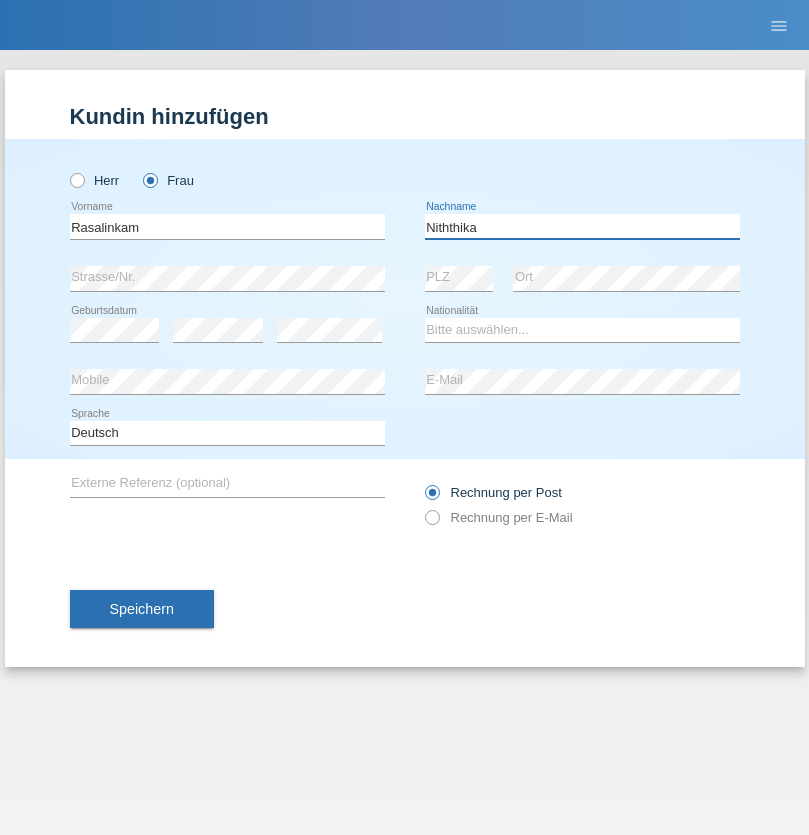 type on "Niththika" 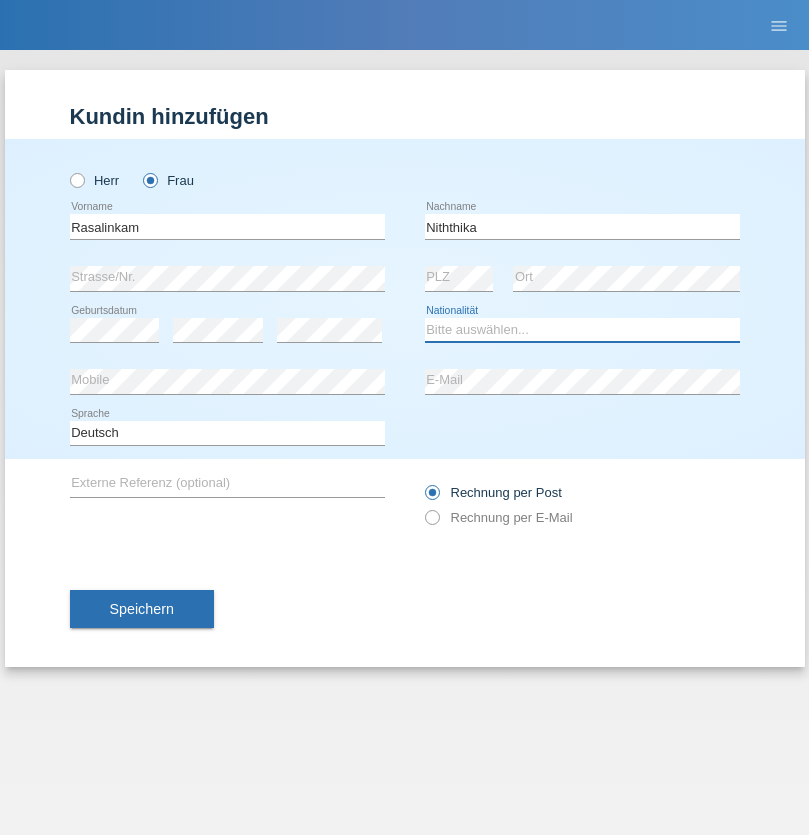 select on "LK" 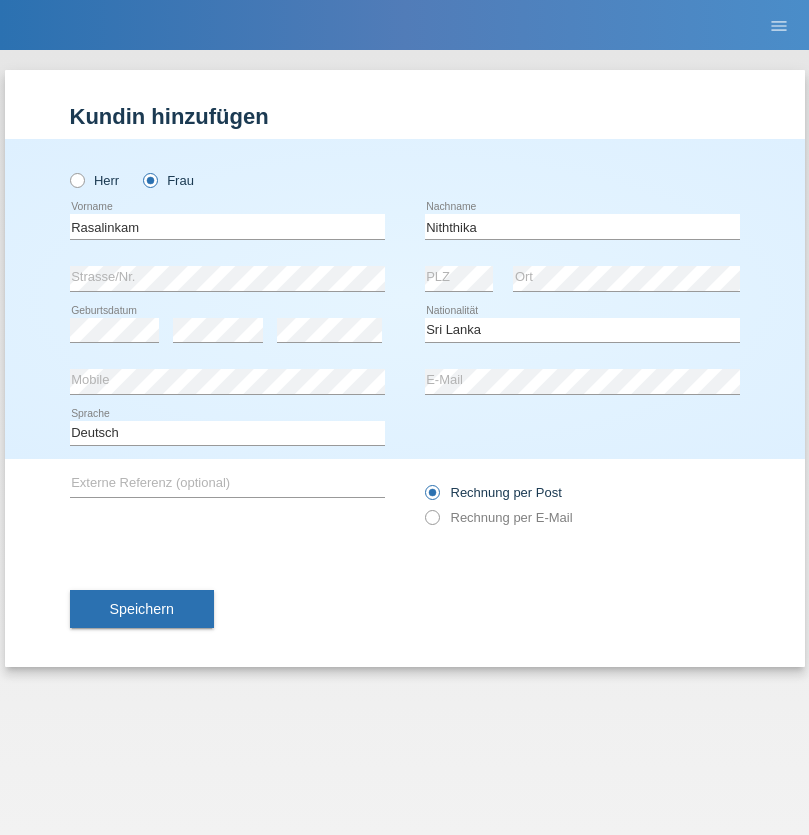 select on "C" 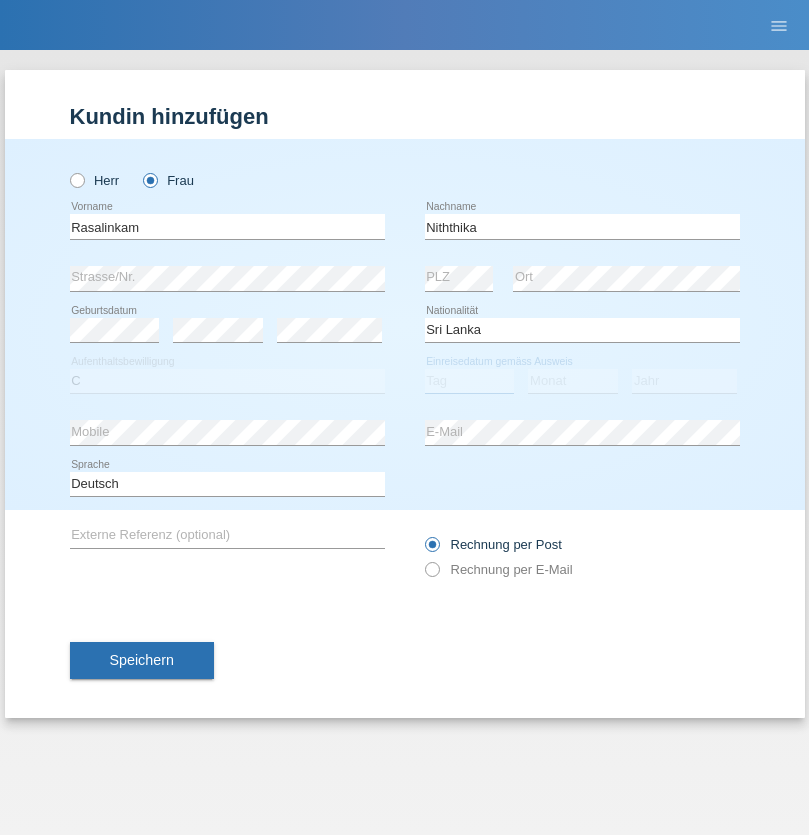select on "05" 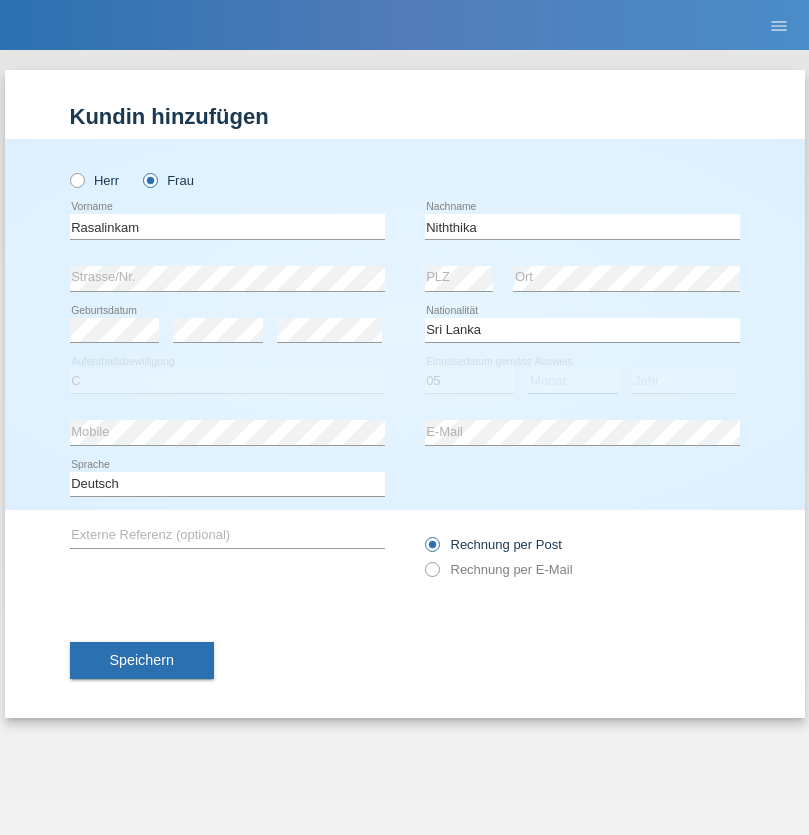 select on "08" 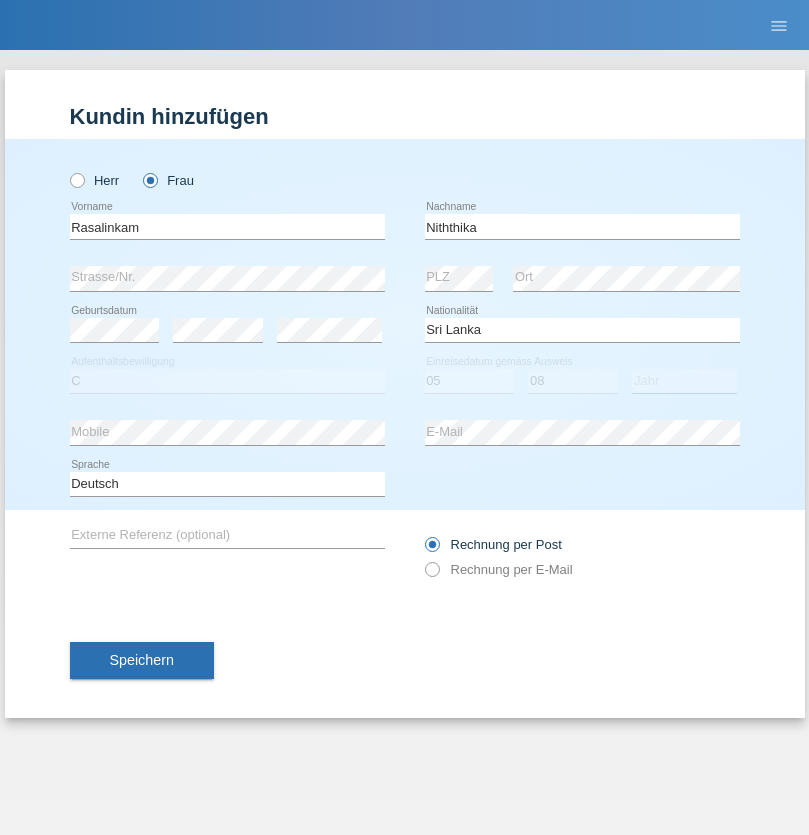 select on "2021" 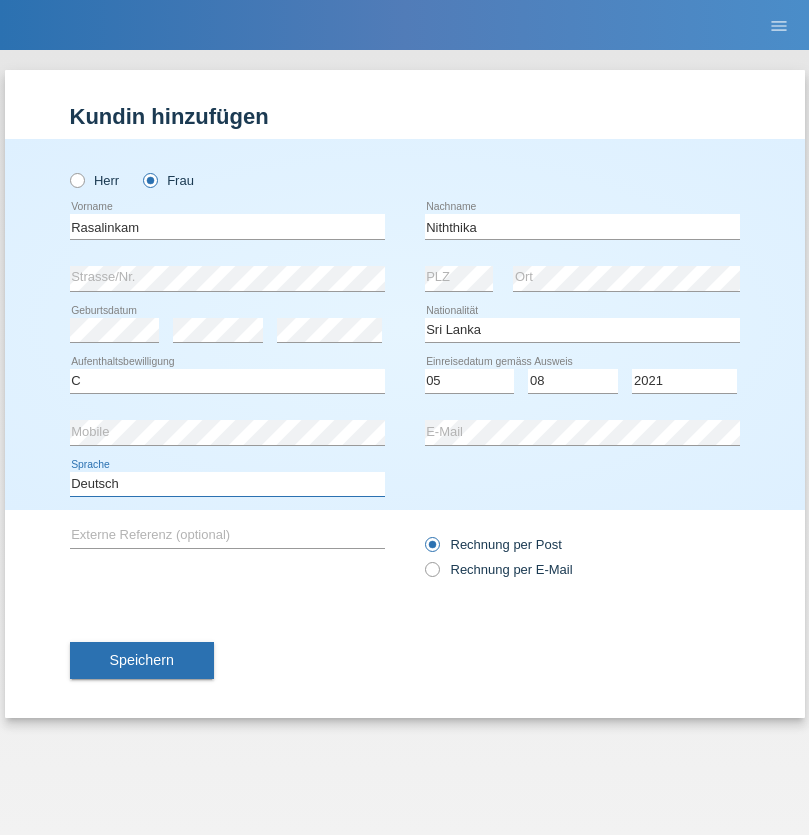 select on "en" 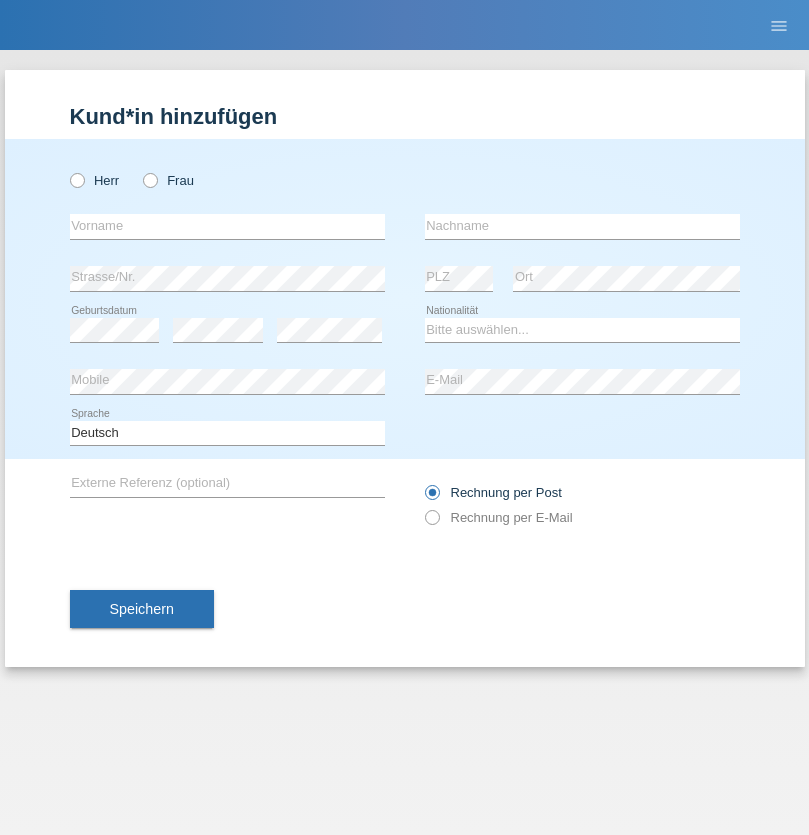 scroll, scrollTop: 0, scrollLeft: 0, axis: both 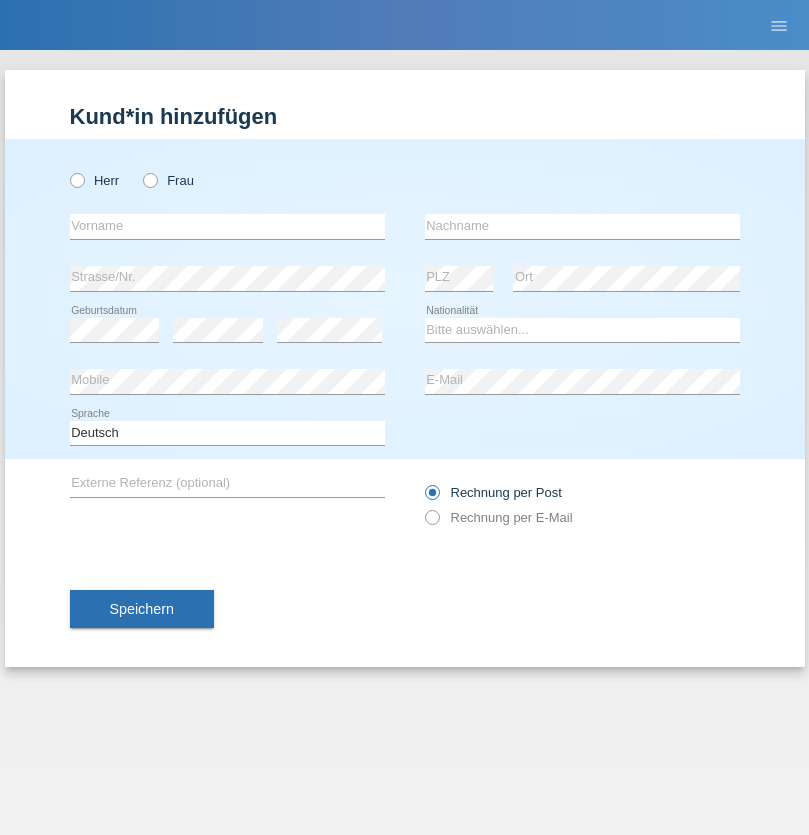 radio on "true" 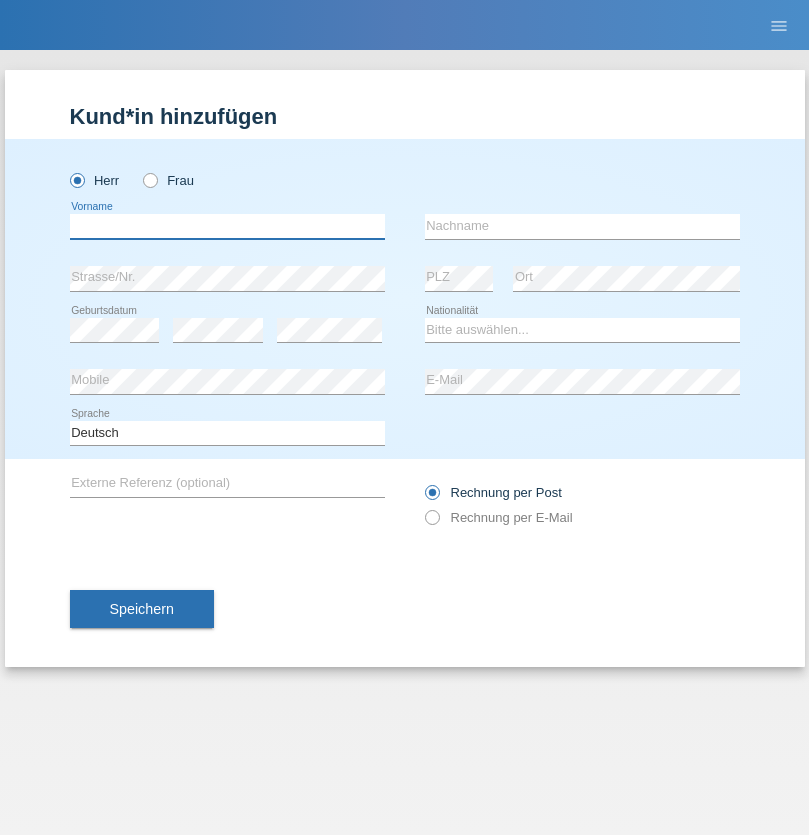 click at bounding box center (227, 226) 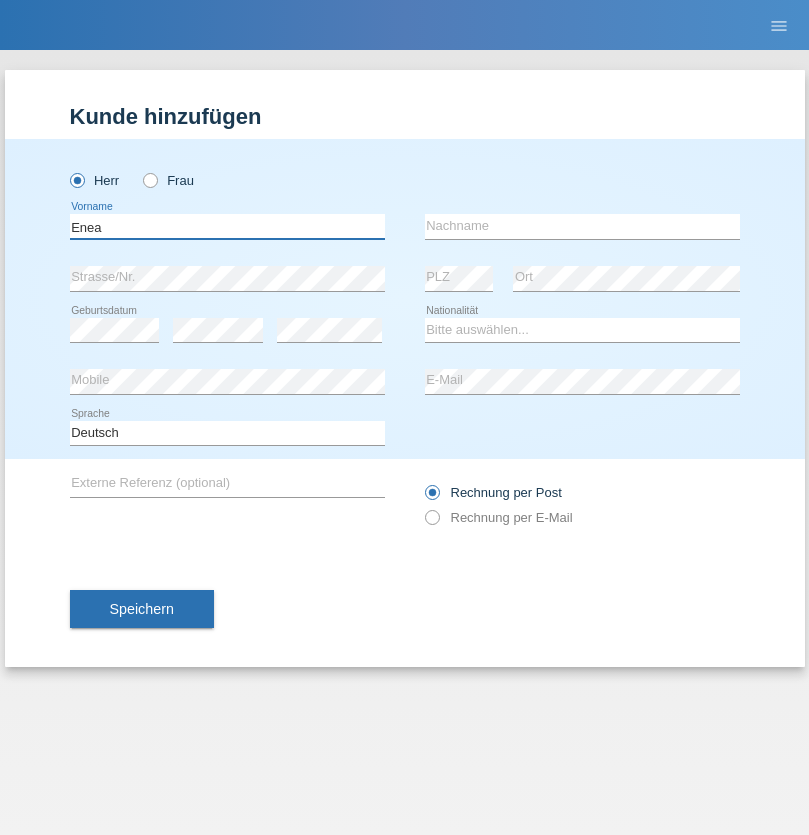 type on "Enea" 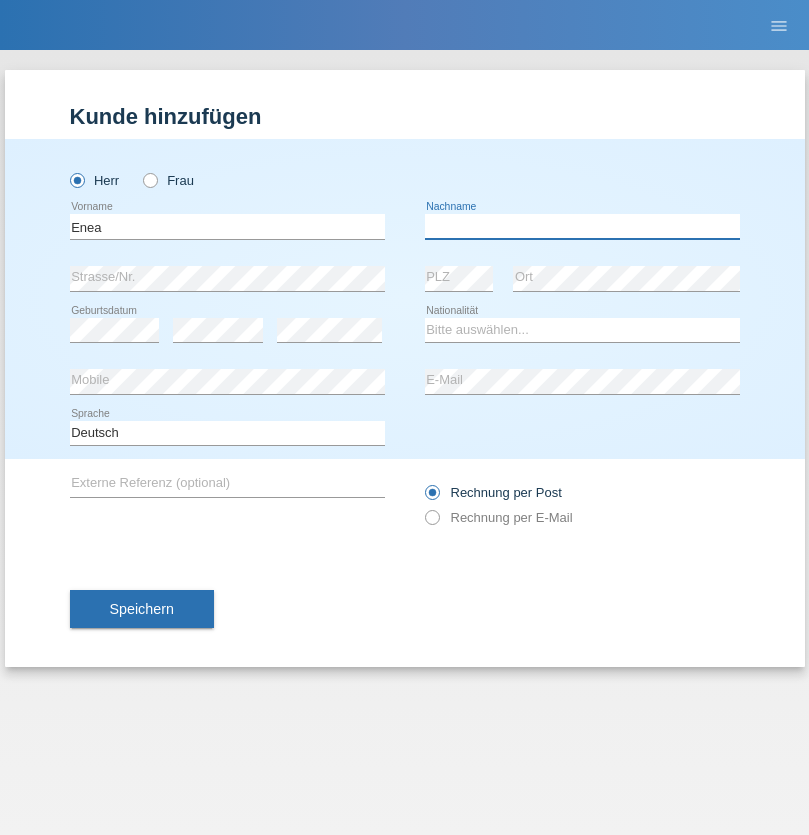 click at bounding box center [582, 226] 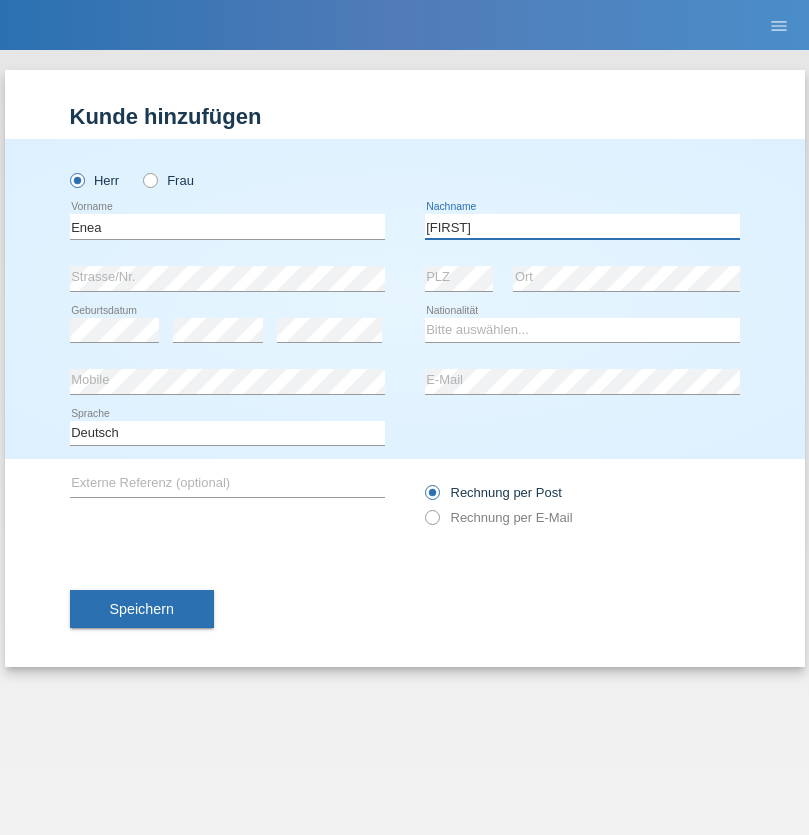 type on "Andrei" 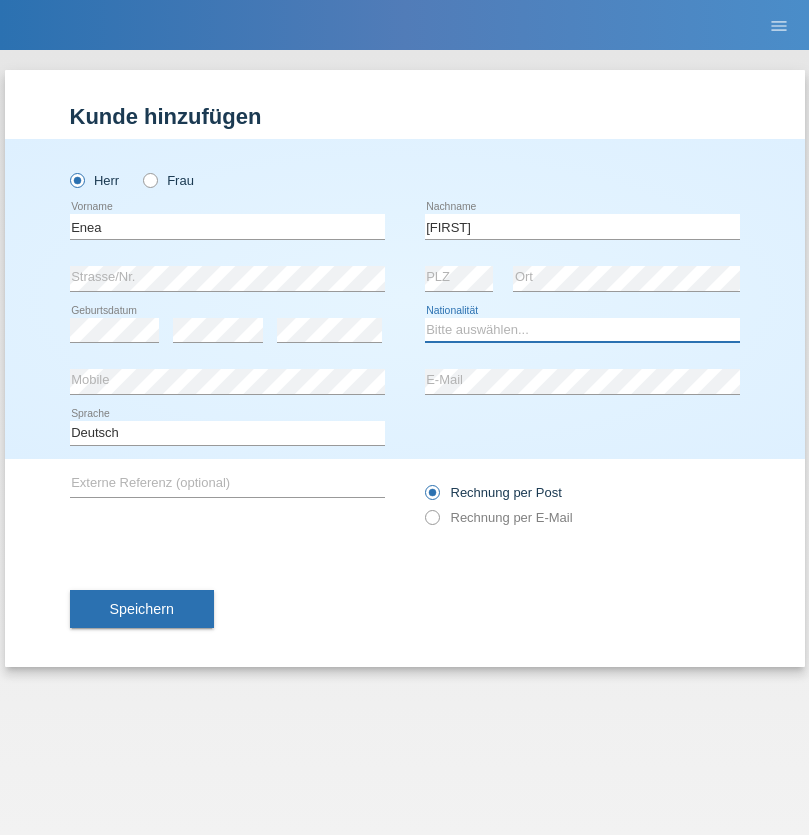 select on "OM" 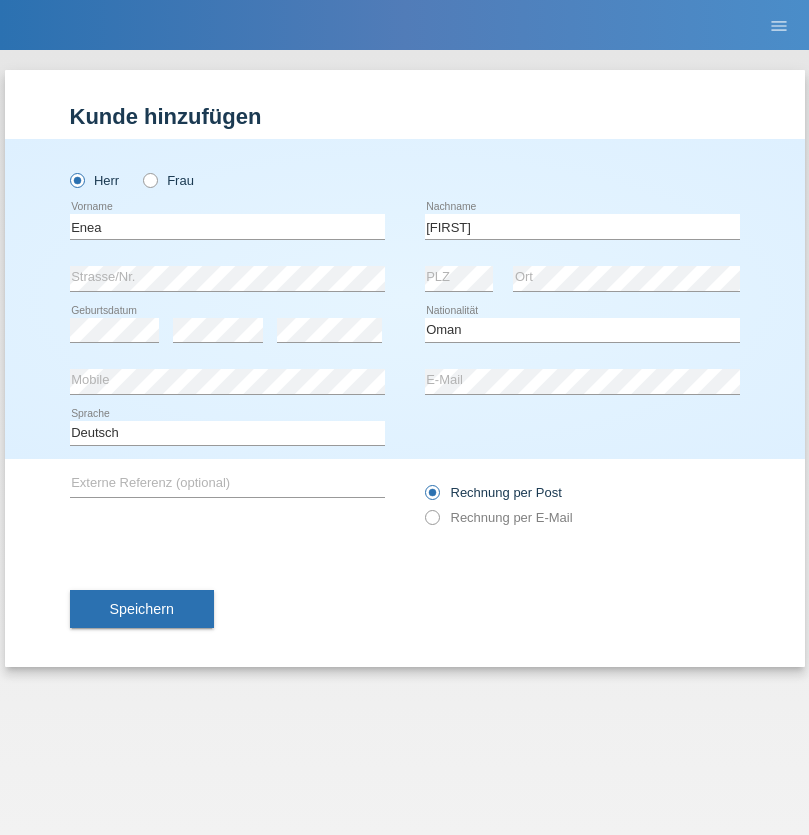 select on "C" 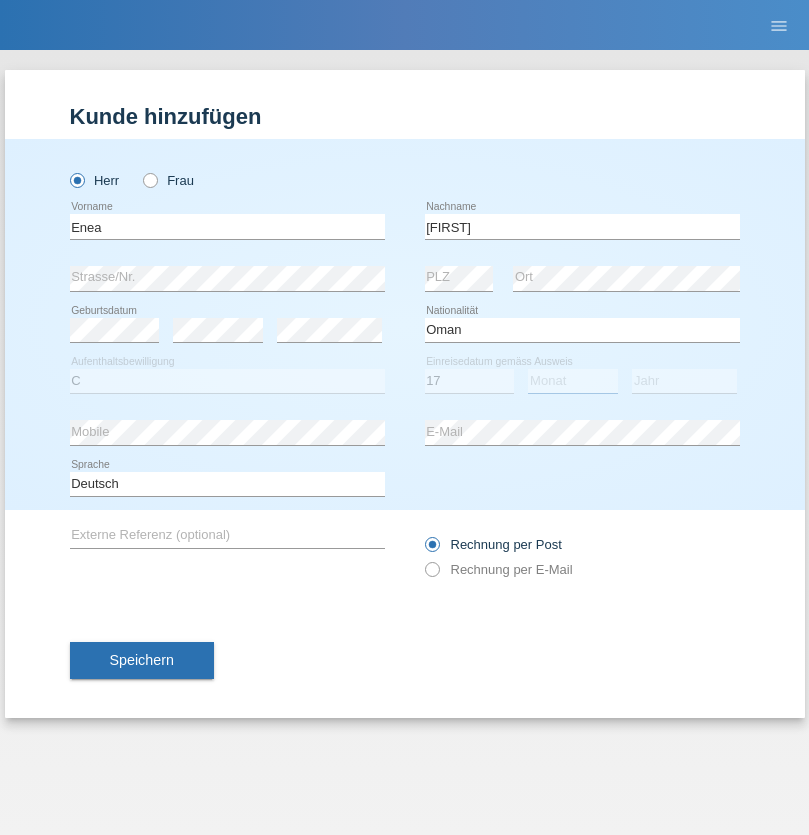 select on "06" 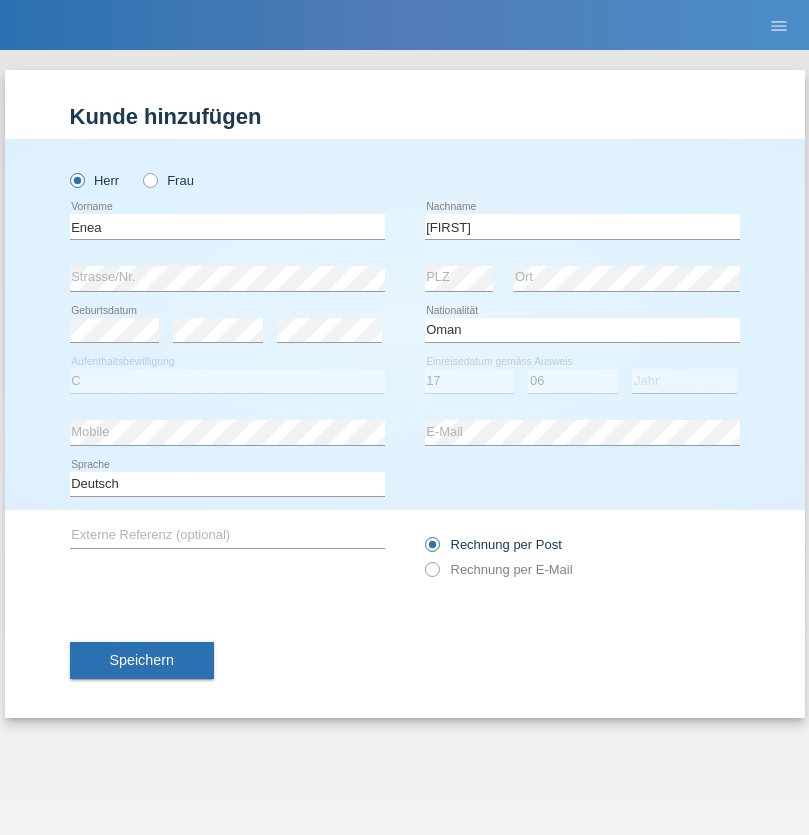 select on "2021" 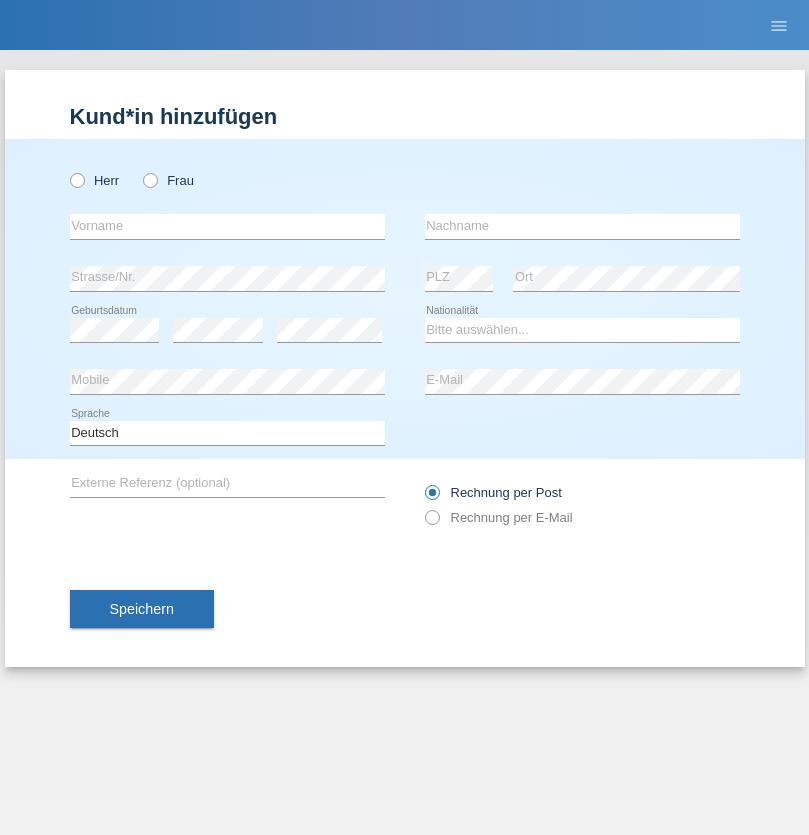 scroll, scrollTop: 0, scrollLeft: 0, axis: both 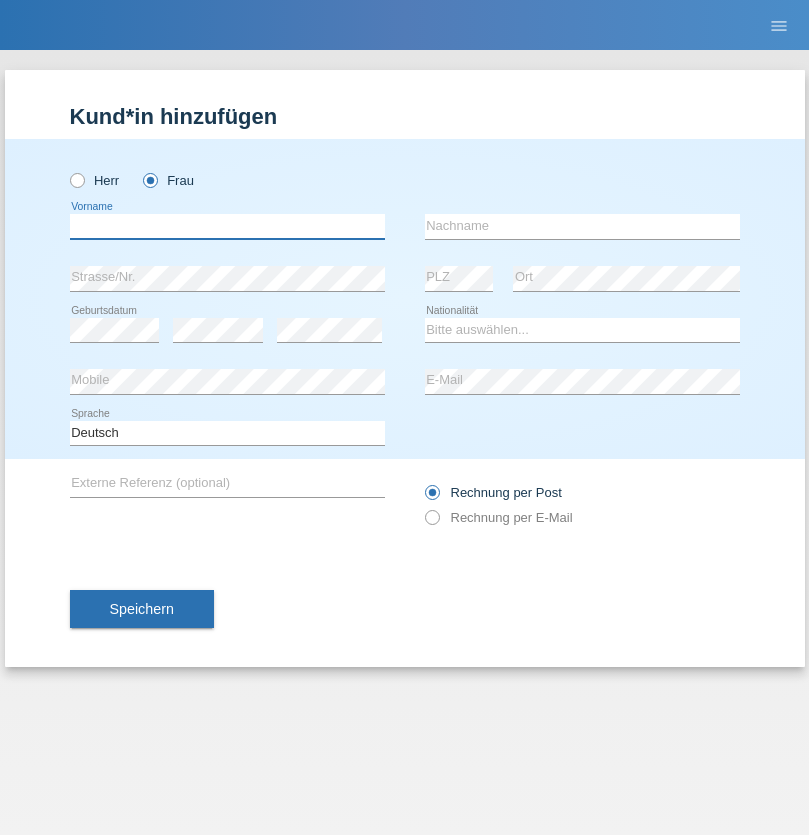 click at bounding box center (227, 226) 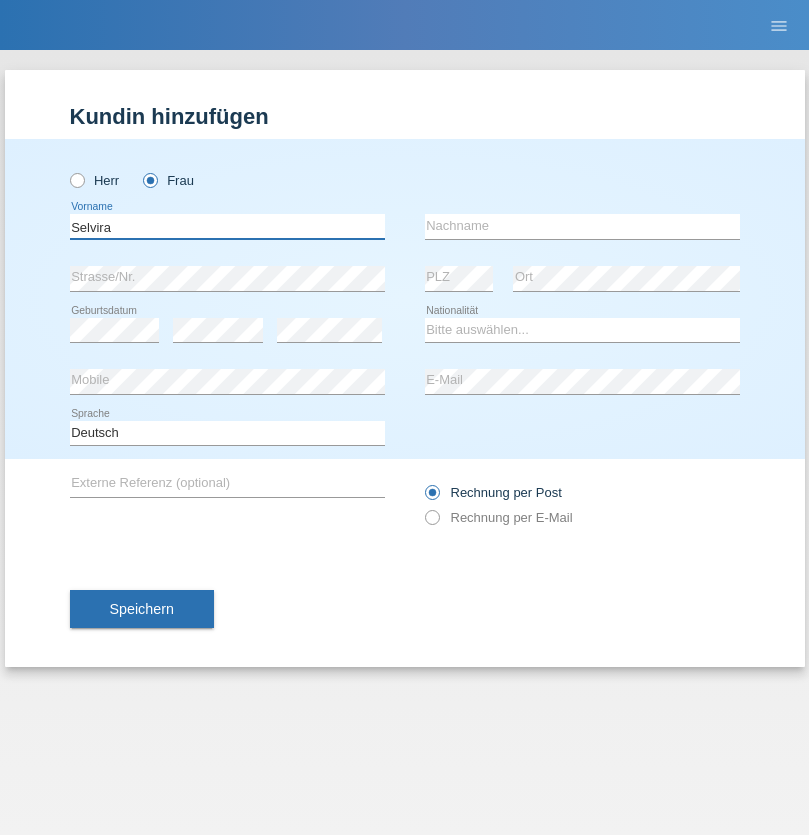 type on "Selvira" 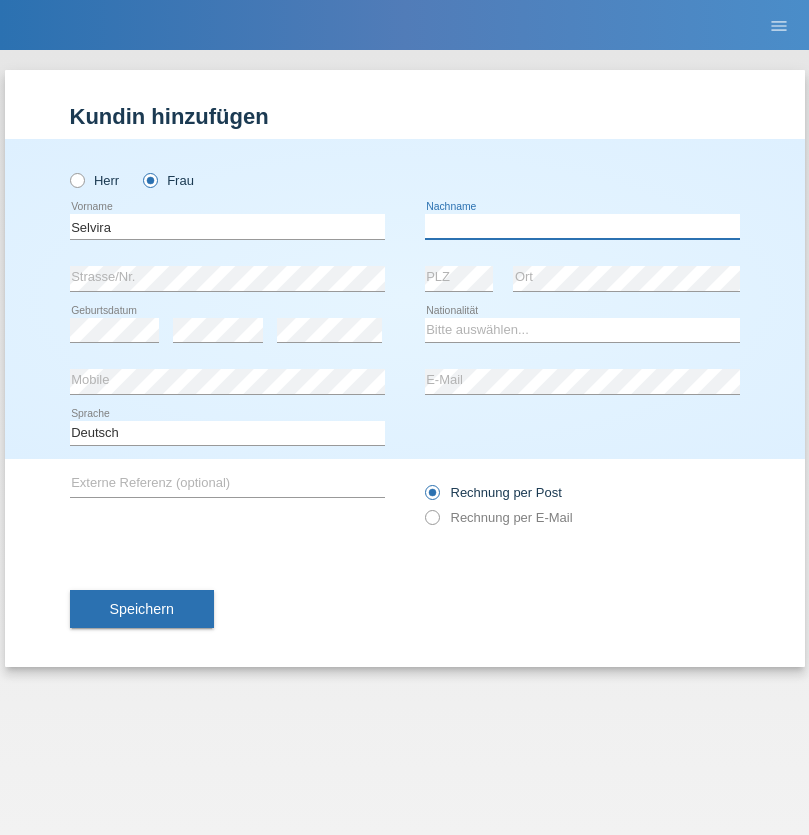 click at bounding box center (582, 226) 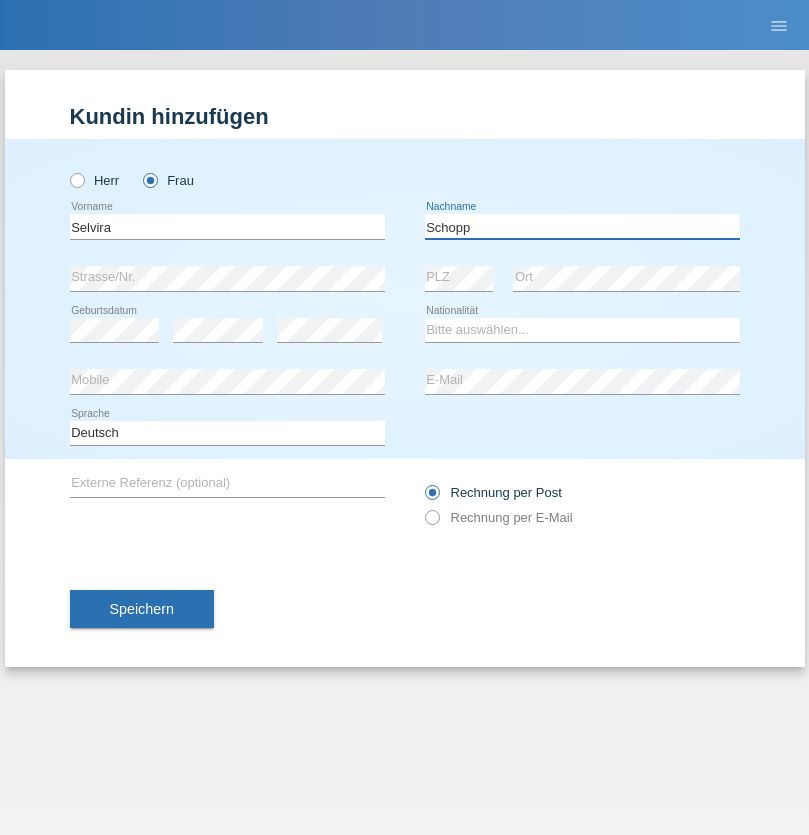 type on "Schopp" 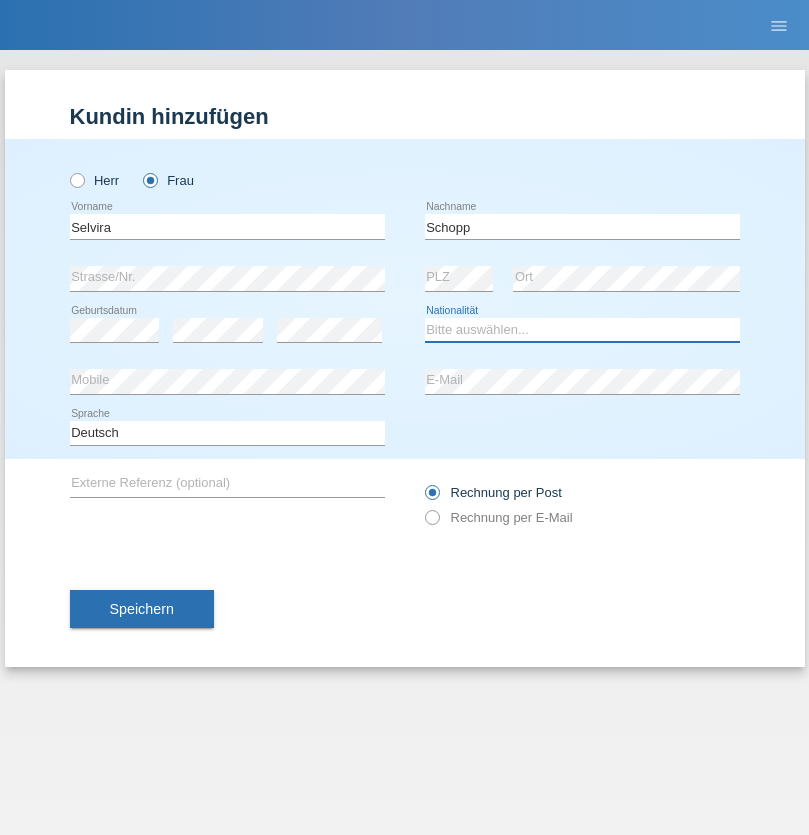 select on "CH" 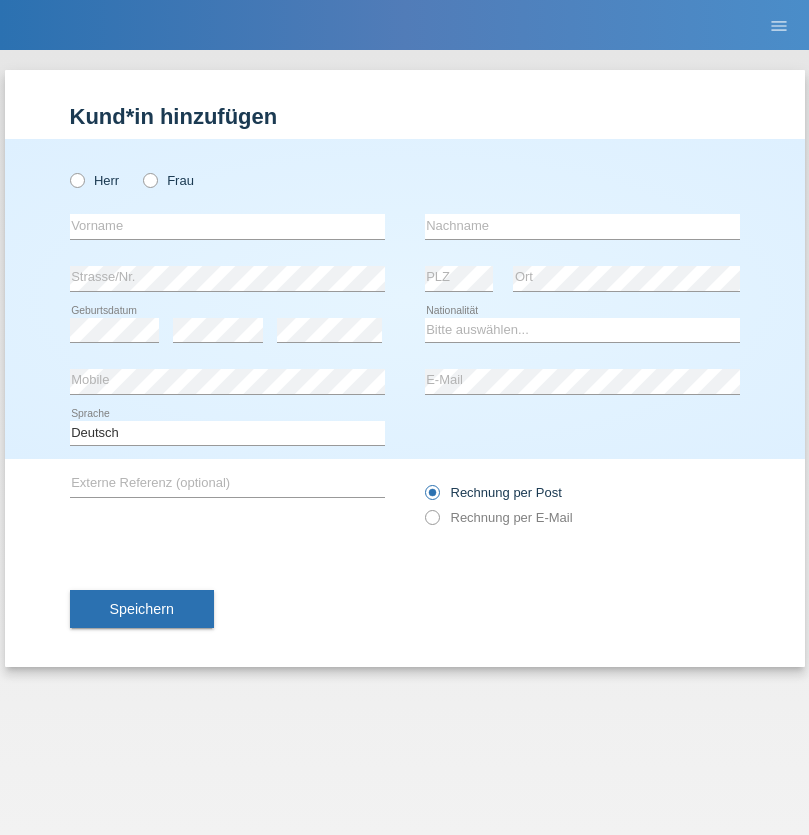 scroll, scrollTop: 0, scrollLeft: 0, axis: both 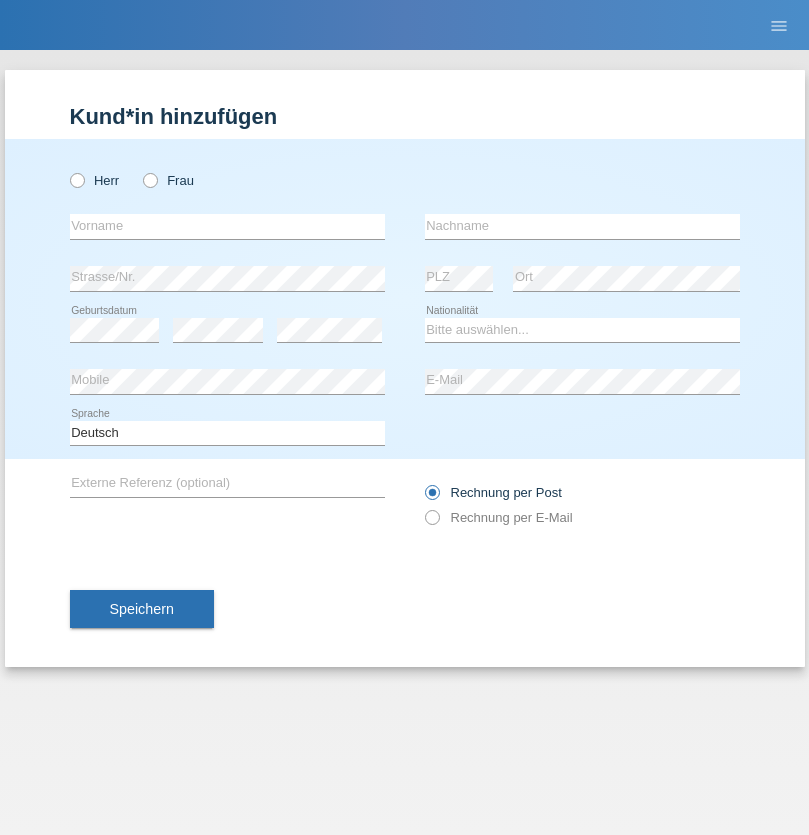 radio on "true" 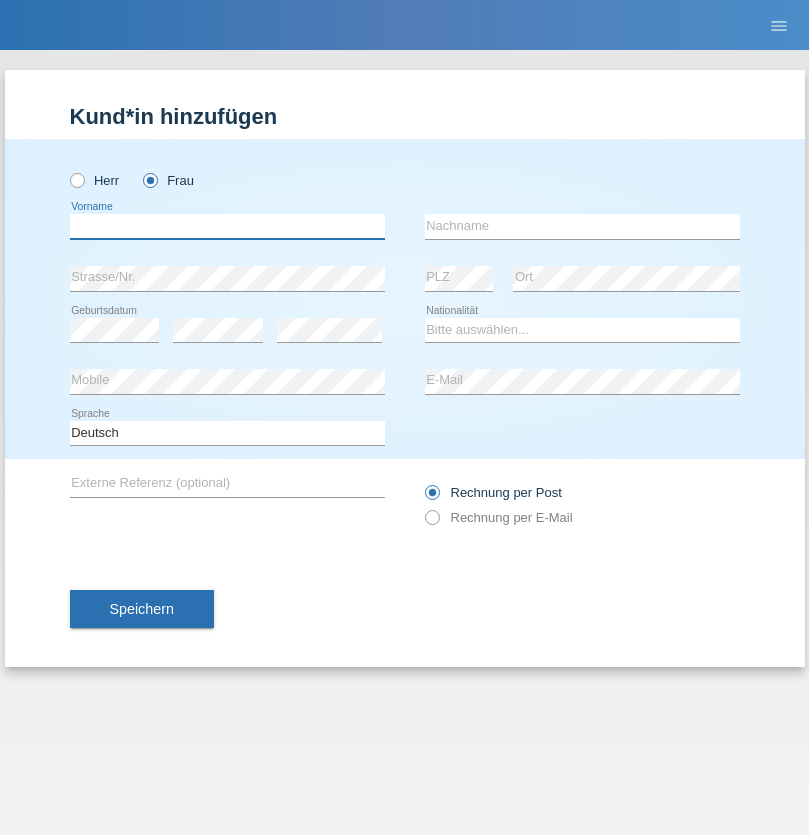click at bounding box center (227, 226) 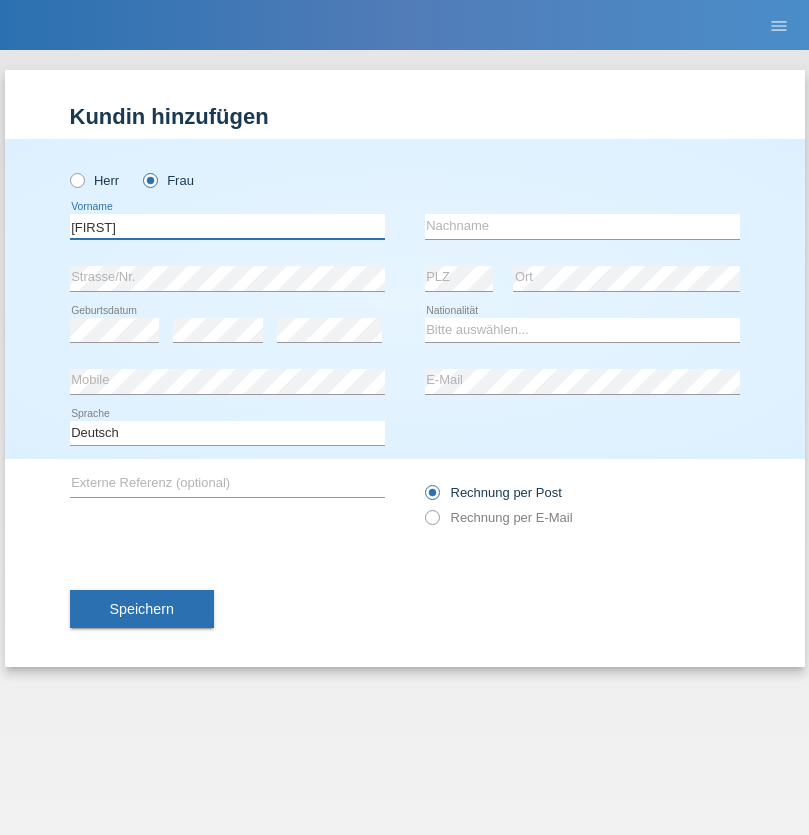 type on "[FIRST]" 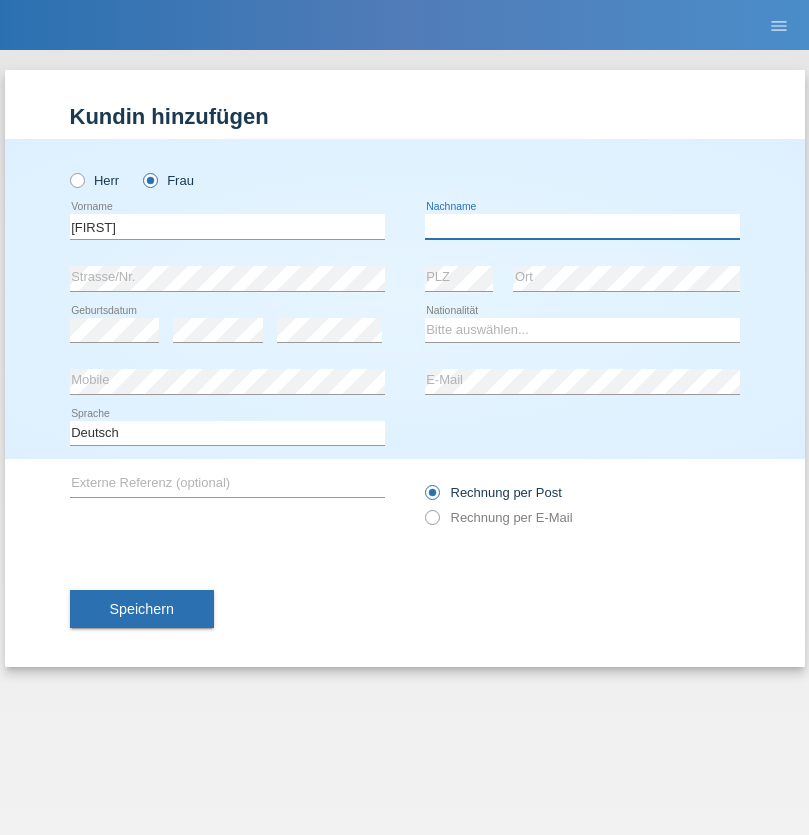 click at bounding box center [582, 226] 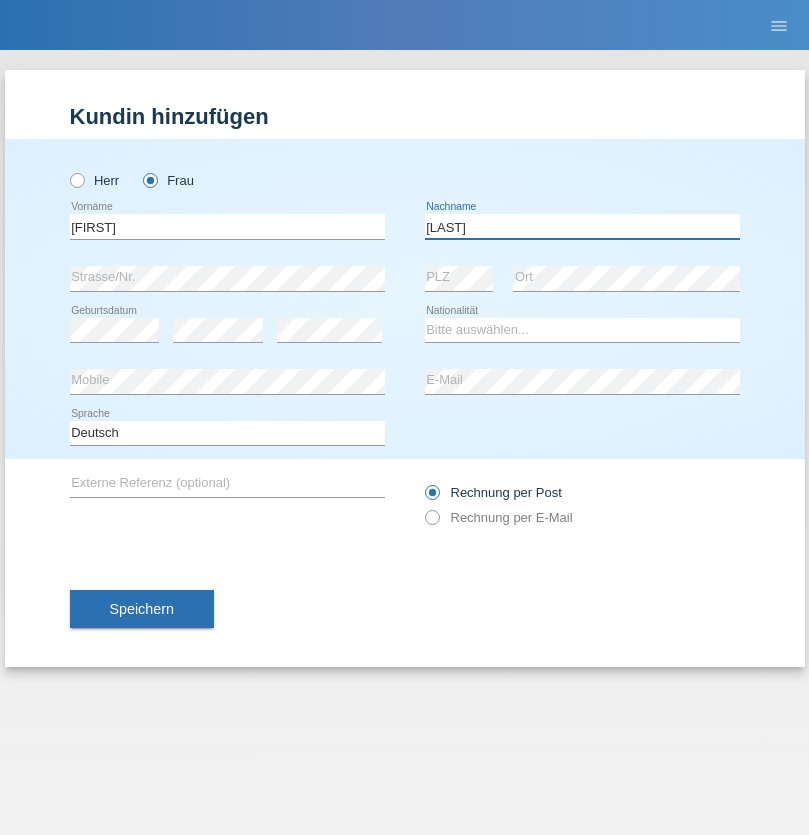 type on "[LAST]" 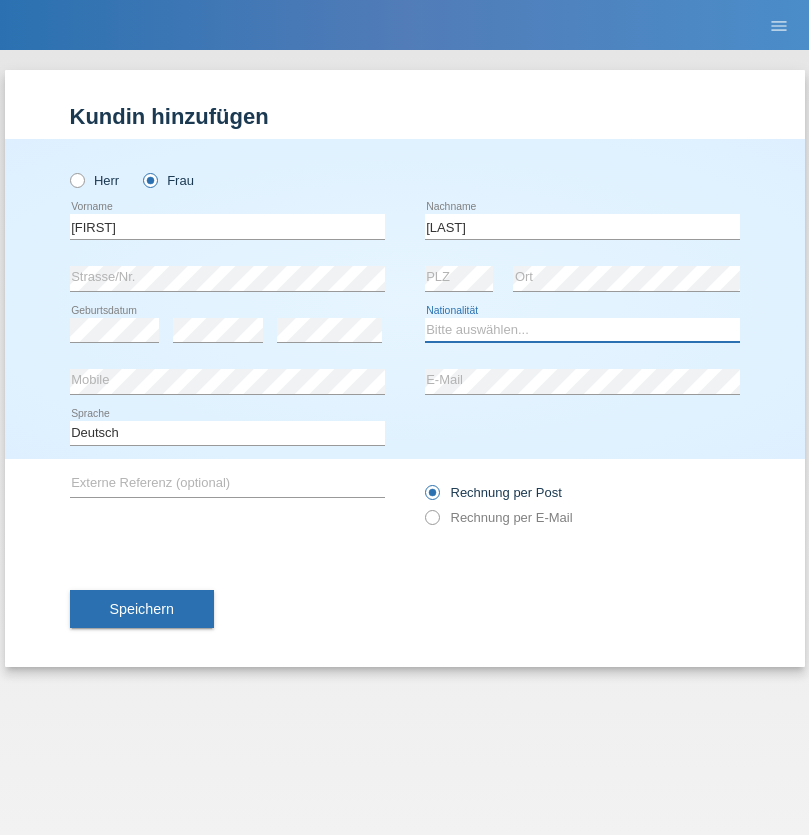 select on "SK" 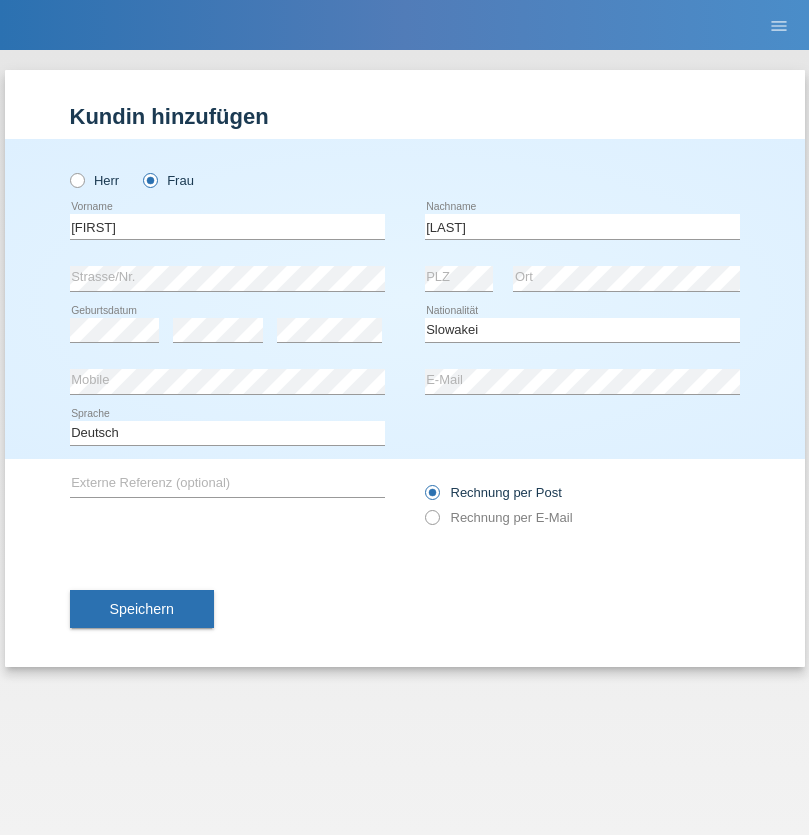 select on "C" 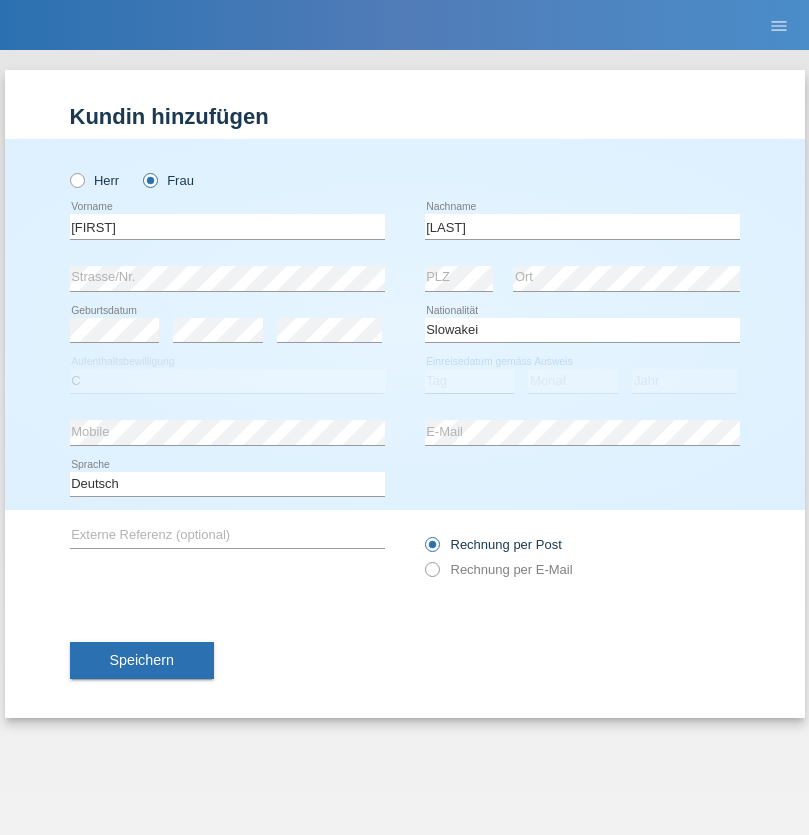 select on "05" 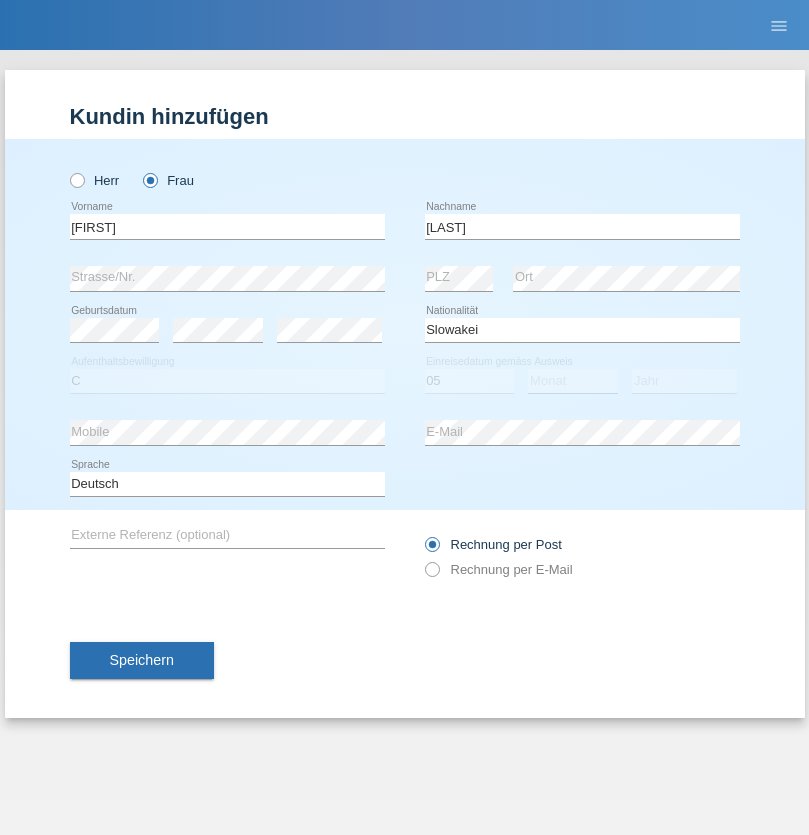 select on "04" 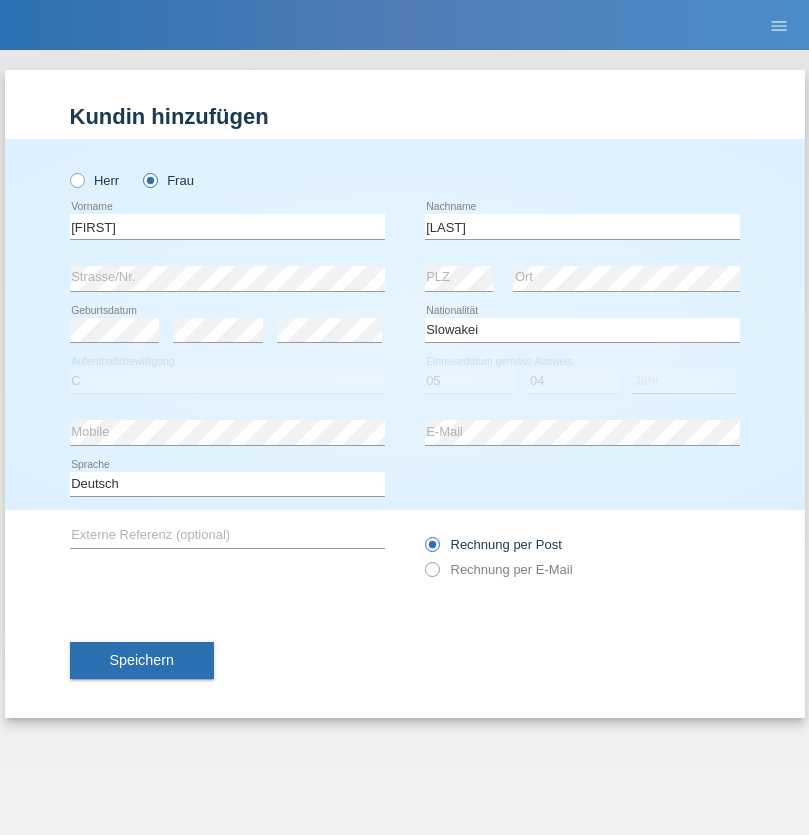select on "2014" 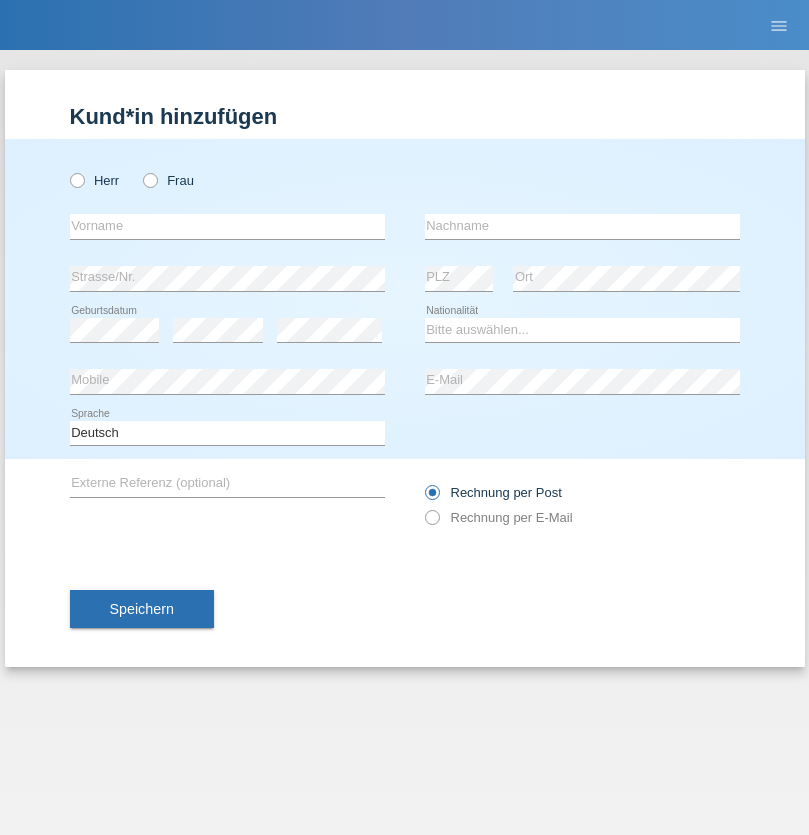 scroll, scrollTop: 0, scrollLeft: 0, axis: both 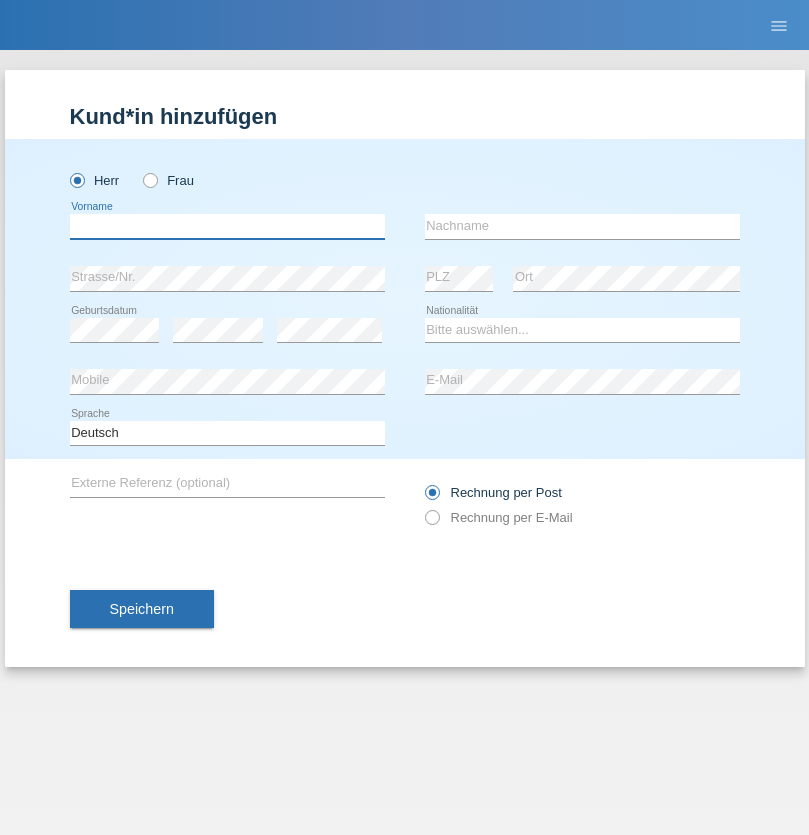 click at bounding box center [227, 226] 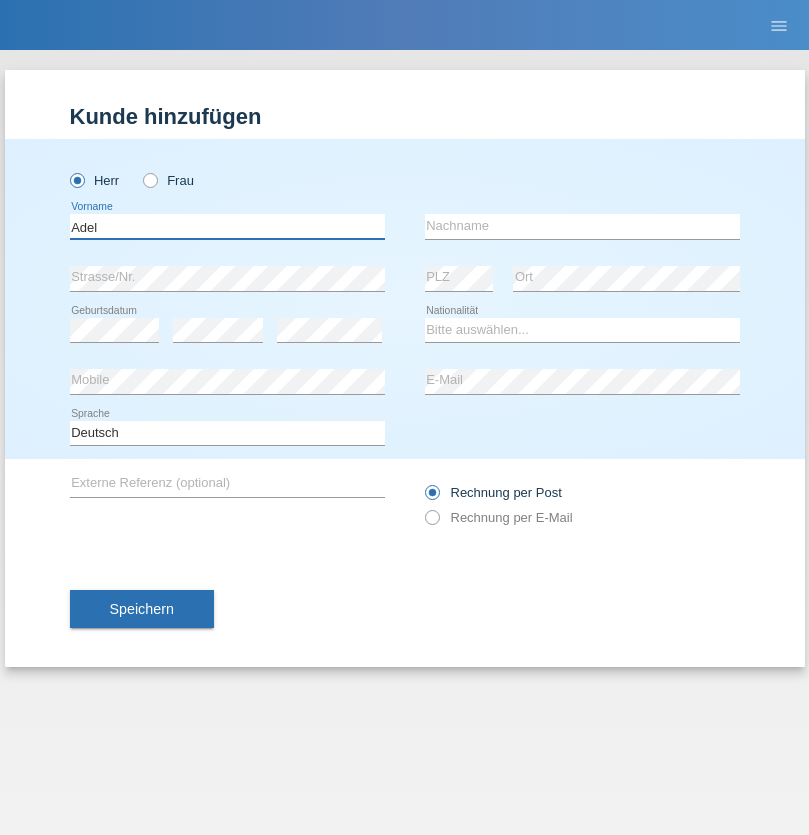 type on "Adel" 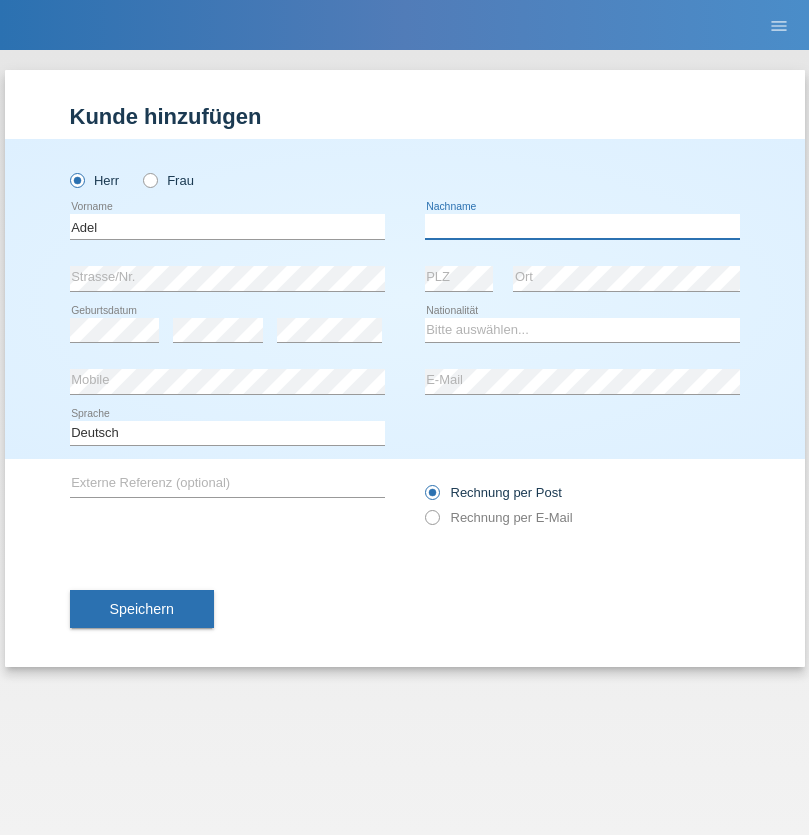 click at bounding box center (582, 226) 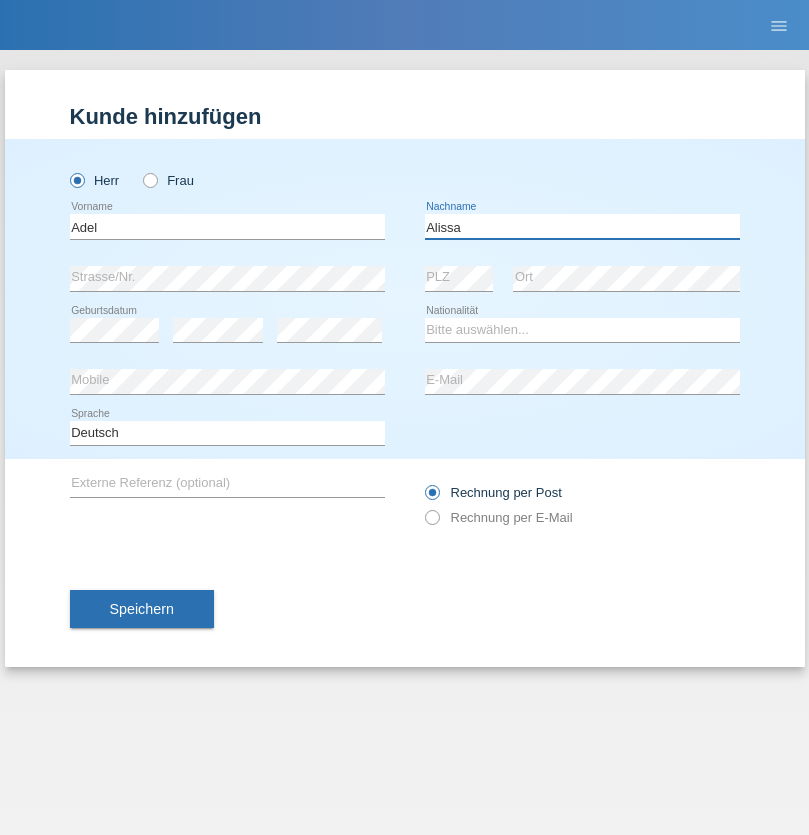 type on "Alissa" 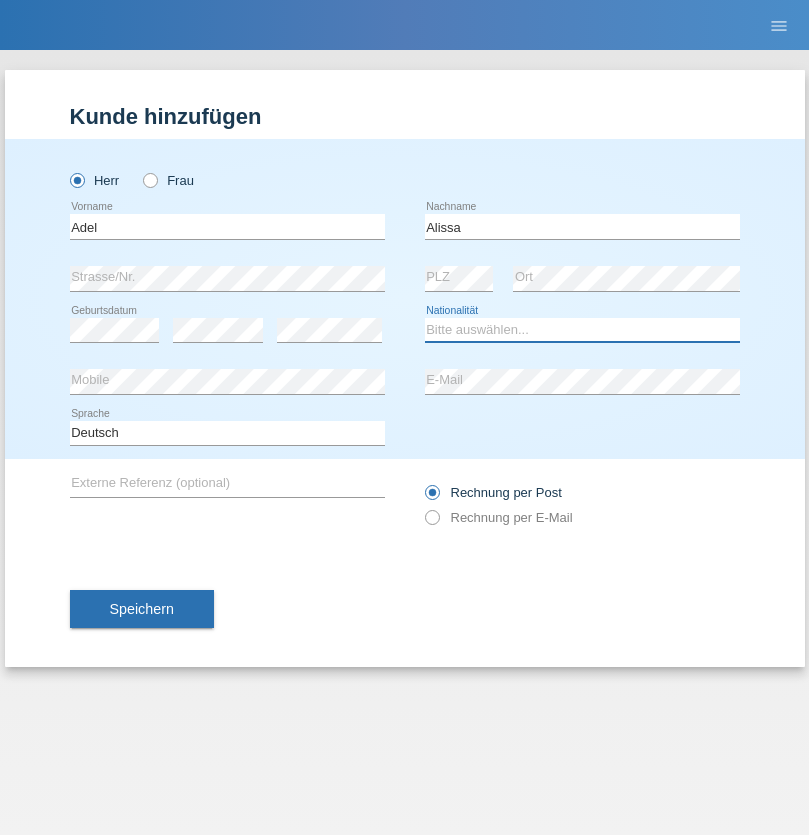select on "SY" 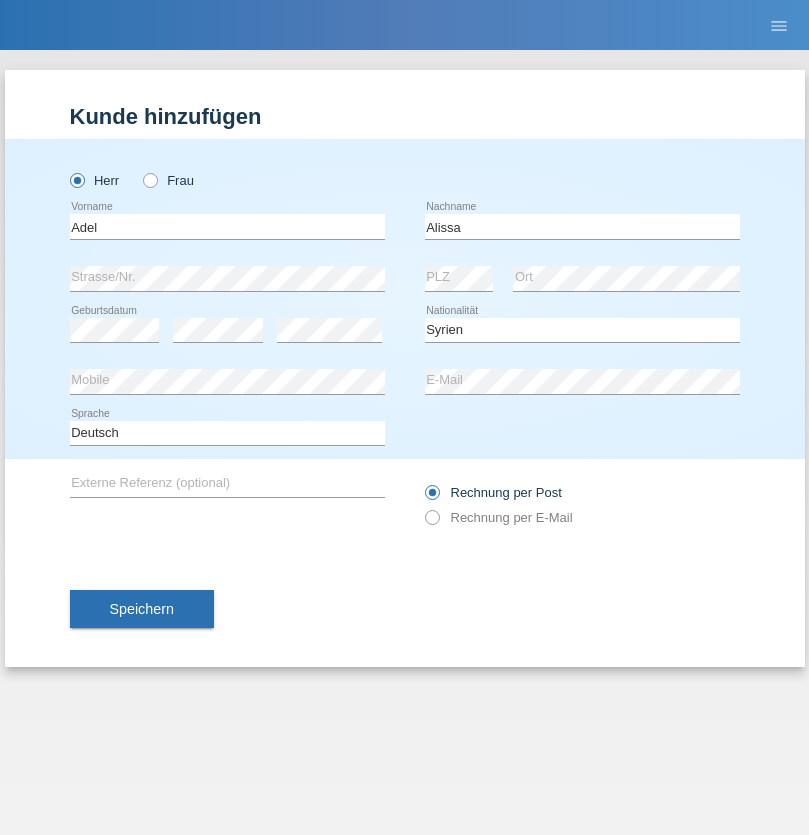 select on "C" 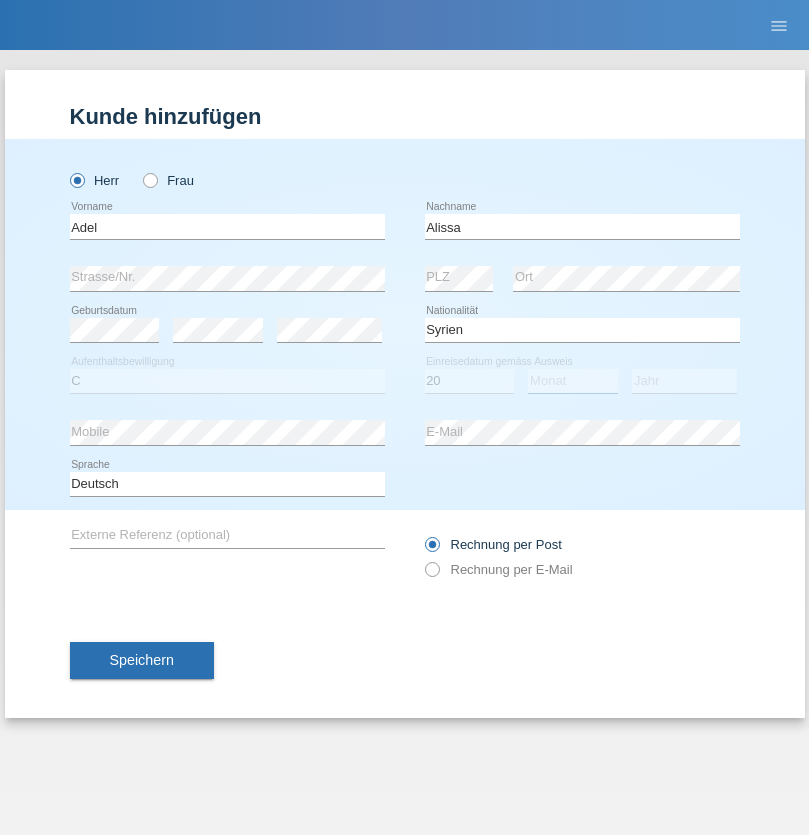 select on "09" 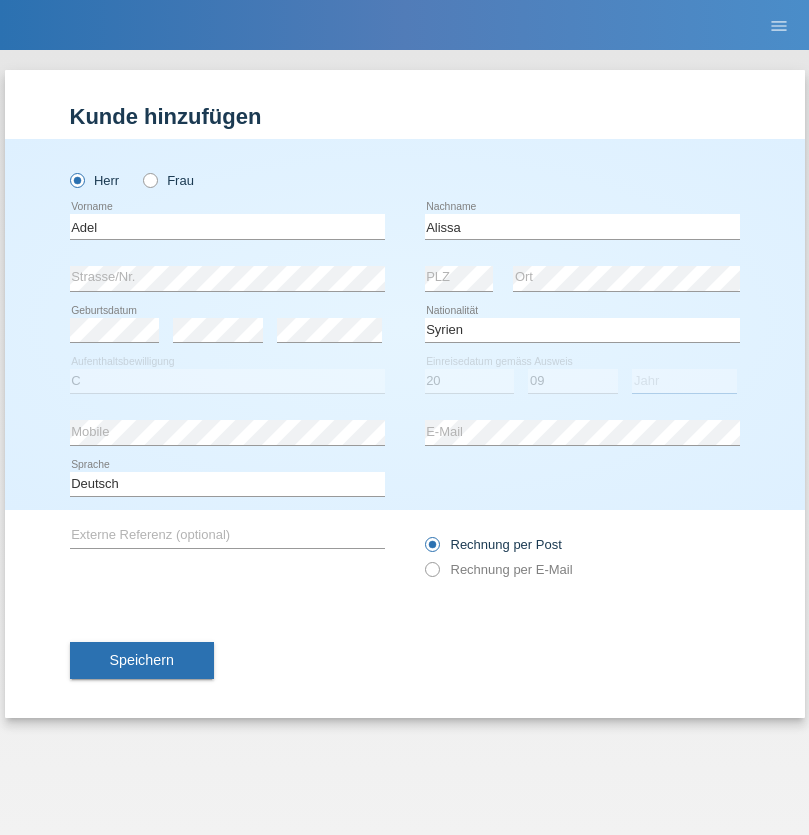 select on "2018" 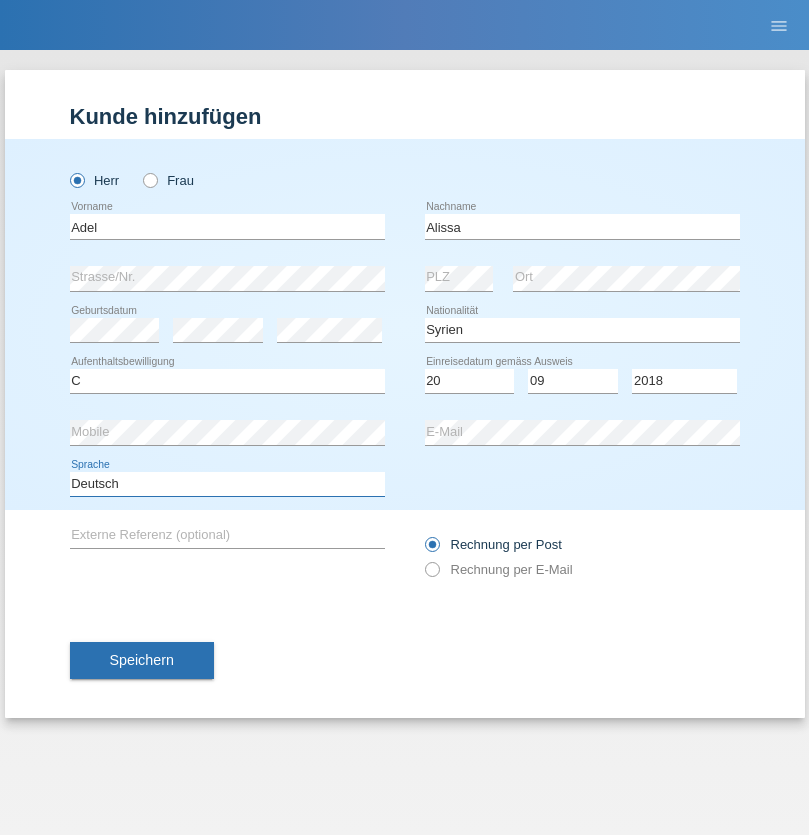 select on "en" 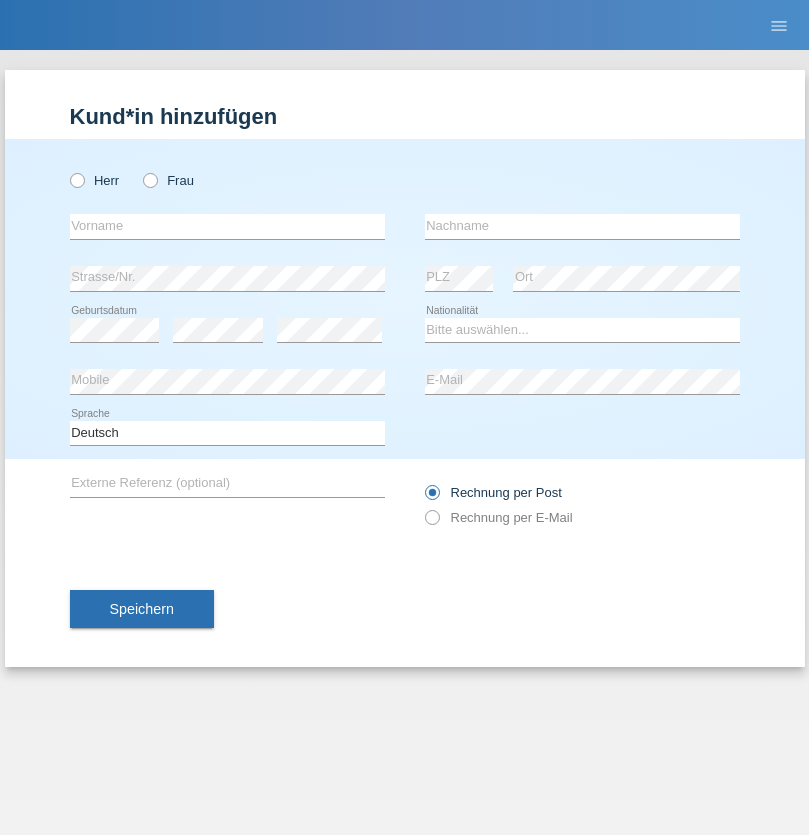 scroll, scrollTop: 0, scrollLeft: 0, axis: both 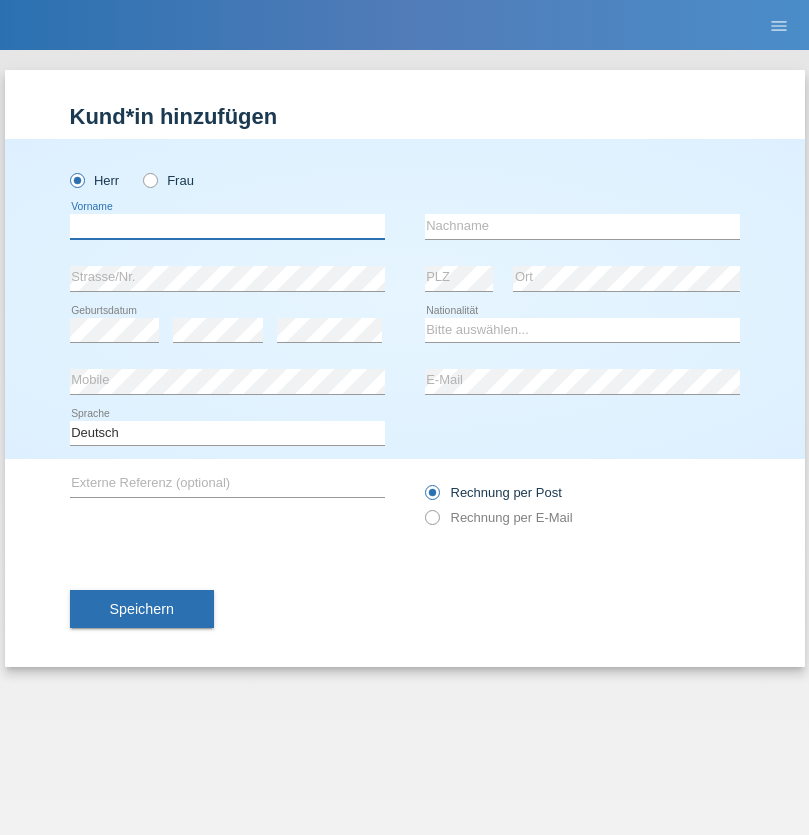 click at bounding box center [227, 226] 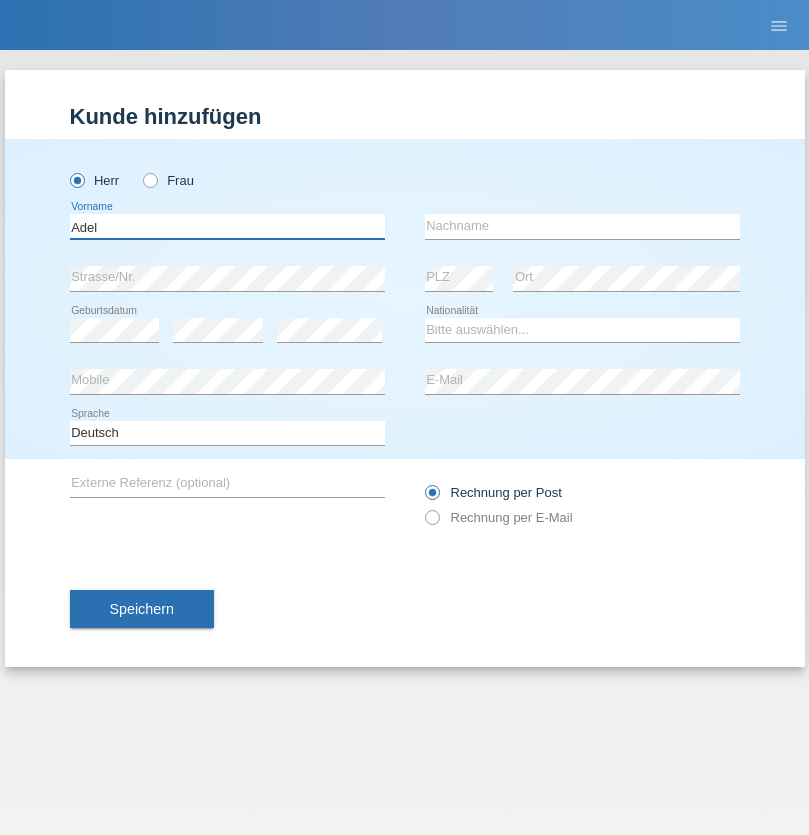 type on "Adel" 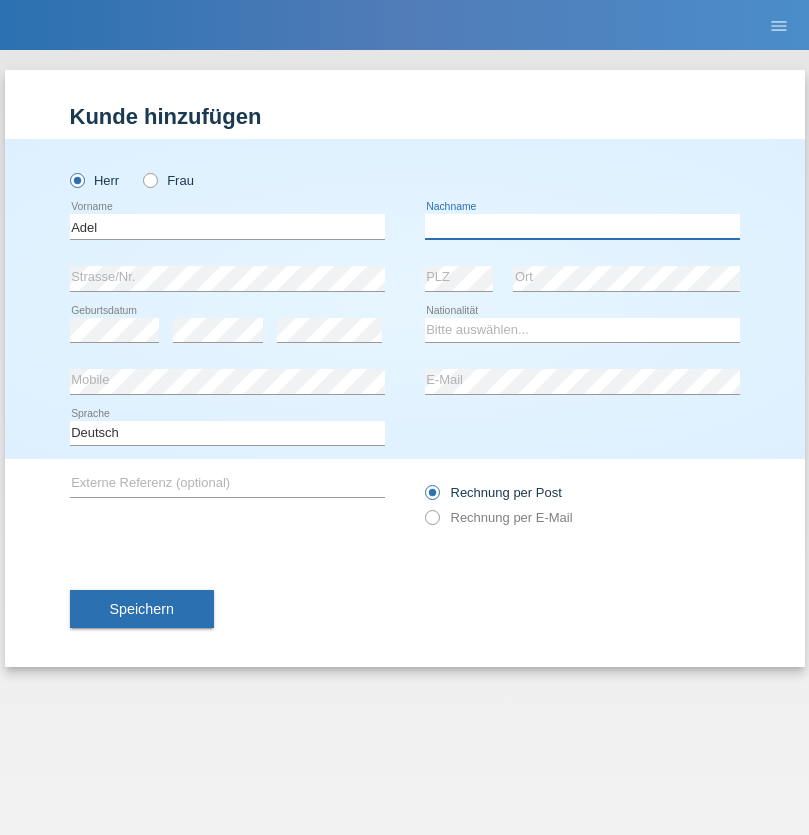 click at bounding box center [582, 226] 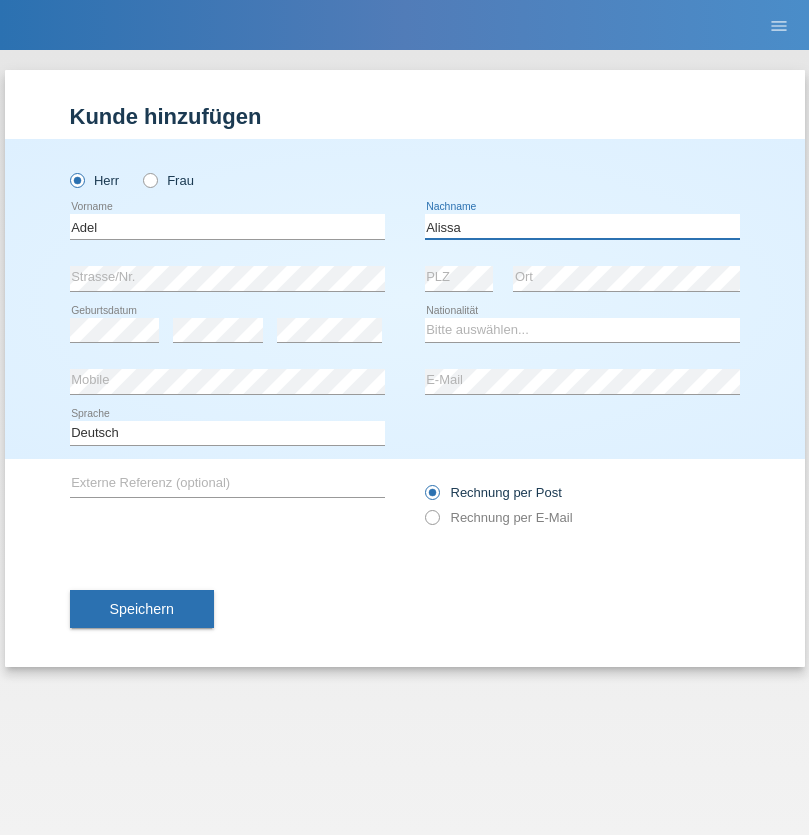 type on "Alissa" 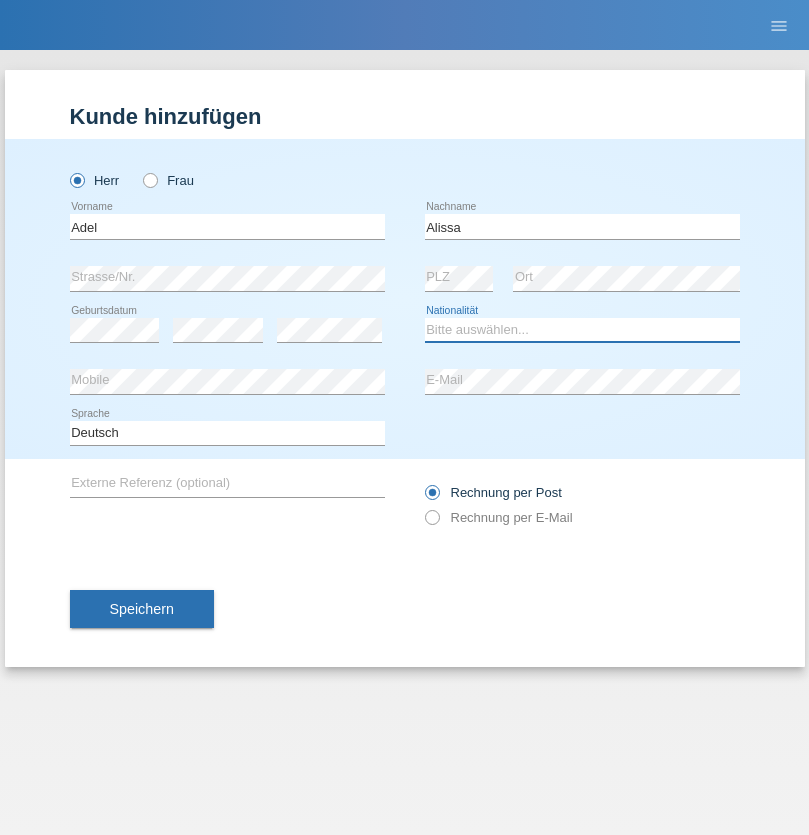 select on "SY" 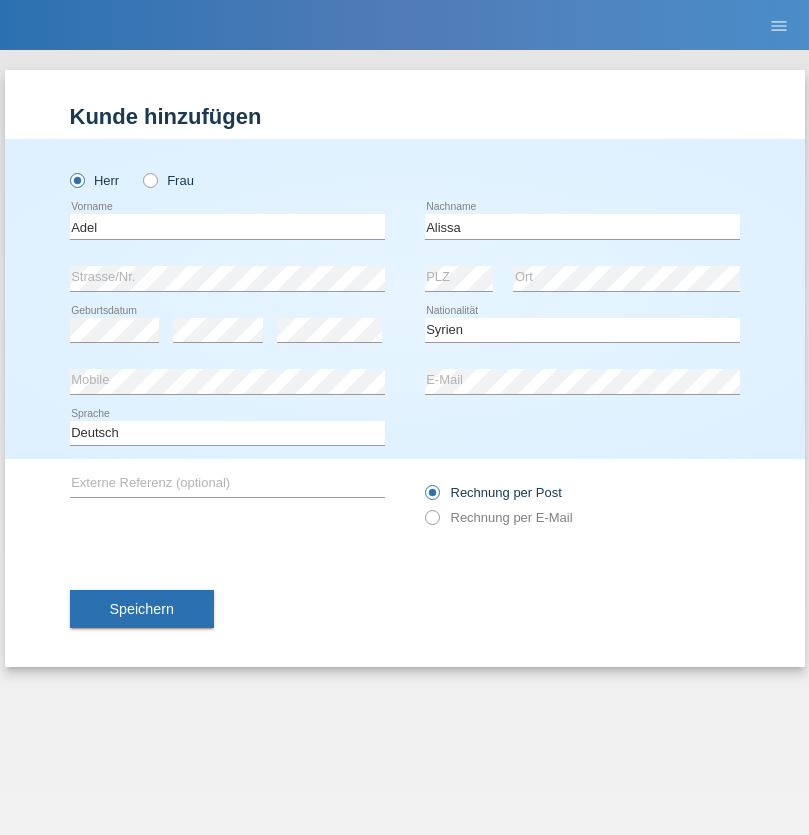 select on "C" 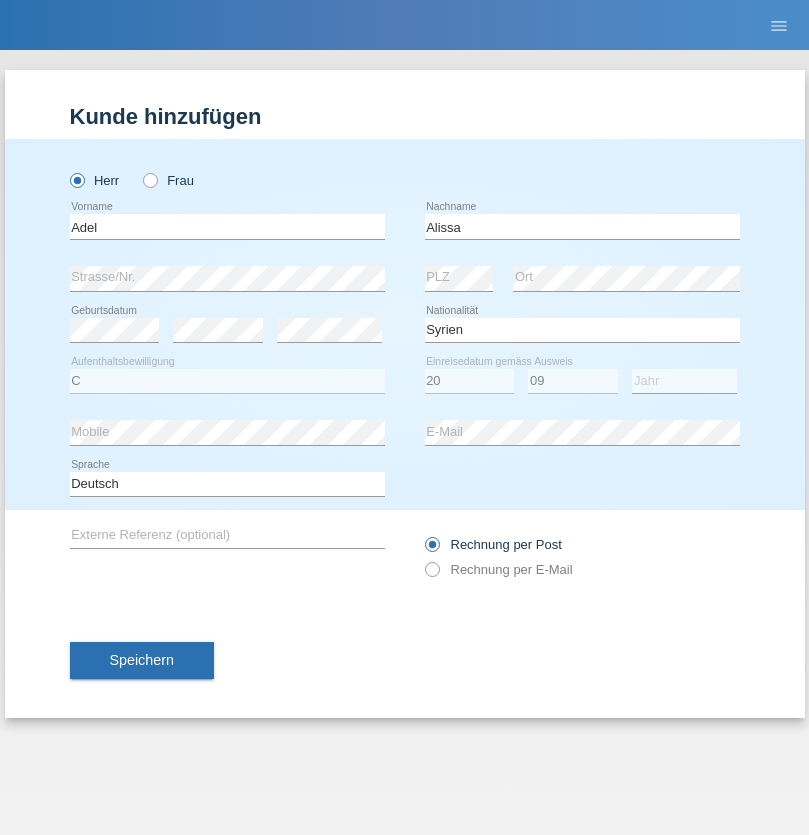select on "2018" 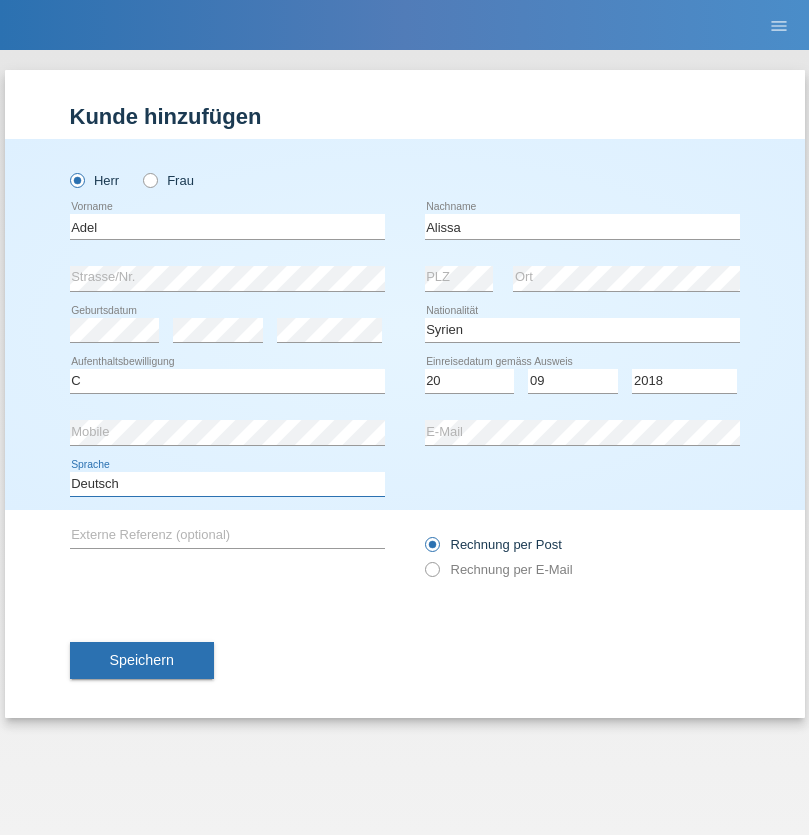 select on "en" 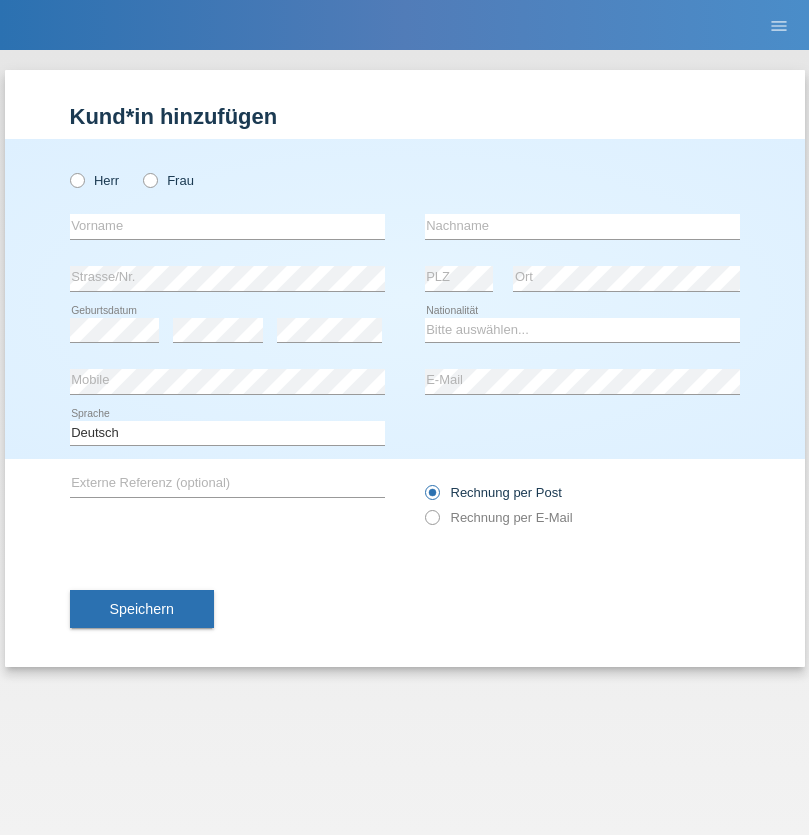scroll, scrollTop: 0, scrollLeft: 0, axis: both 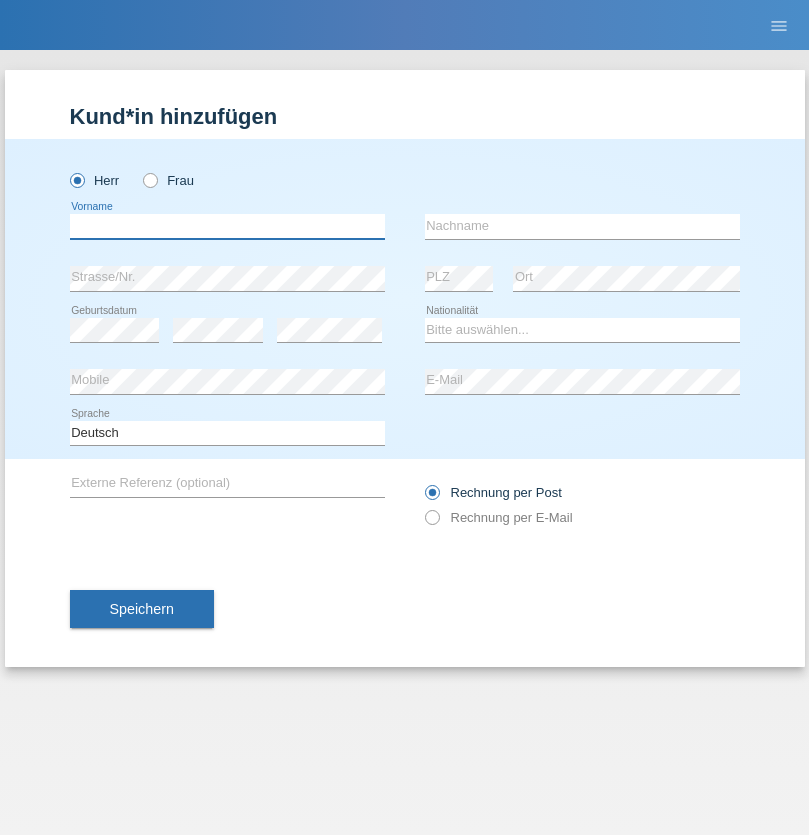 click at bounding box center [227, 226] 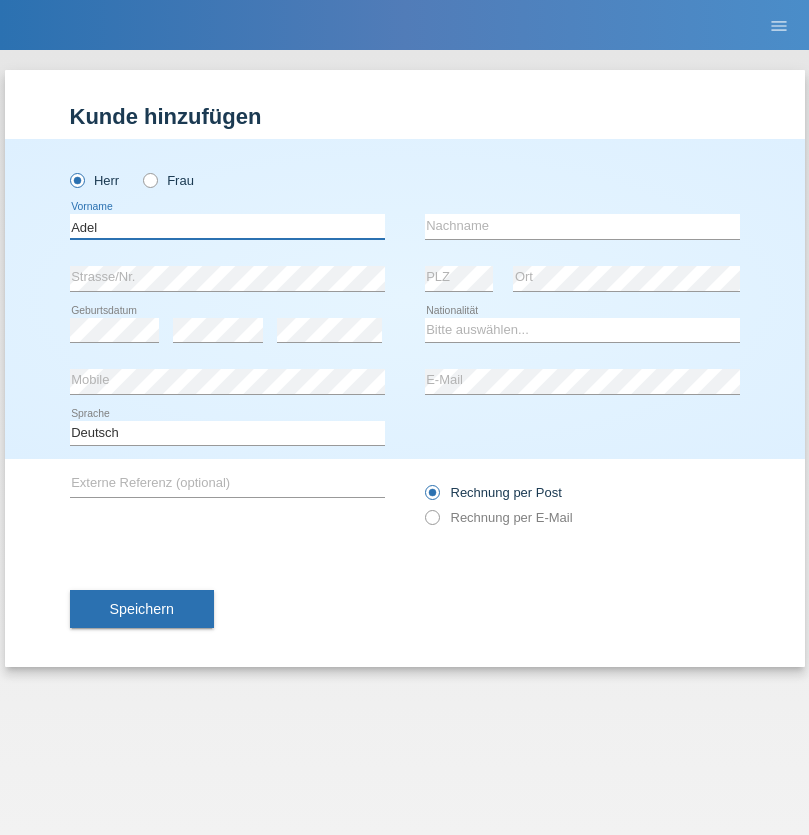 type on "Adel" 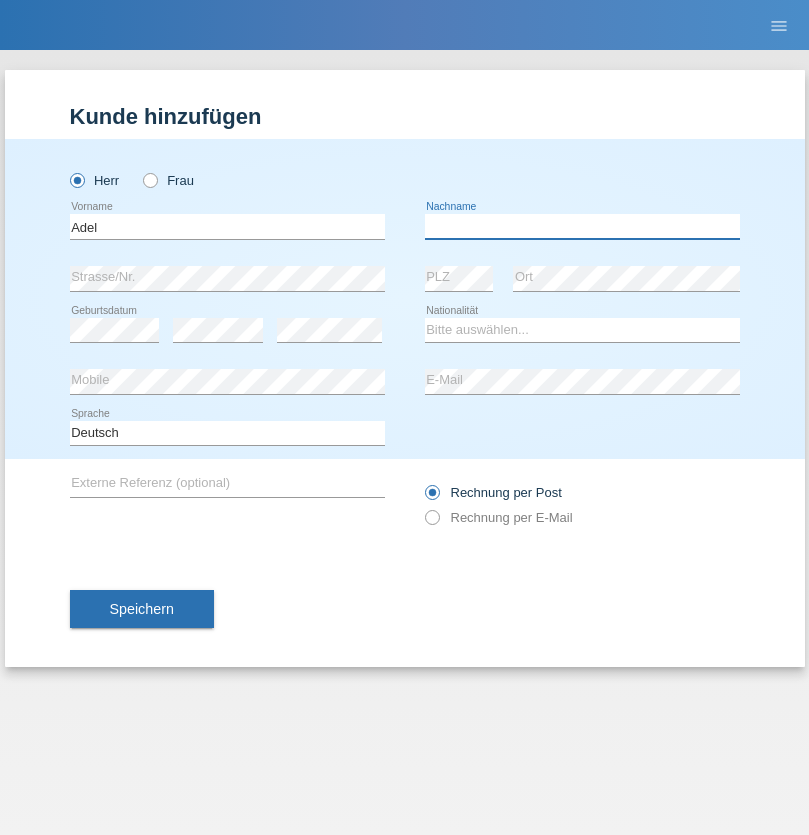 click at bounding box center (582, 226) 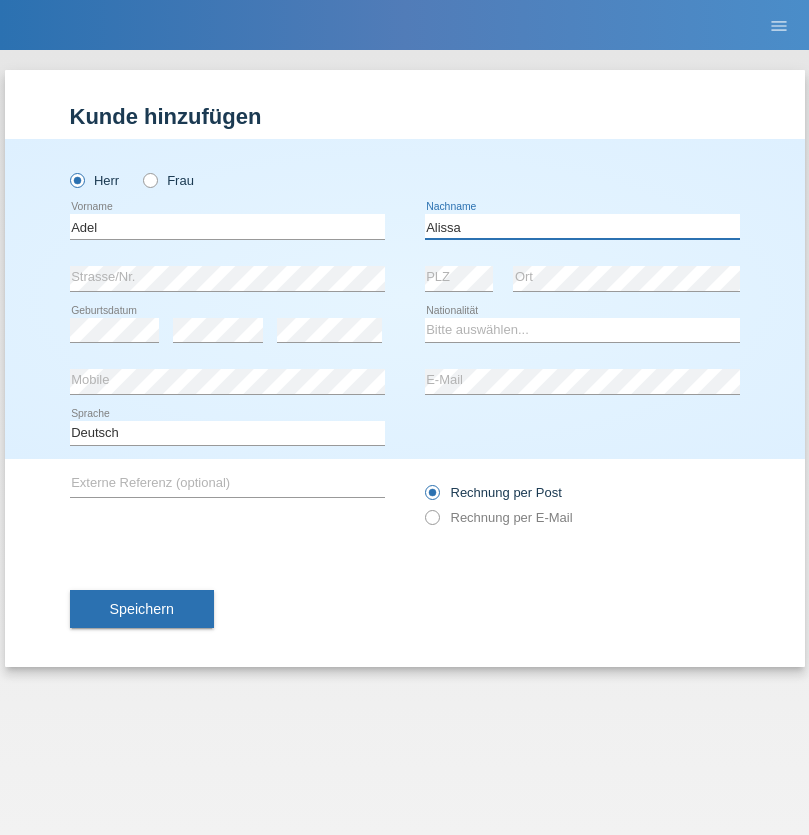 type on "Alissa" 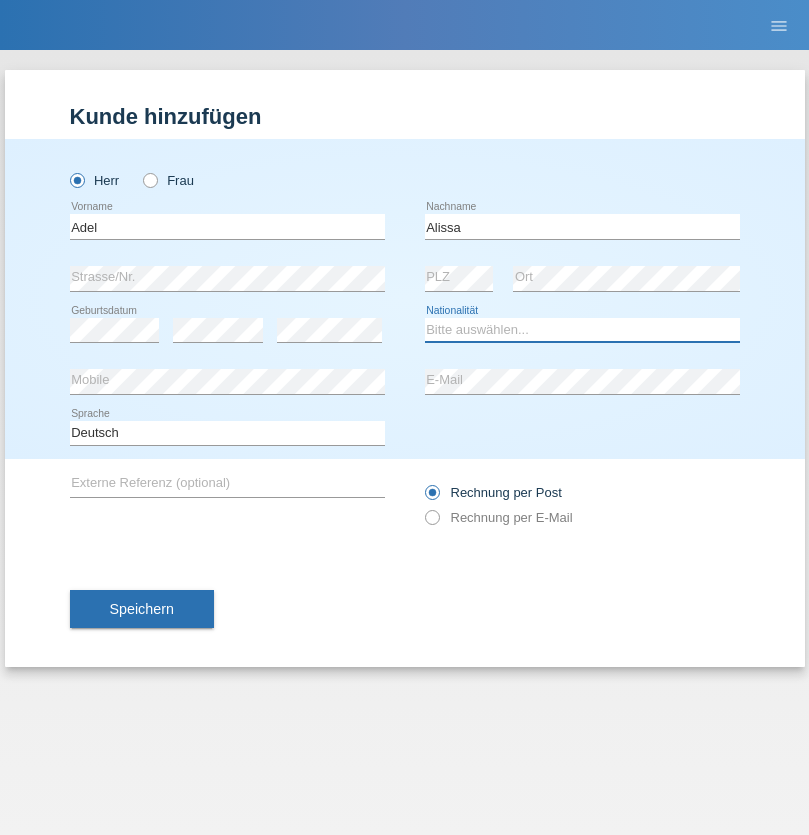 select on "SY" 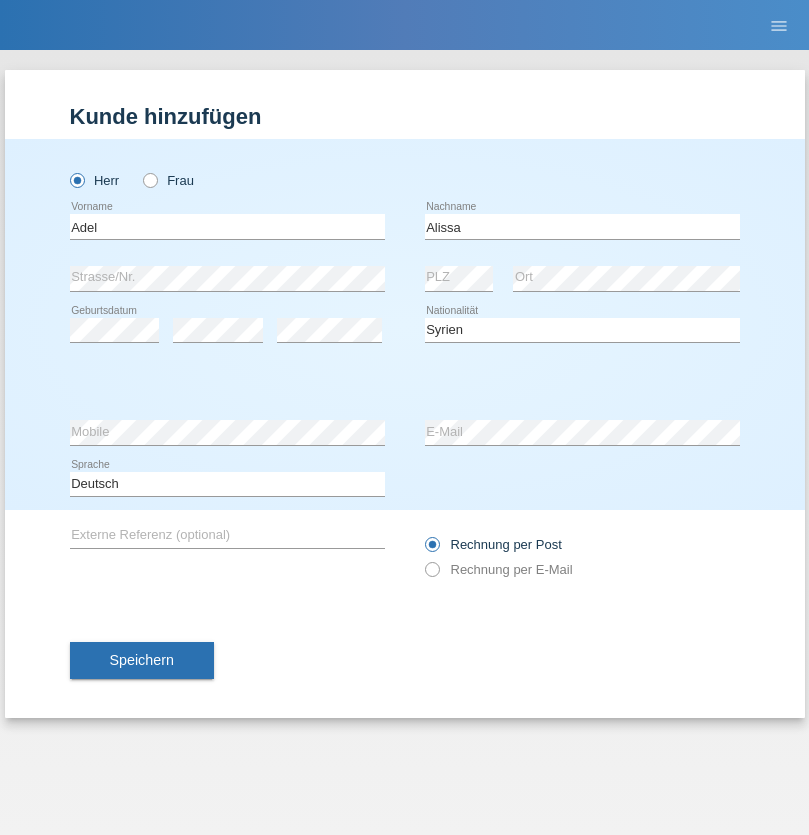 select on "C" 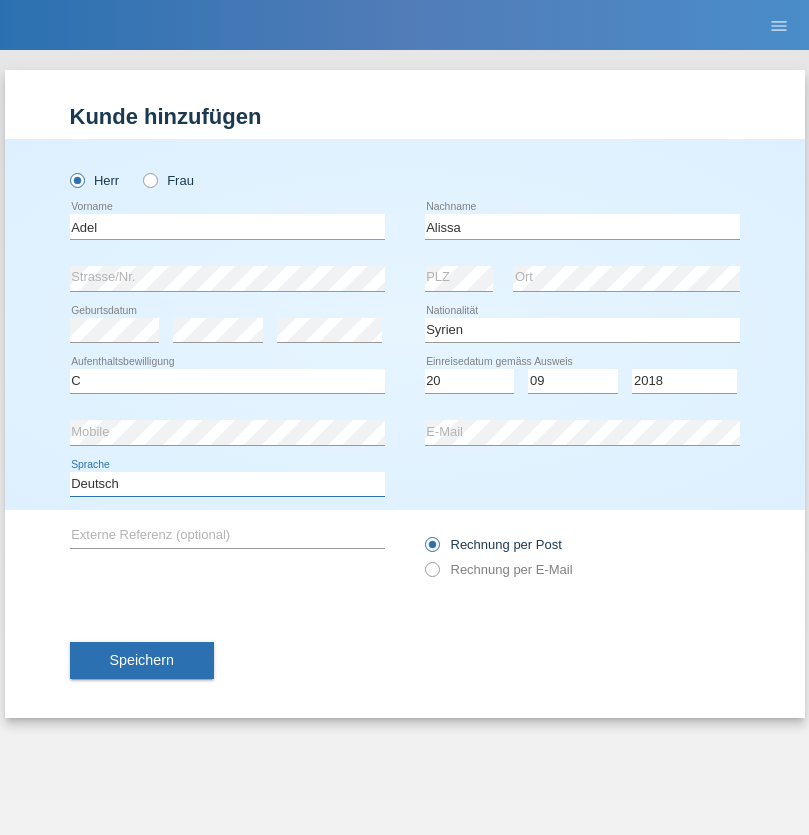 select on "en" 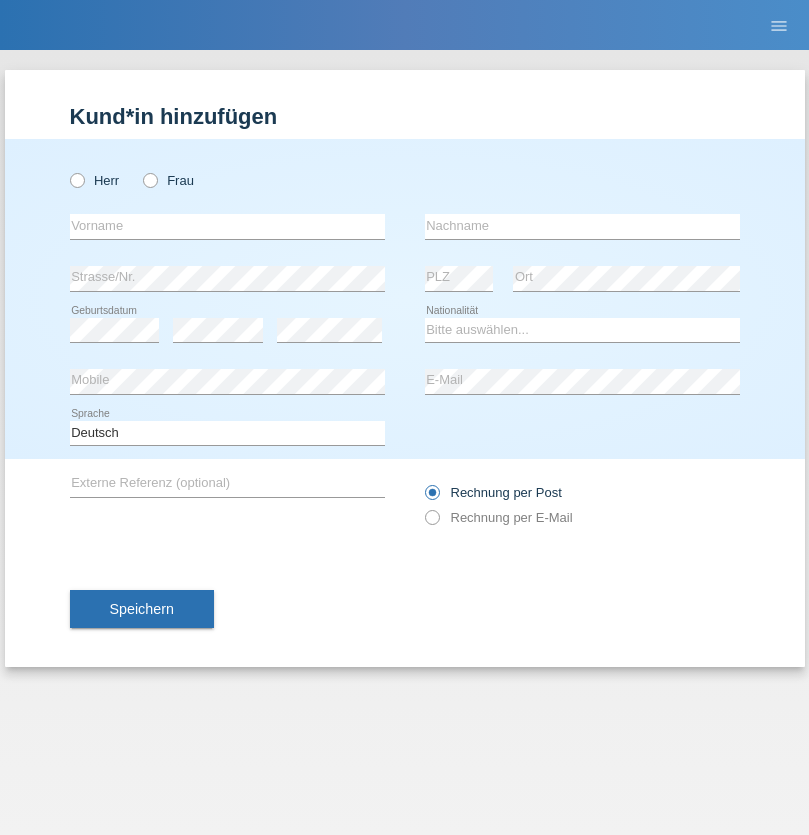 scroll, scrollTop: 0, scrollLeft: 0, axis: both 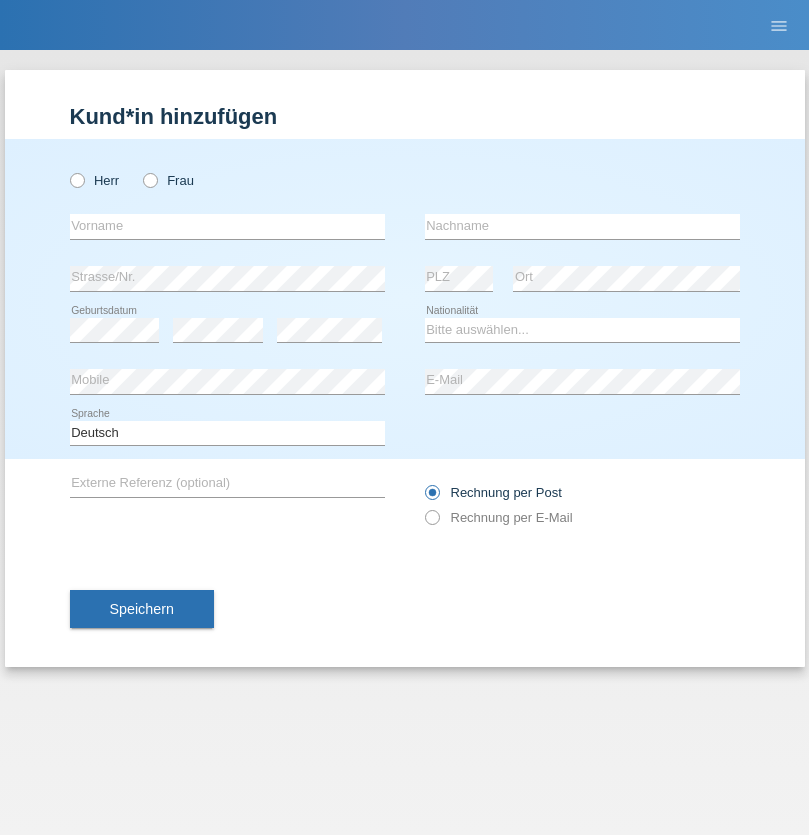 radio on "true" 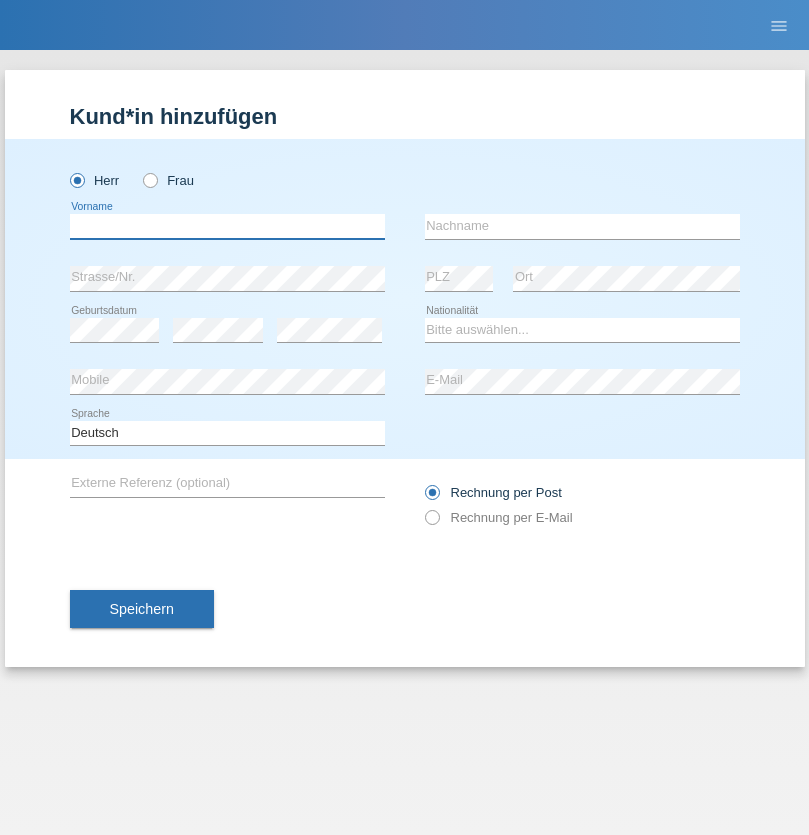 click at bounding box center (227, 226) 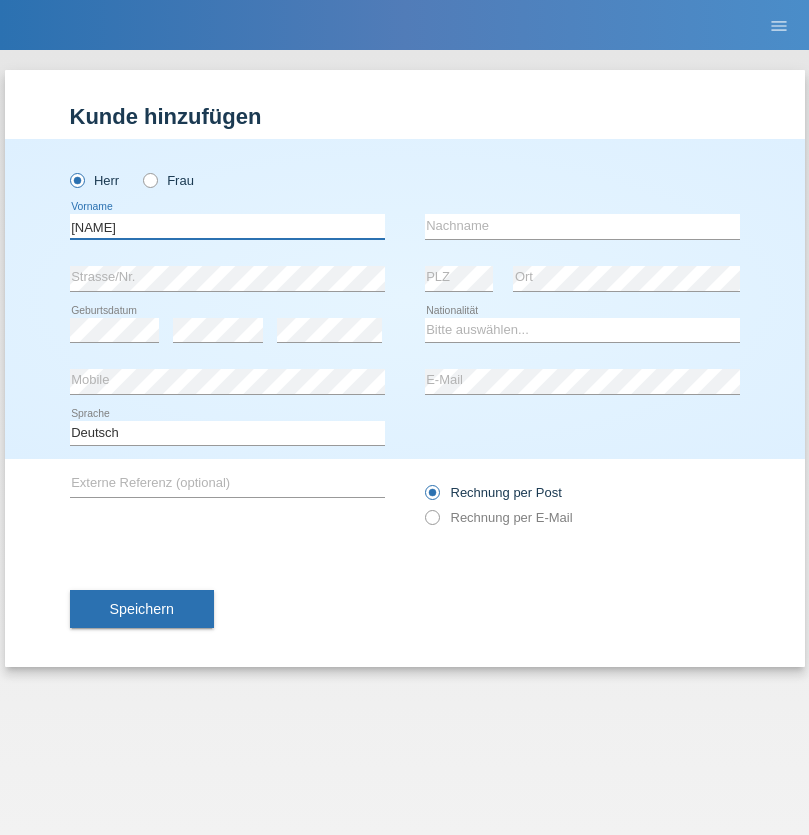 type on "[NAME]" 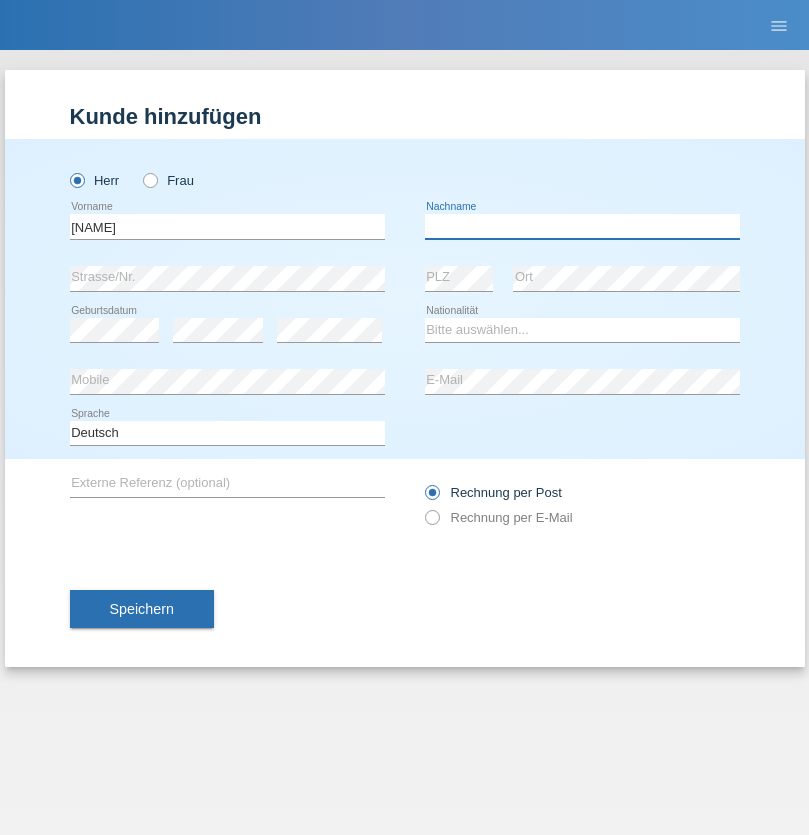 click at bounding box center [582, 226] 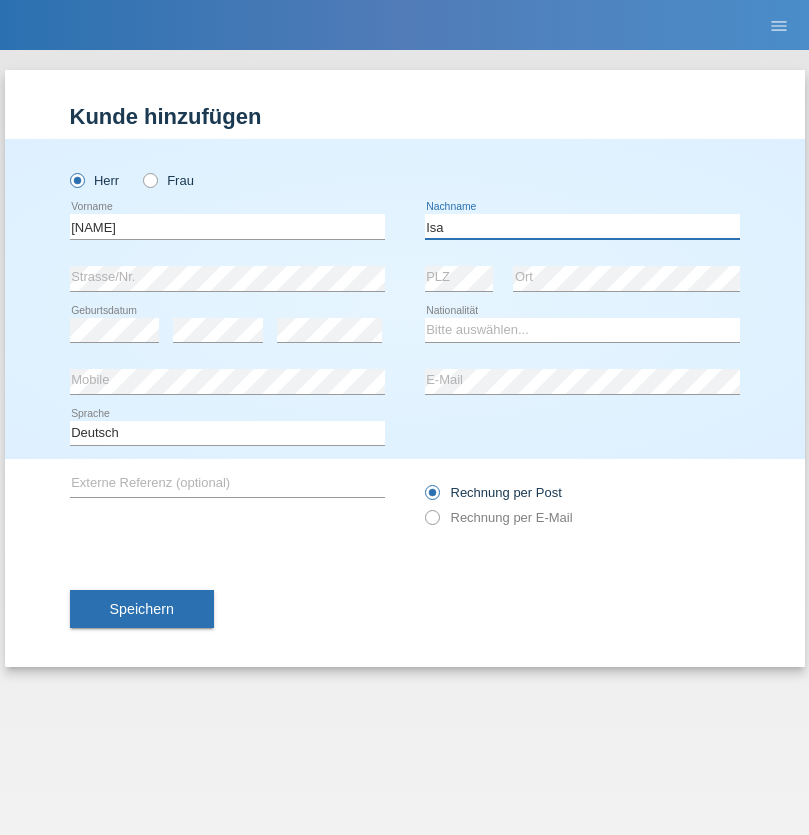 type on "Isa" 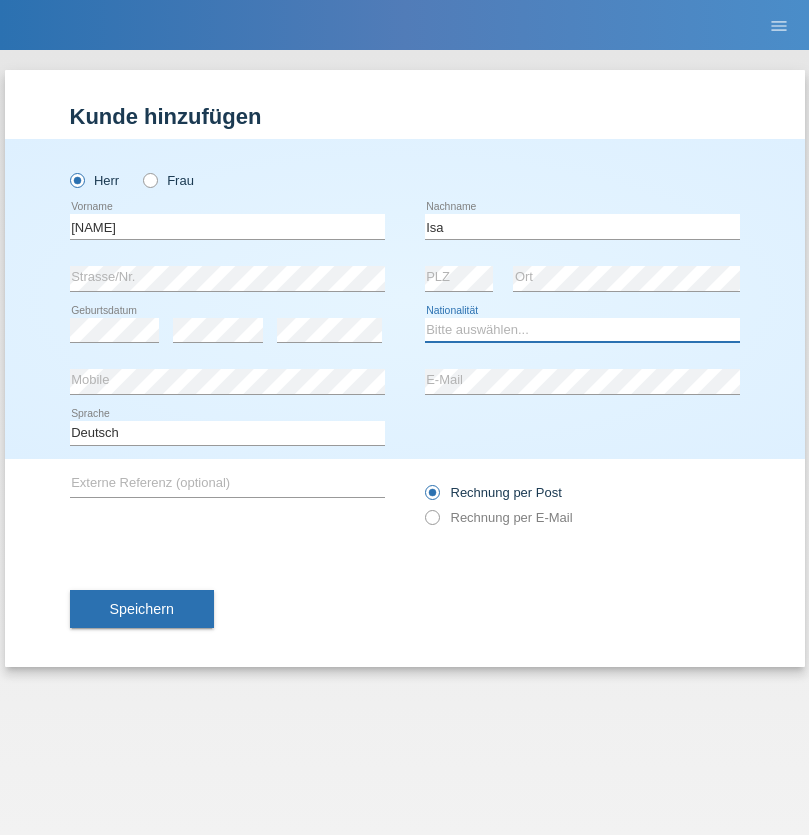 select on "TN" 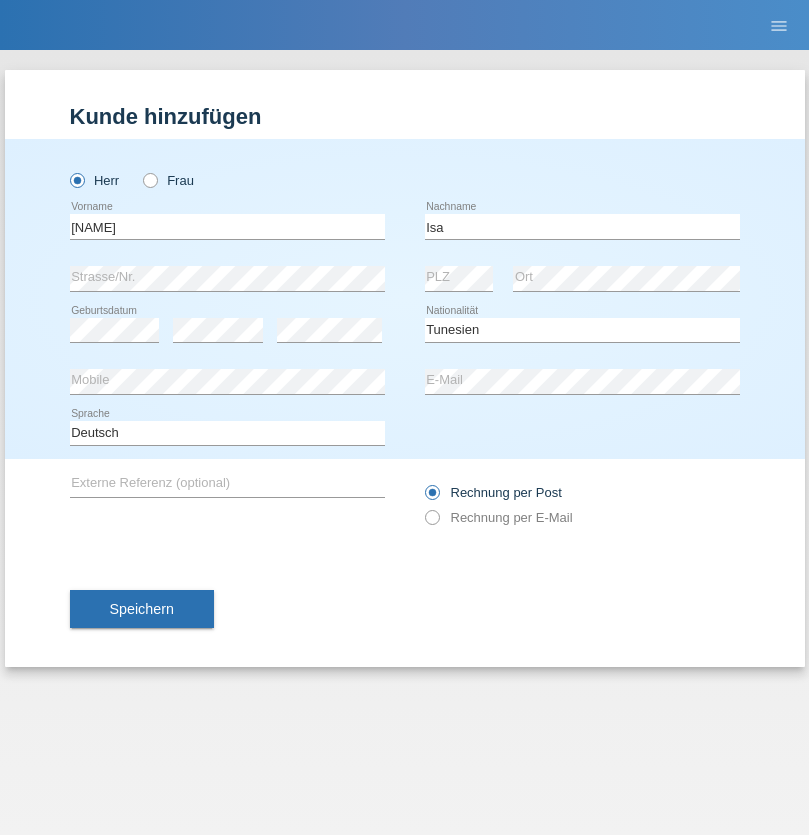 select on "C" 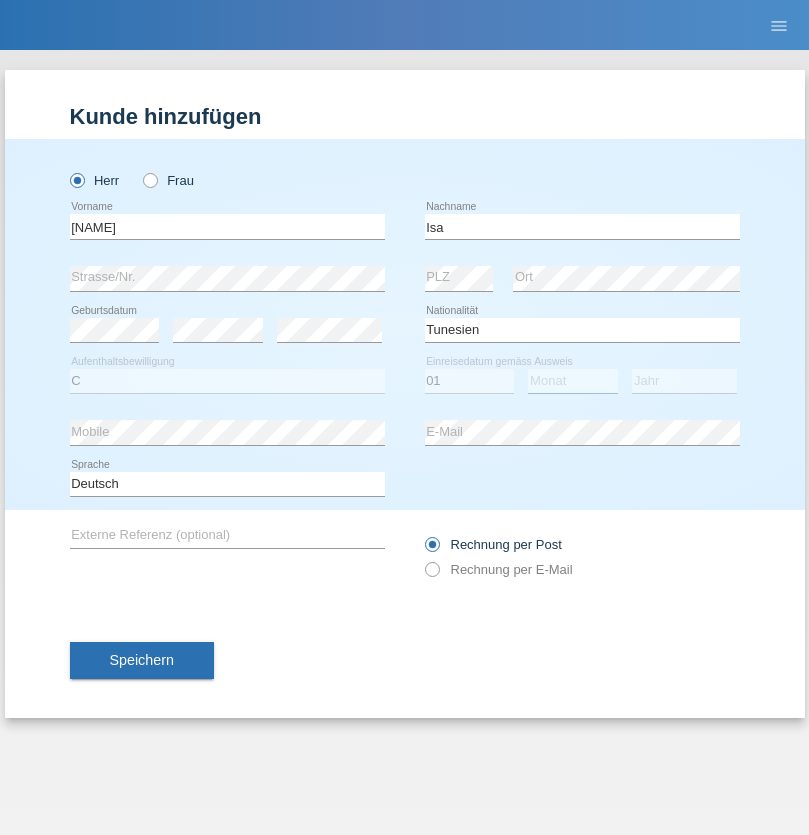 select on "01" 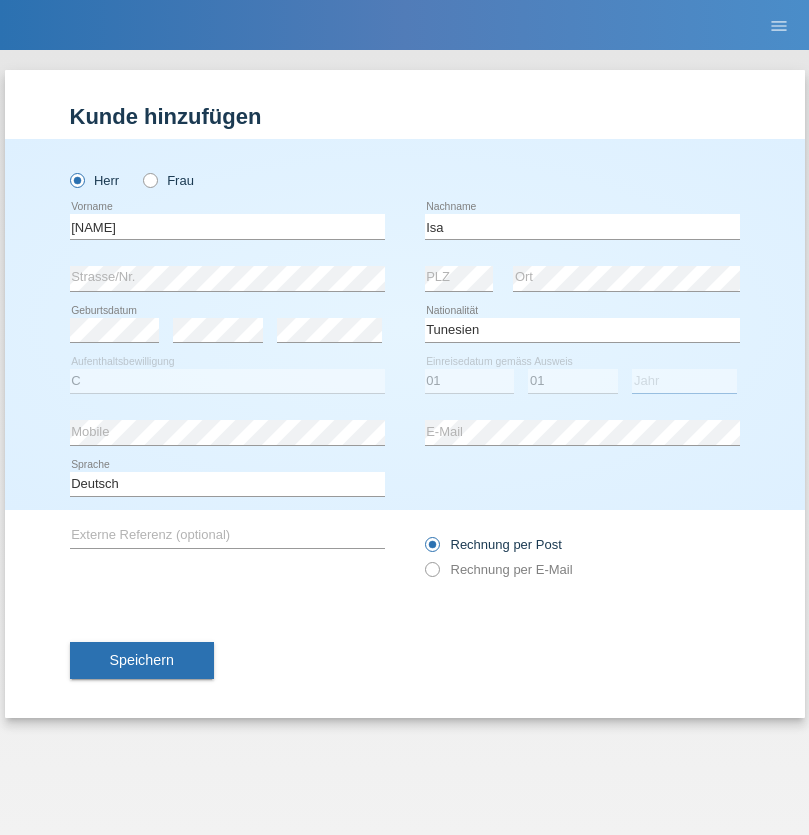 select on "2020" 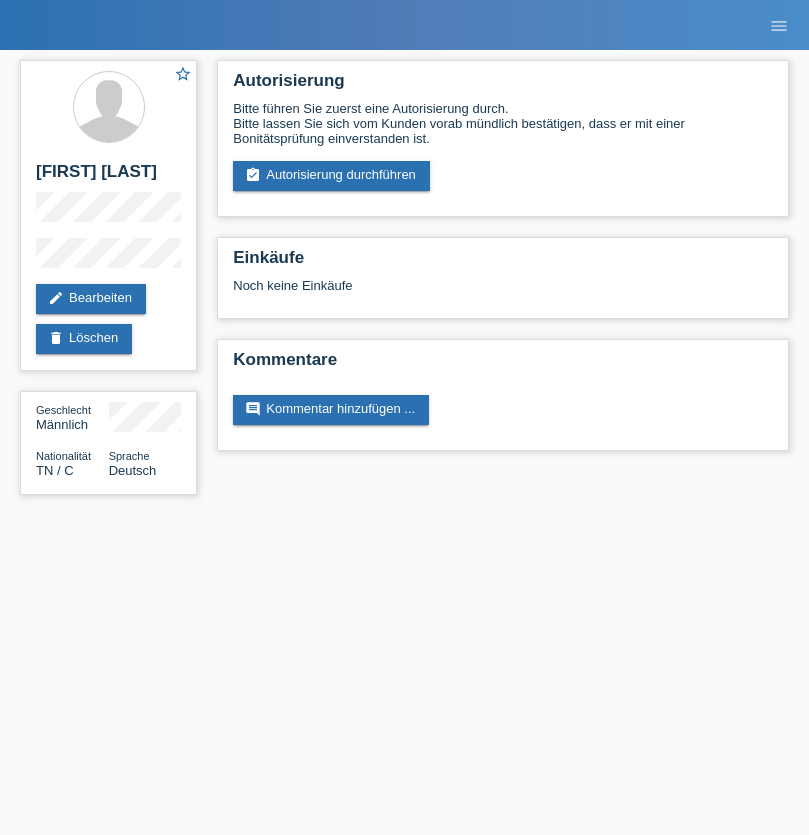 scroll, scrollTop: 0, scrollLeft: 0, axis: both 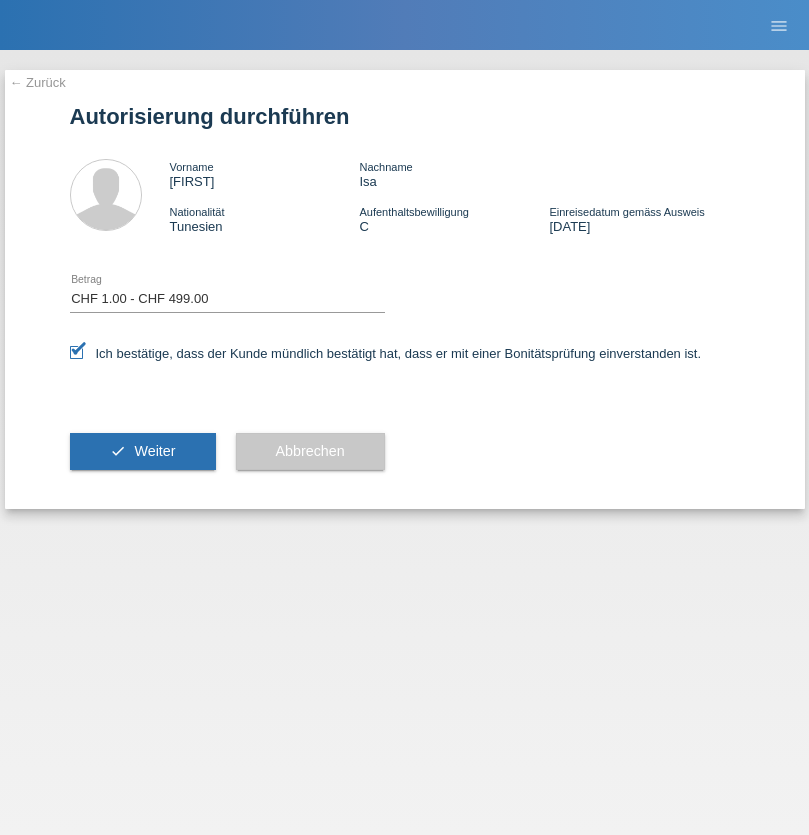 select on "1" 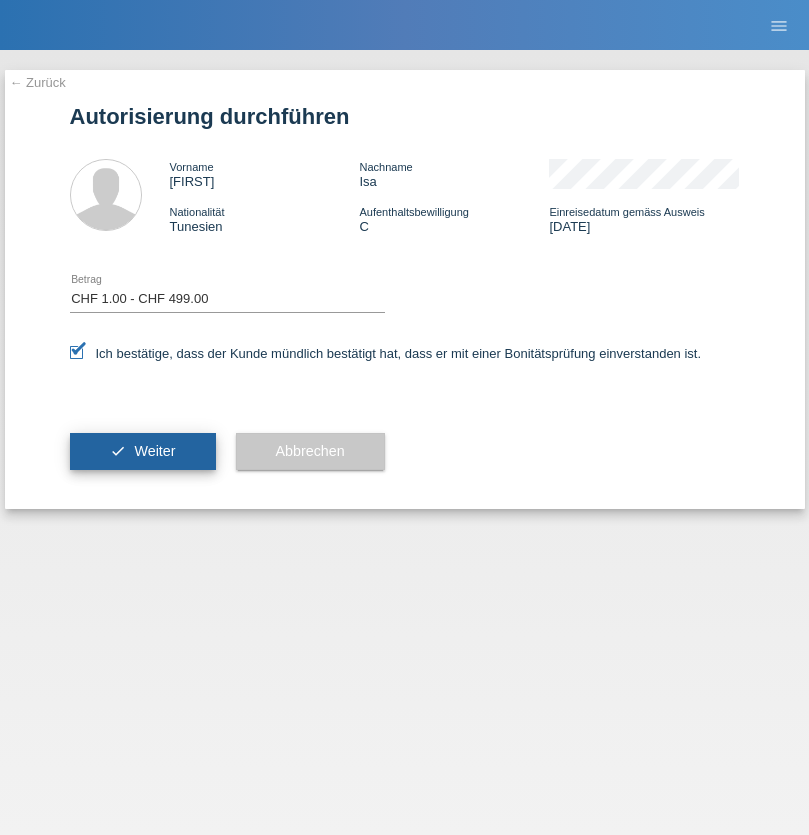 click on "Weiter" at bounding box center [154, 451] 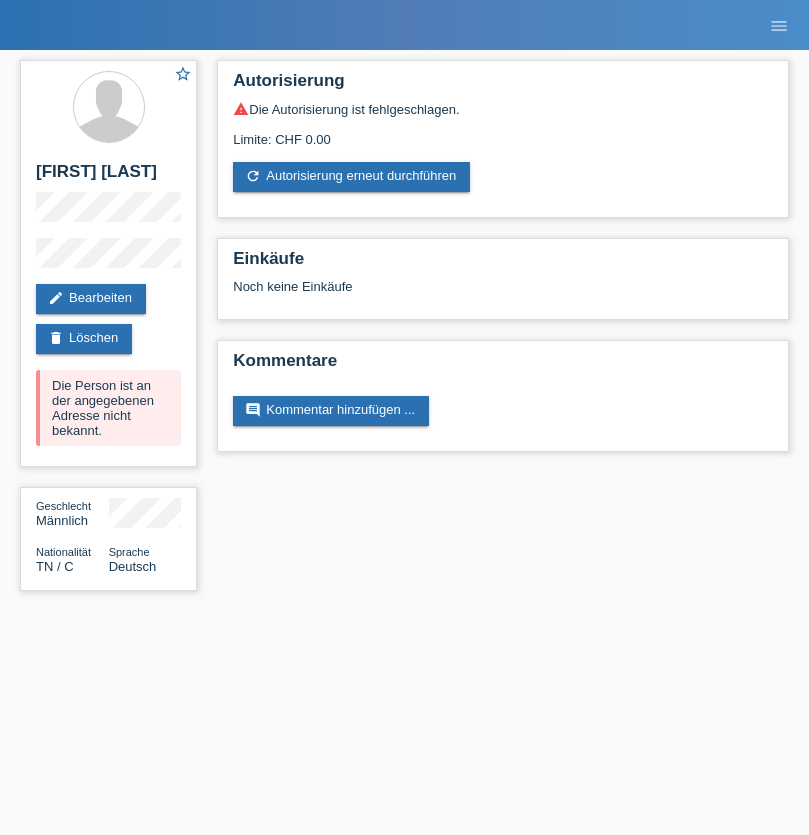 scroll, scrollTop: 0, scrollLeft: 0, axis: both 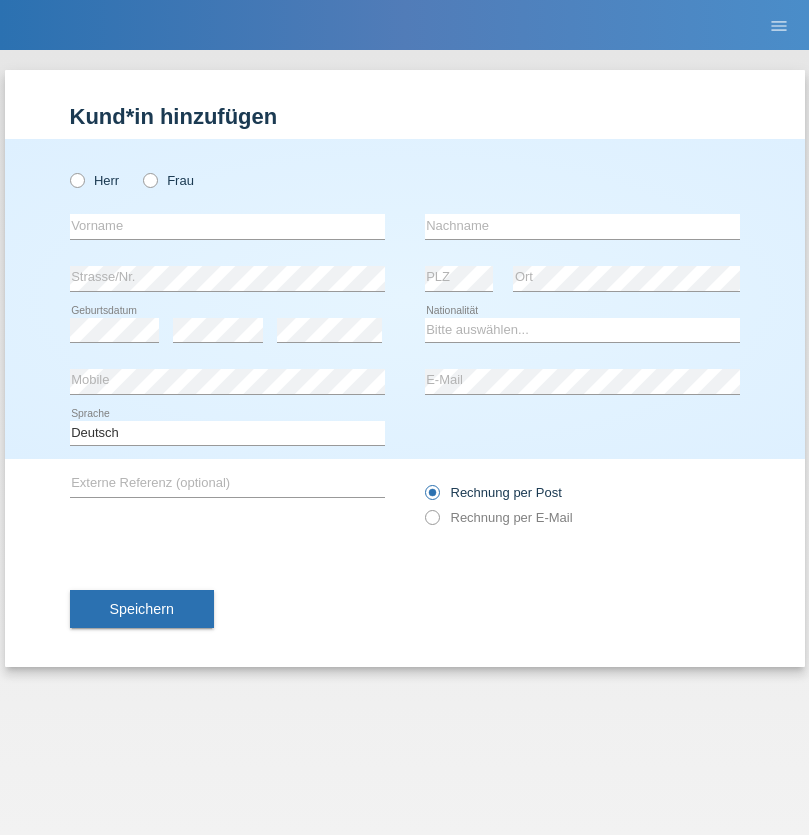 radio on "true" 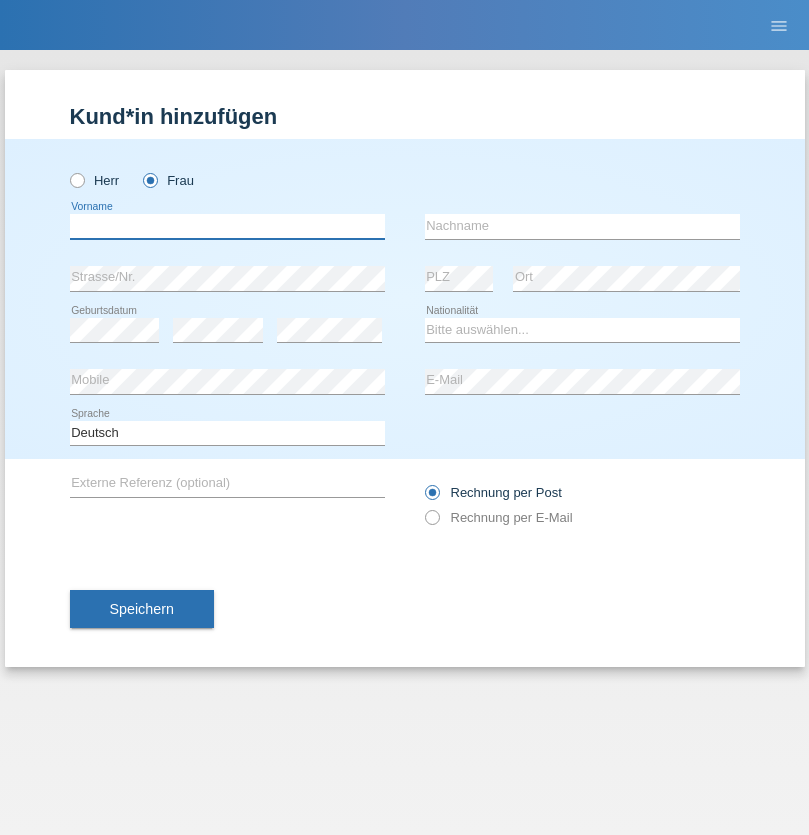 click at bounding box center (227, 226) 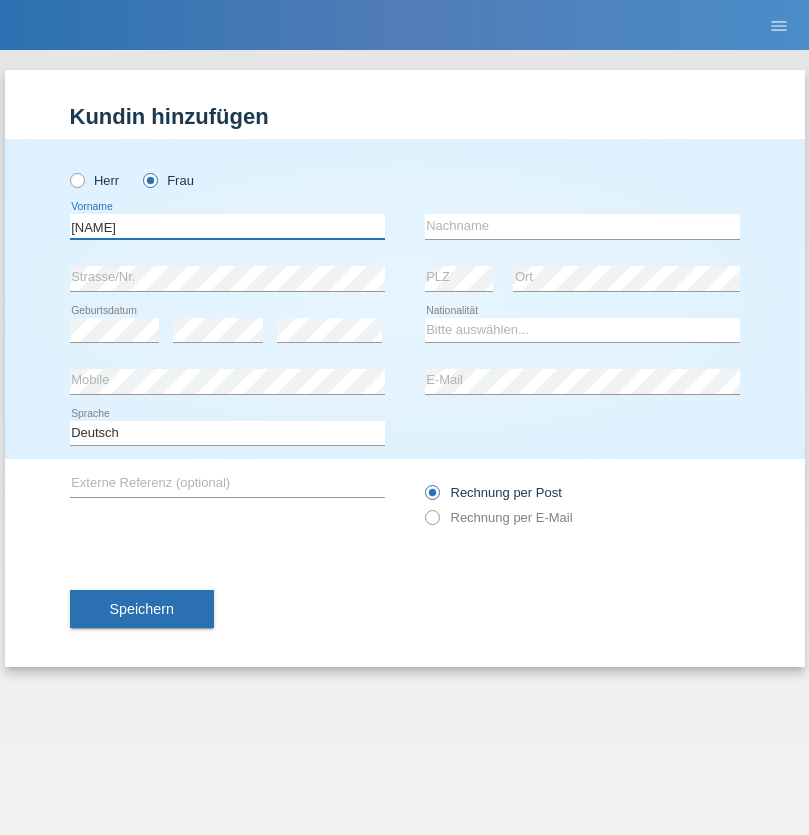 type on "[FIRST]" 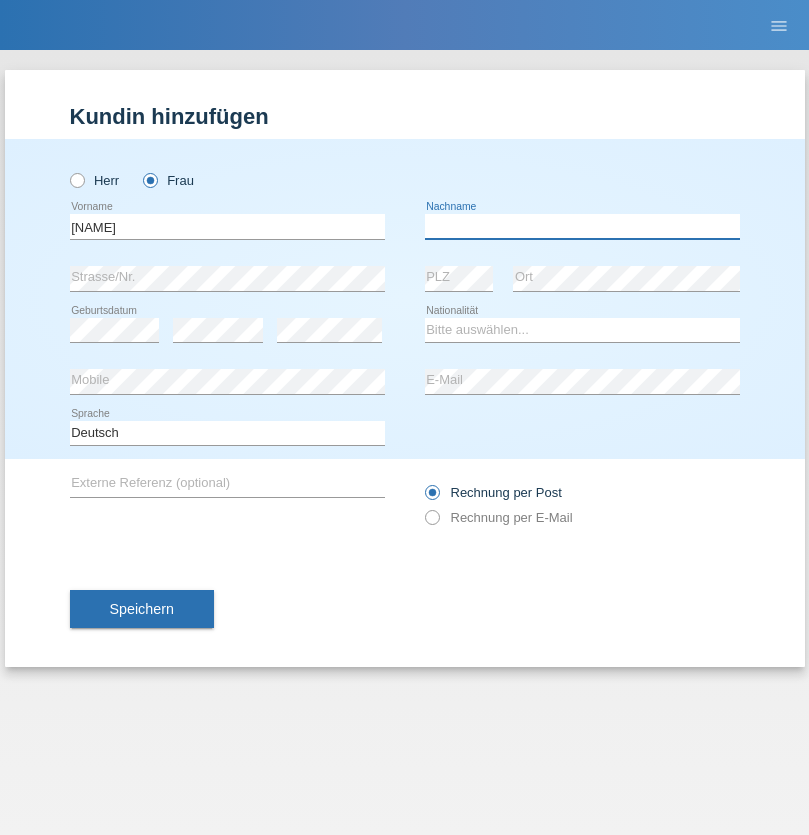 click at bounding box center [582, 226] 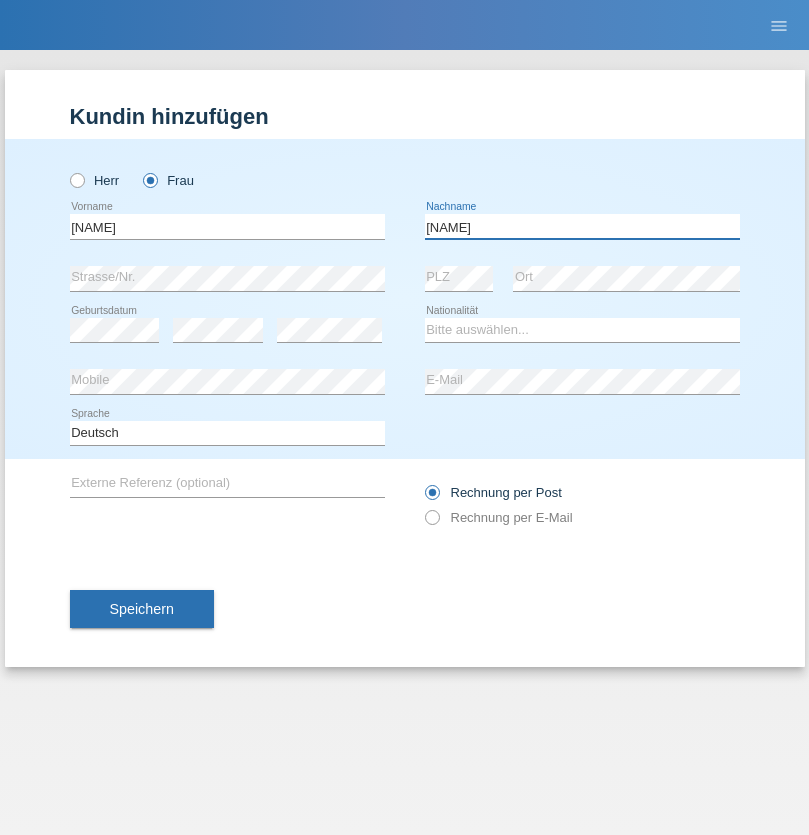 type on "[LAST] [LAST]" 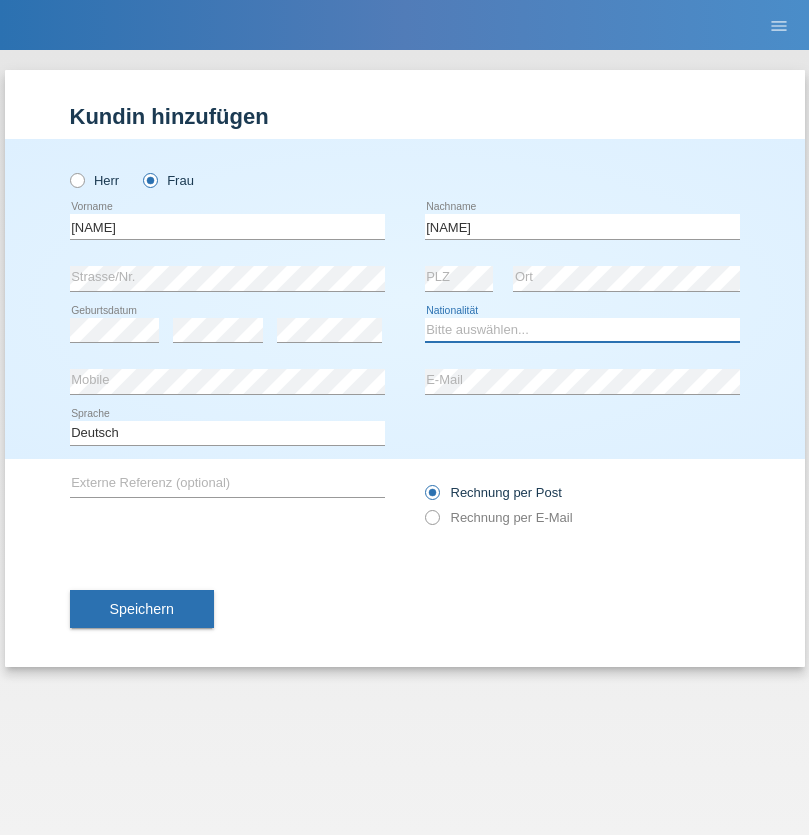 select on "DE" 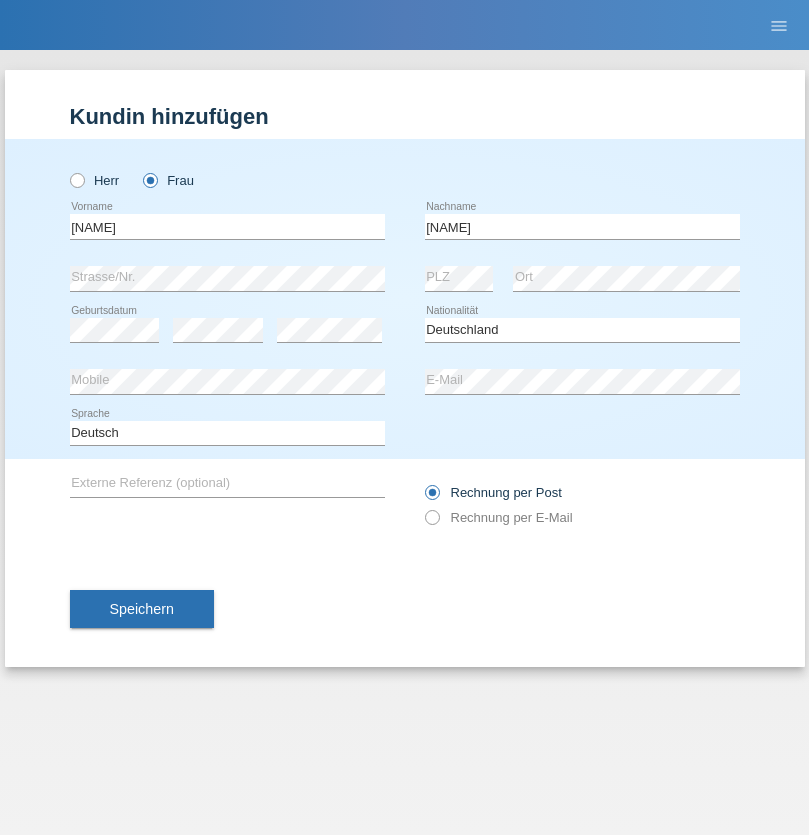 select on "C" 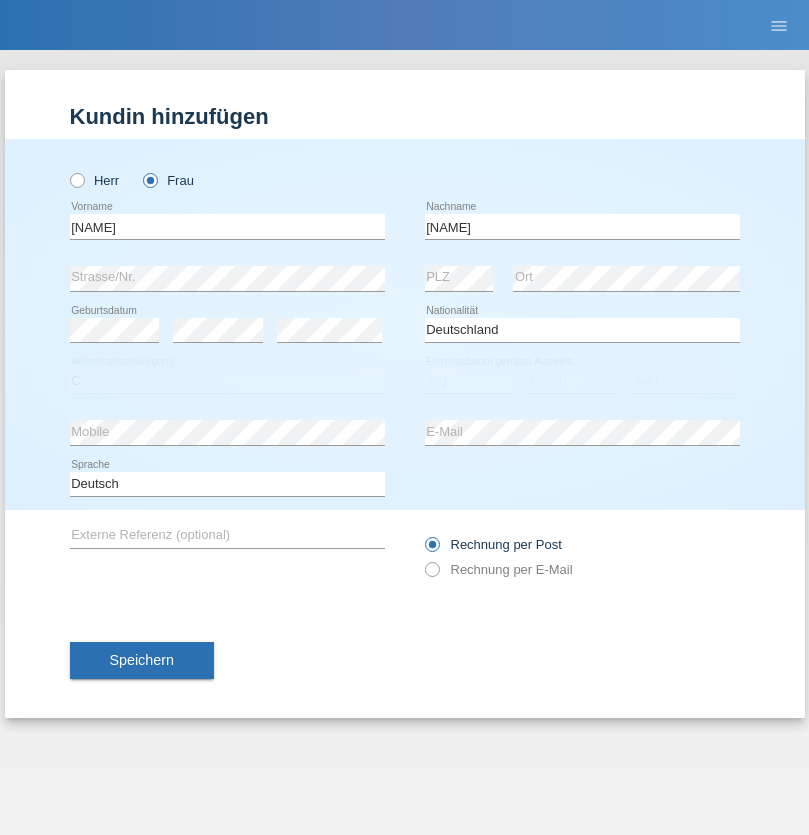 select on "06" 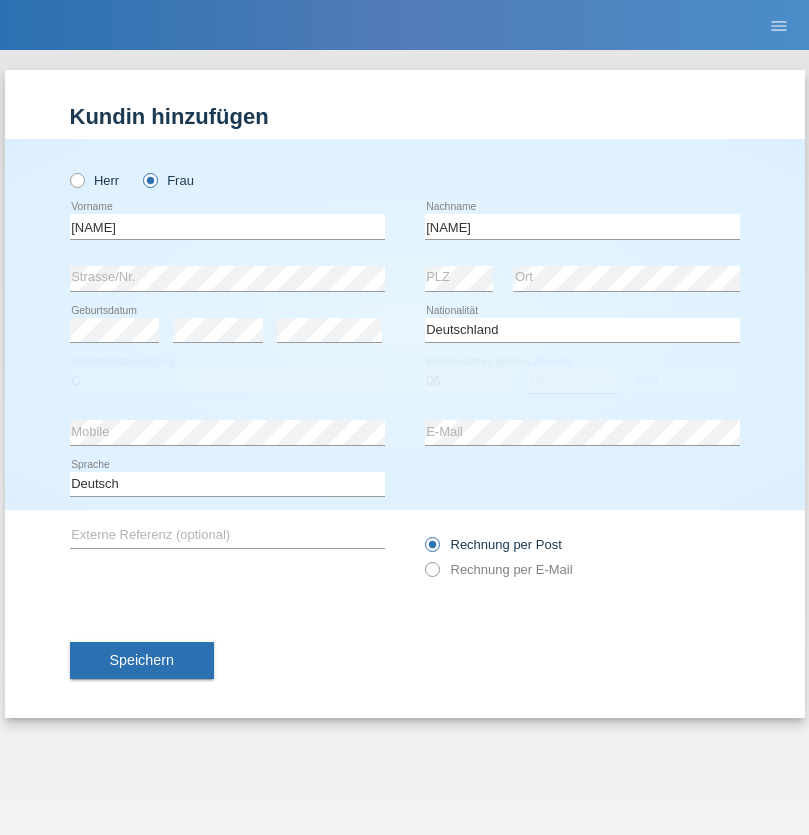 select on "10" 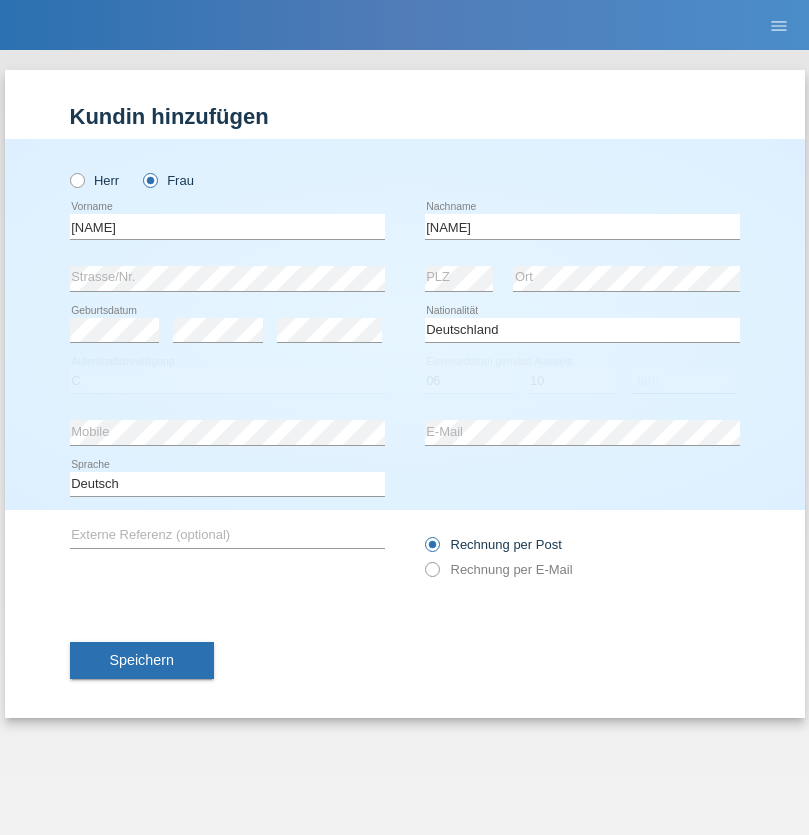 select on "2006" 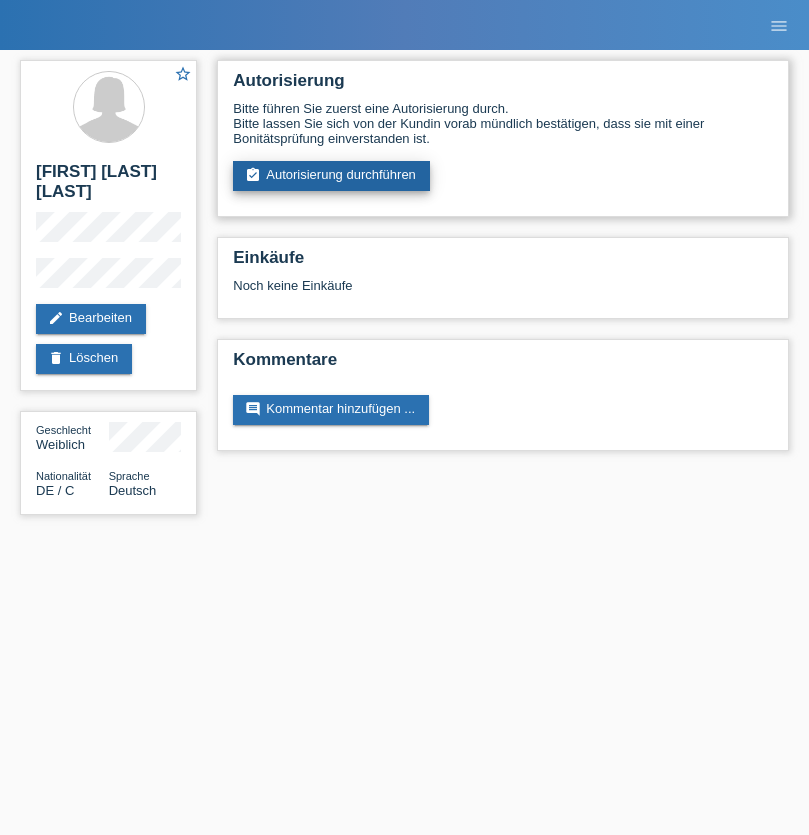 click on "assignment_turned_in  Autorisierung durchführen" at bounding box center (331, 176) 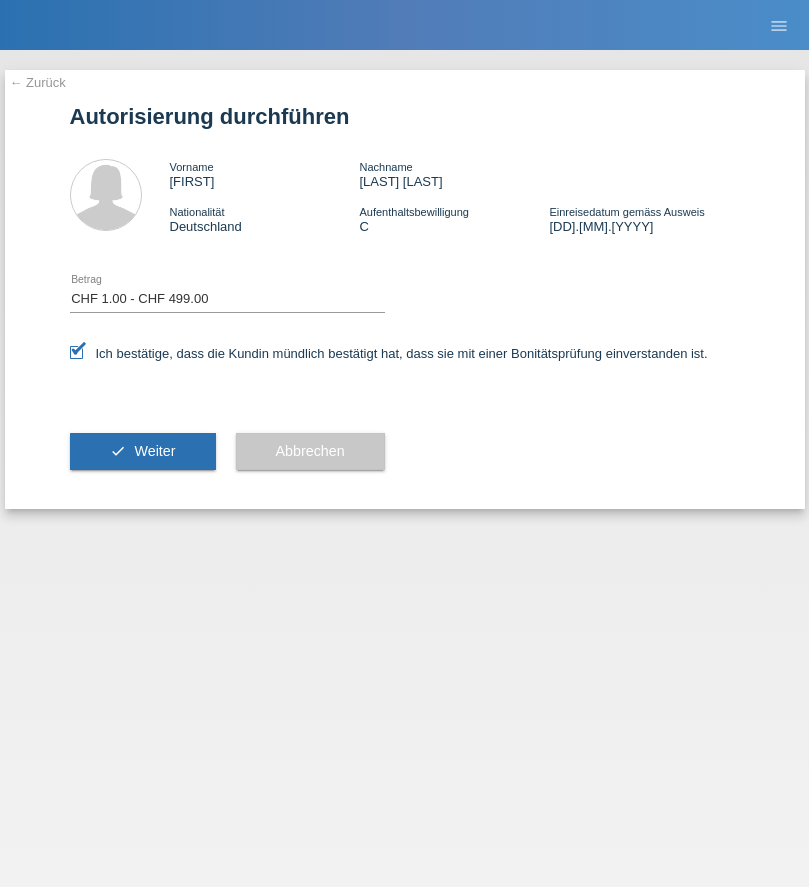 select on "1" 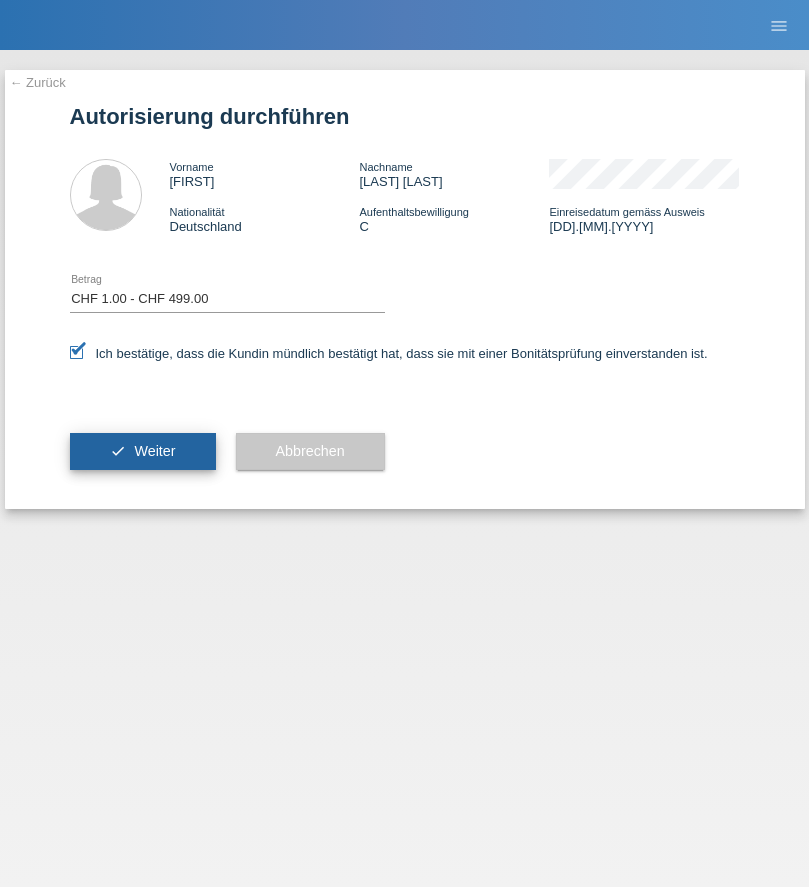 click on "Weiter" at bounding box center [154, 451] 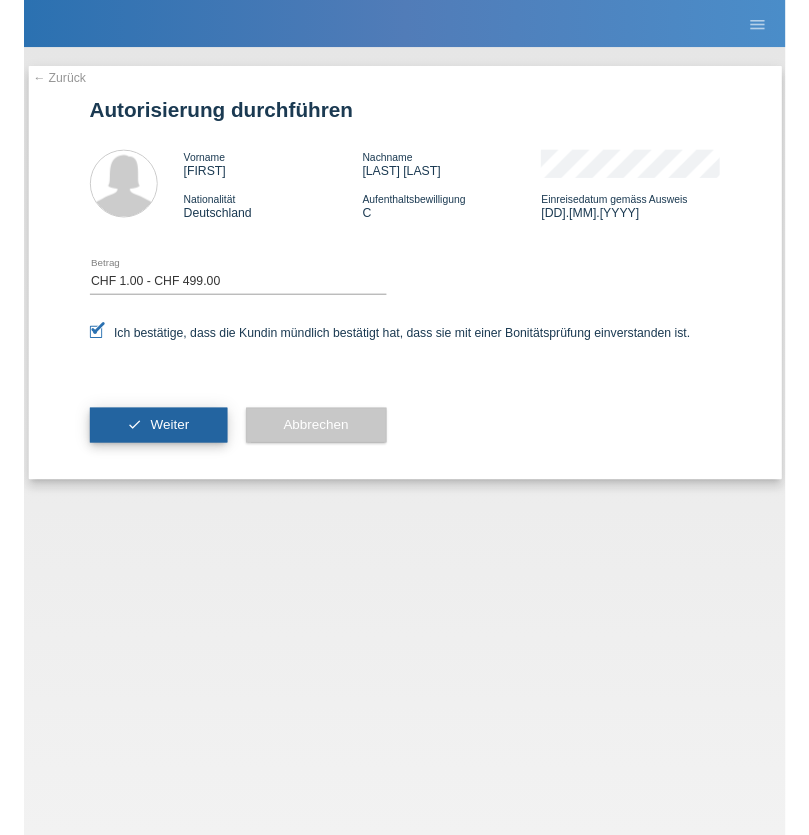 scroll, scrollTop: 0, scrollLeft: 0, axis: both 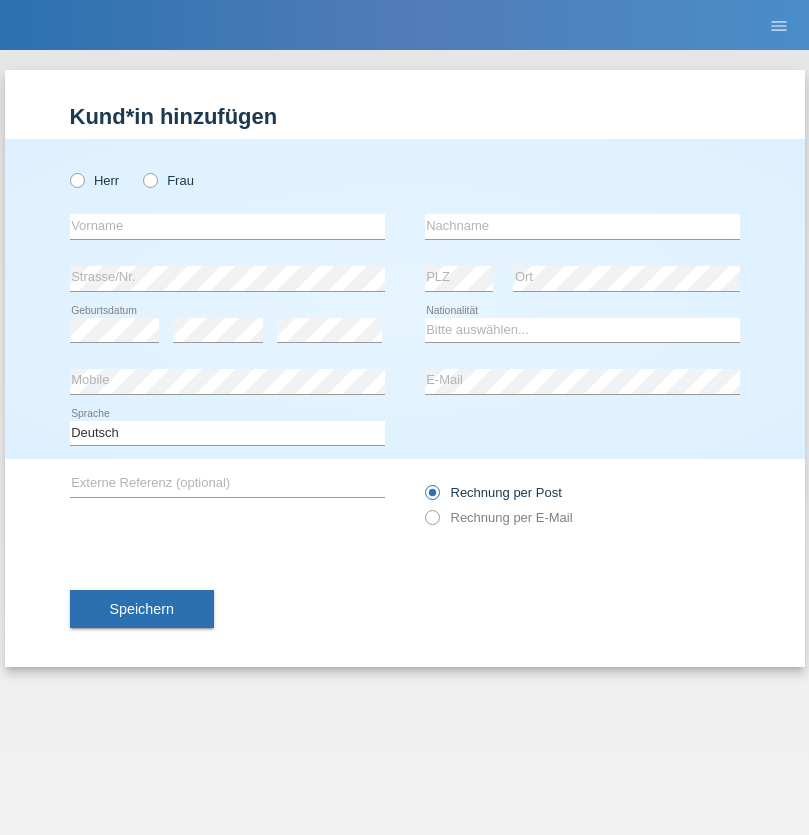 radio on "true" 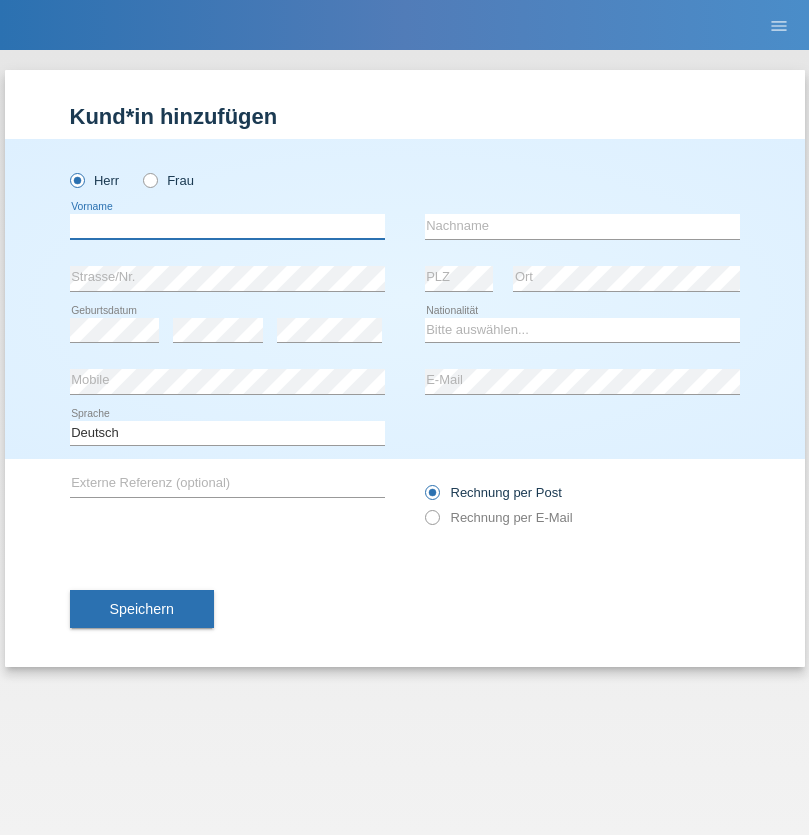 click at bounding box center (227, 226) 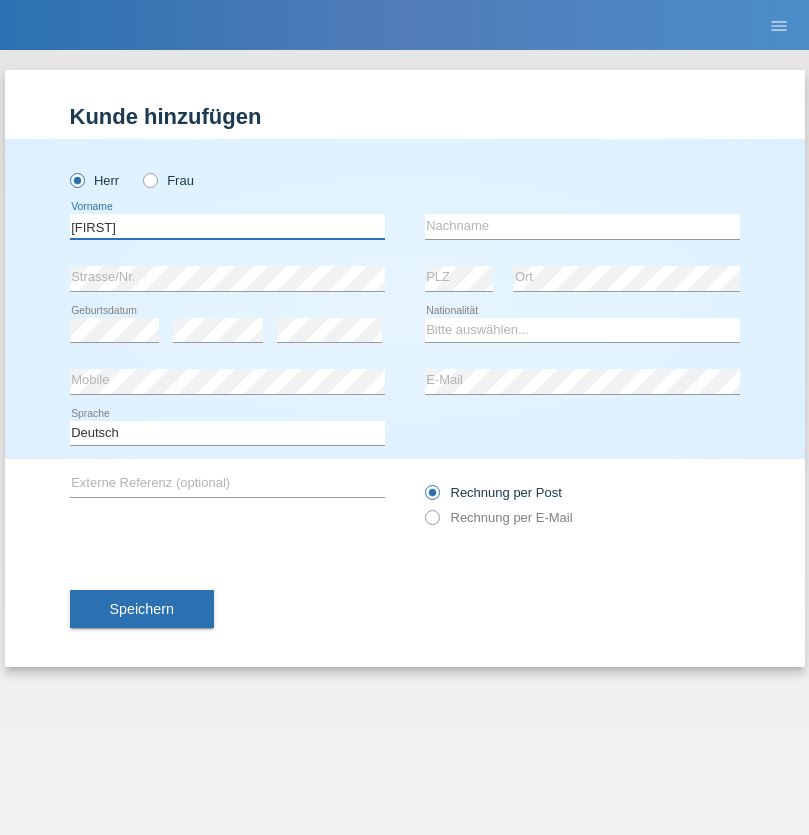 type on "Ronald" 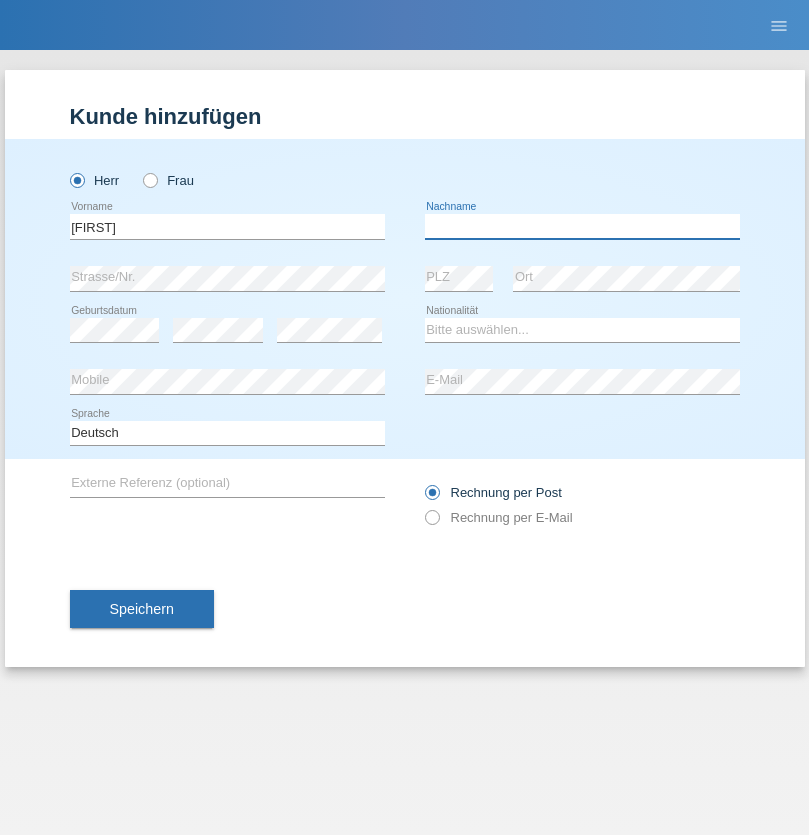 click at bounding box center [582, 226] 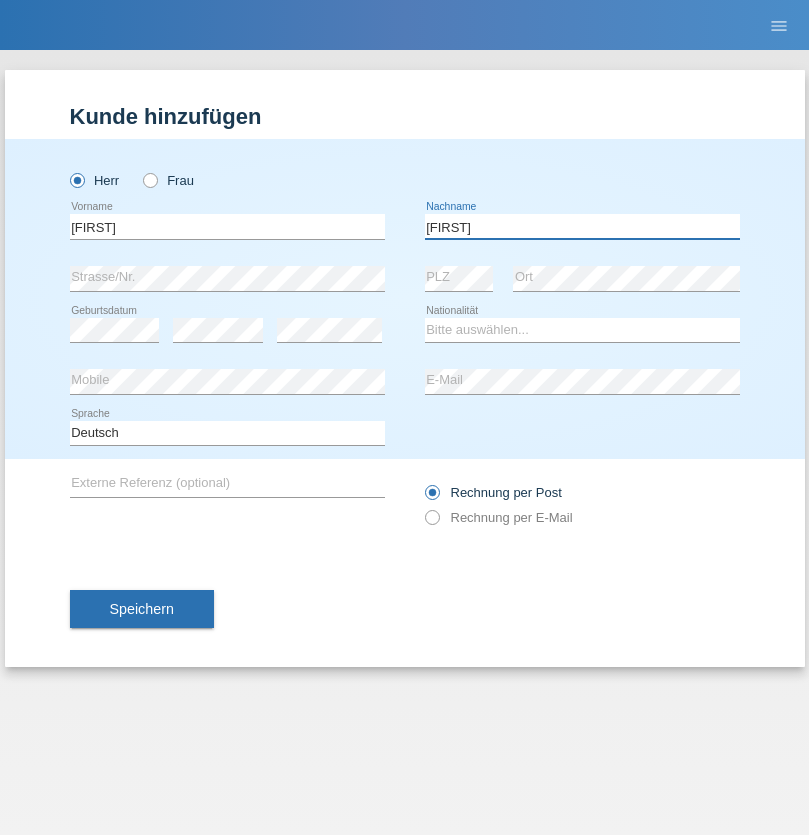 type on "Rychen" 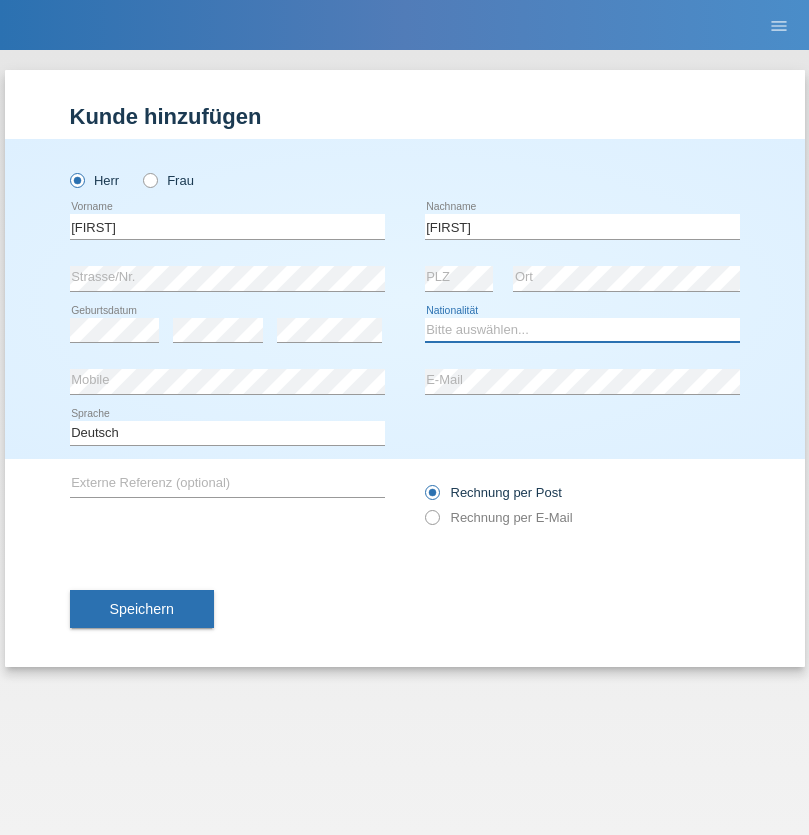 select on "CH" 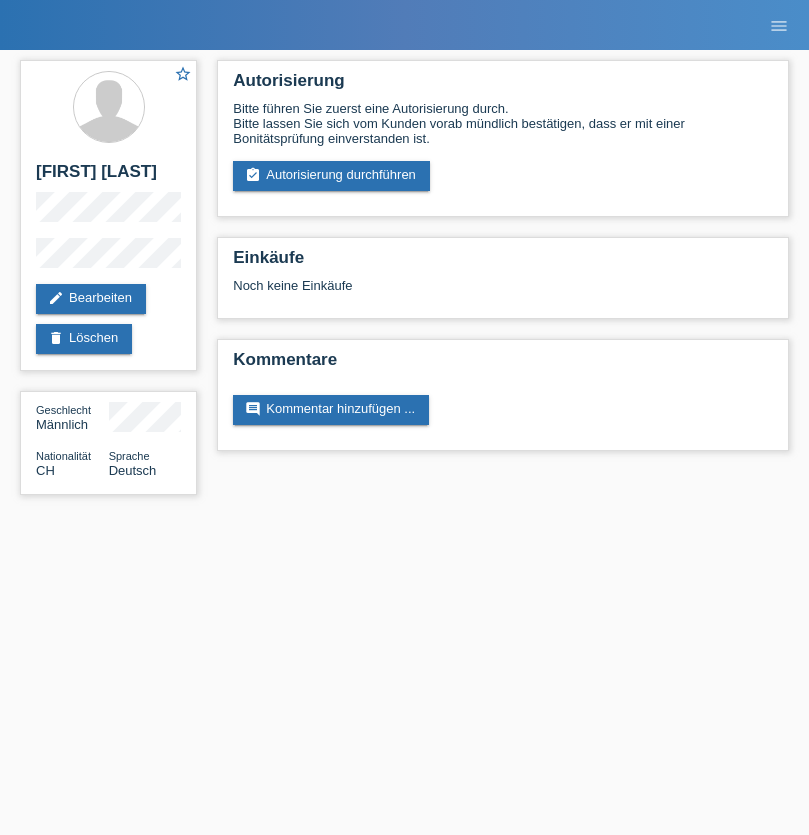 scroll, scrollTop: 0, scrollLeft: 0, axis: both 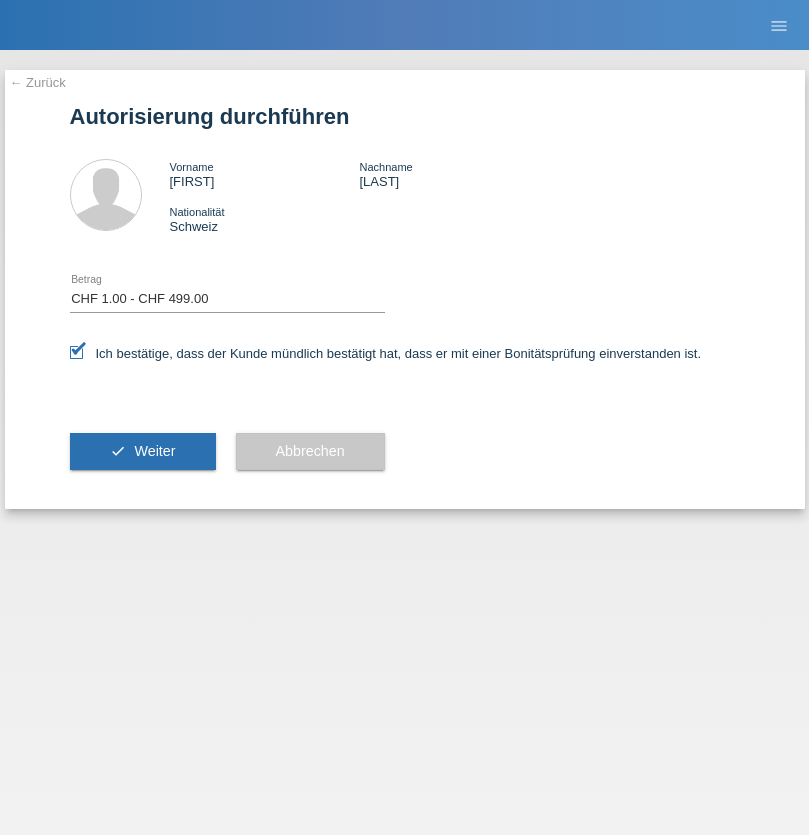 select on "1" 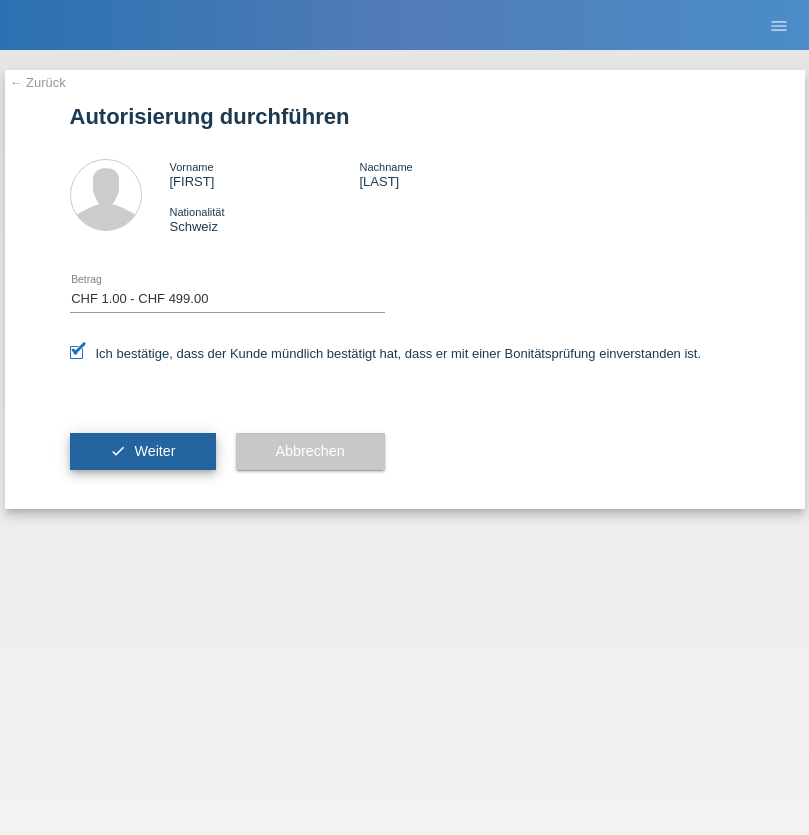 click on "Weiter" at bounding box center (154, 451) 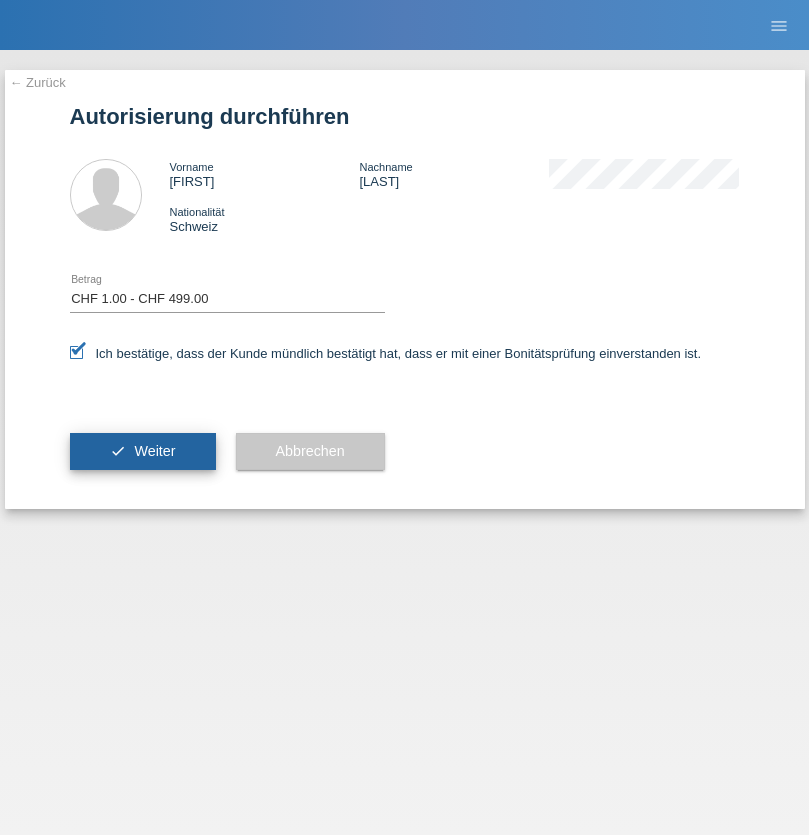 scroll, scrollTop: 0, scrollLeft: 0, axis: both 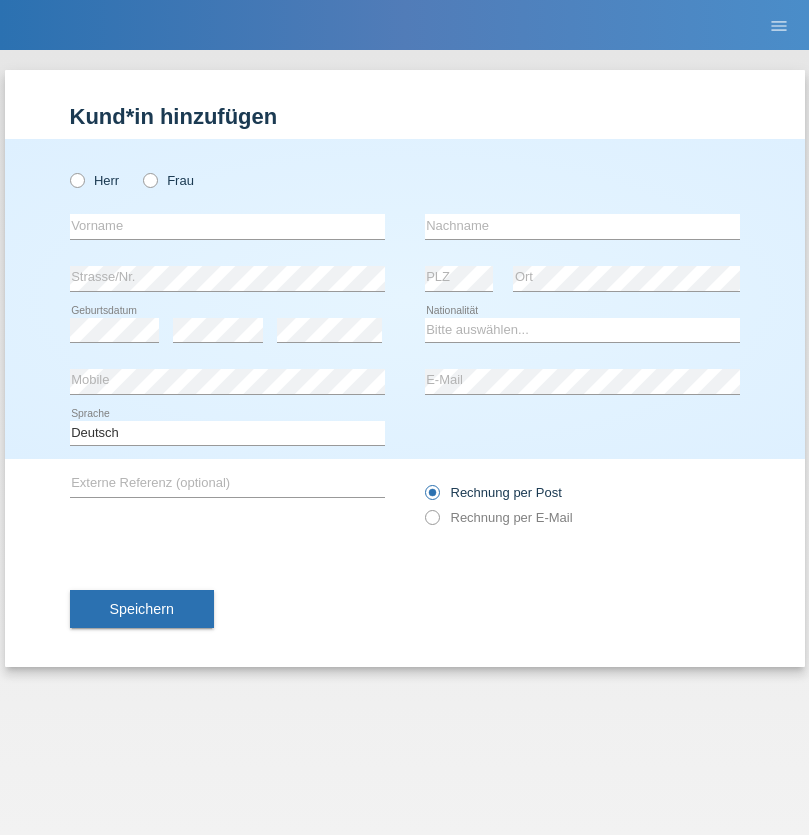 radio on "true" 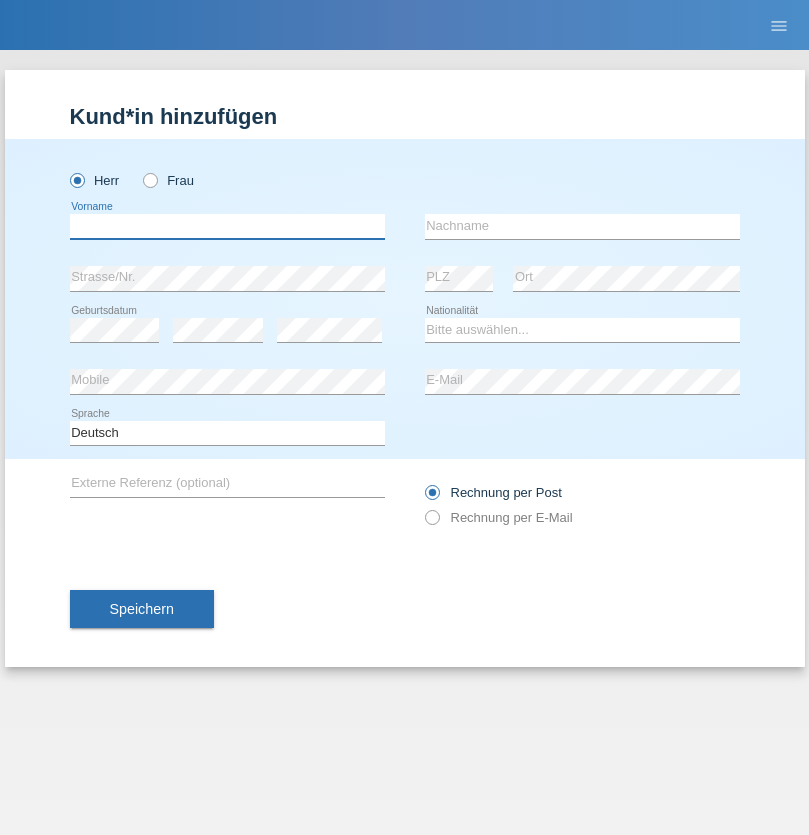 click at bounding box center (227, 226) 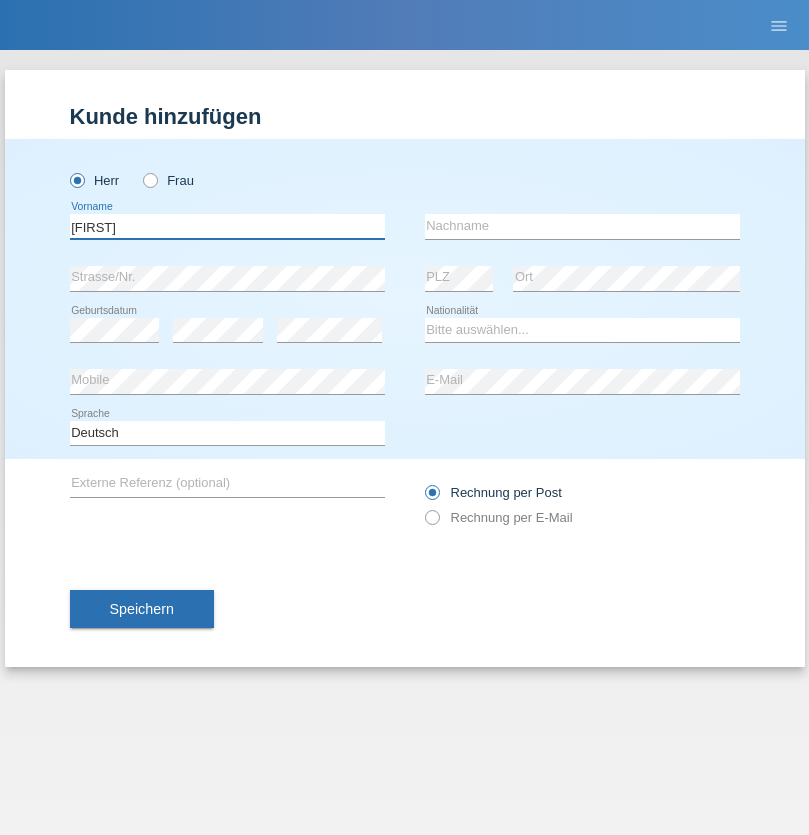 type on "Gwen" 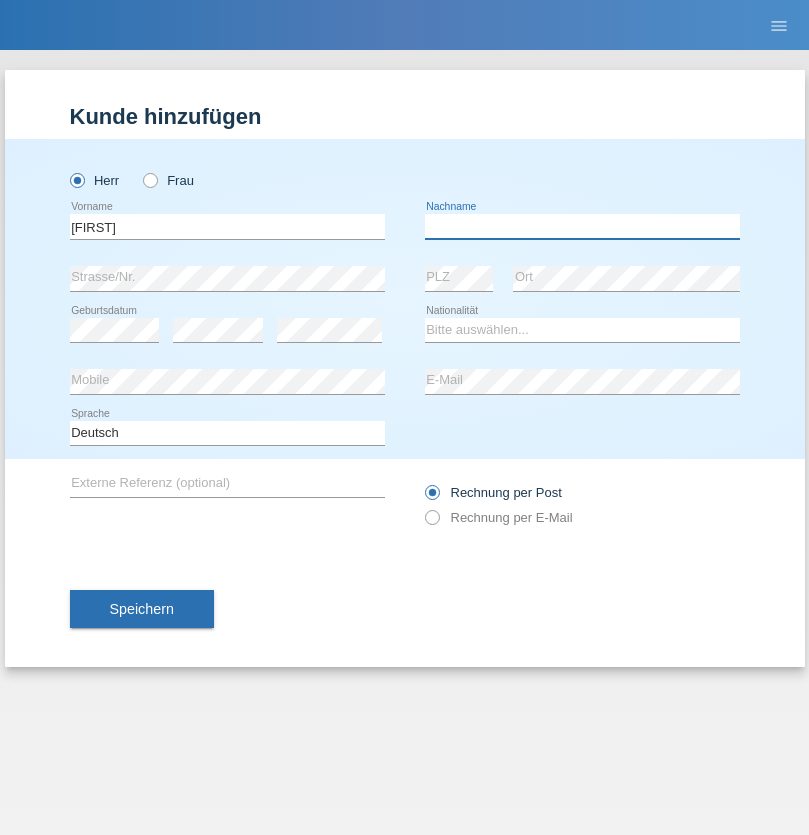 click at bounding box center (582, 226) 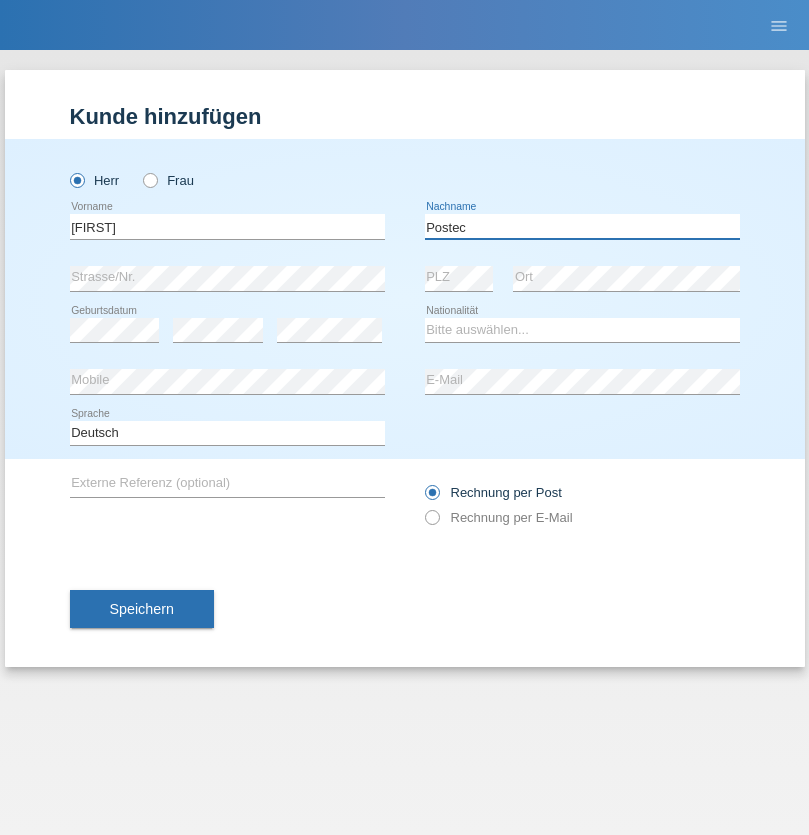 type on "Postec" 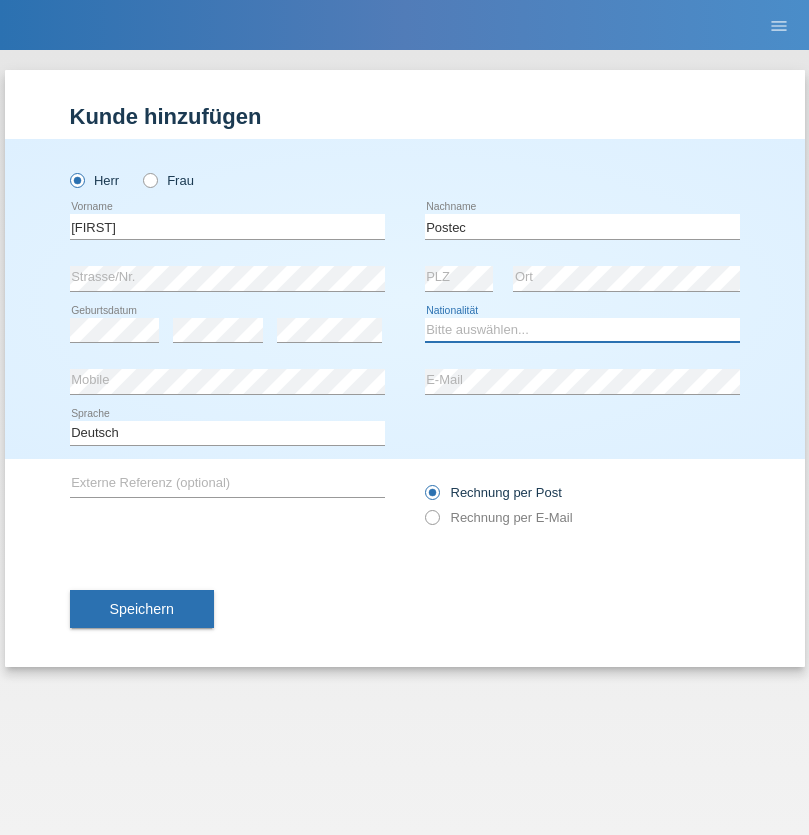 select on "CH" 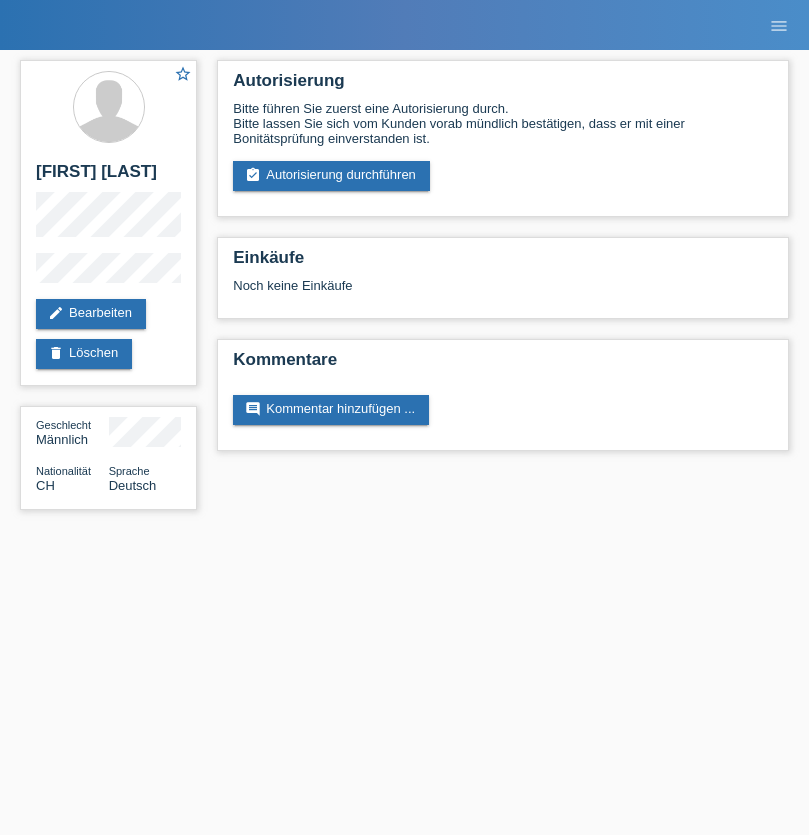 scroll, scrollTop: 0, scrollLeft: 0, axis: both 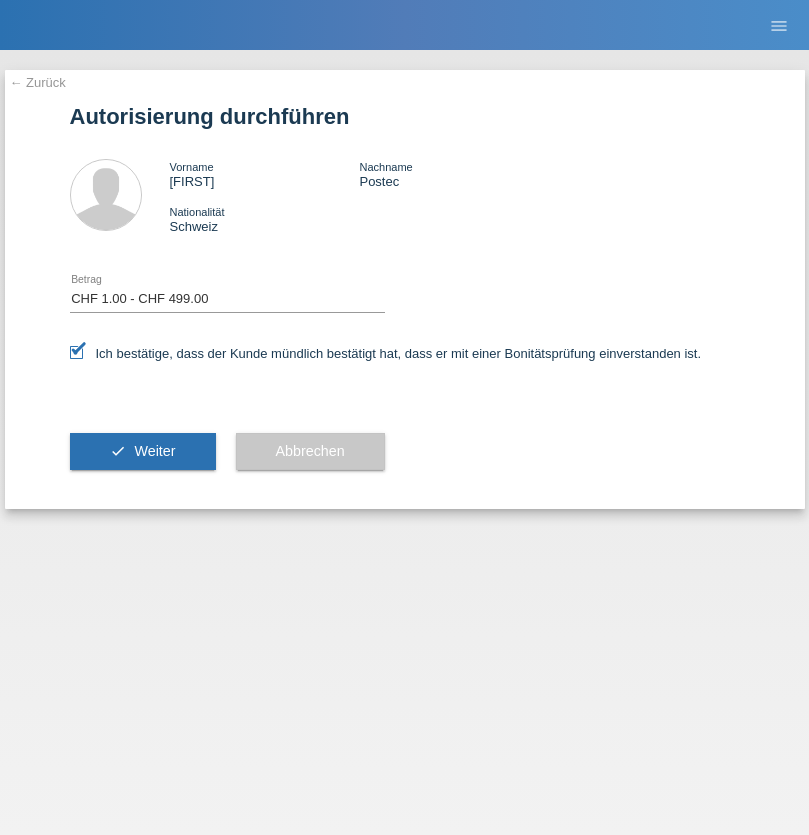 select on "1" 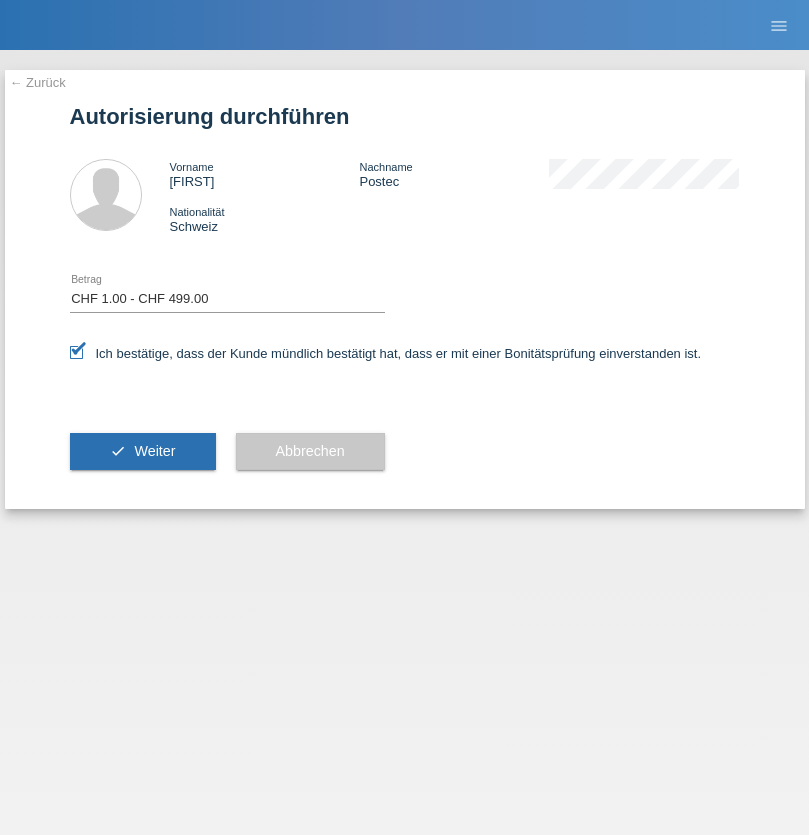 scroll, scrollTop: 0, scrollLeft: 0, axis: both 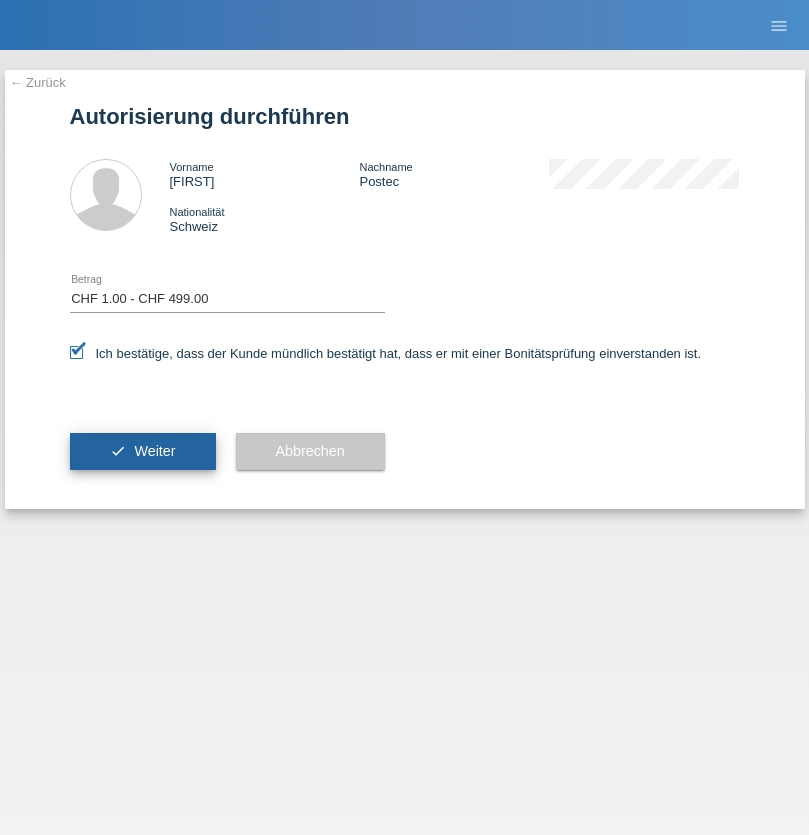 click on "Weiter" at bounding box center (154, 451) 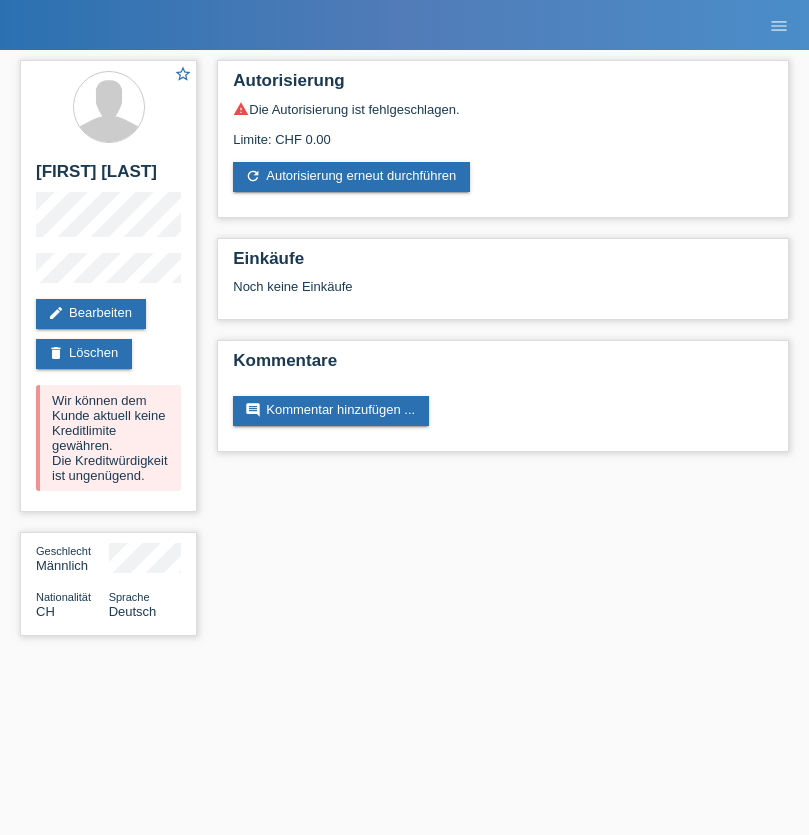 scroll, scrollTop: 0, scrollLeft: 0, axis: both 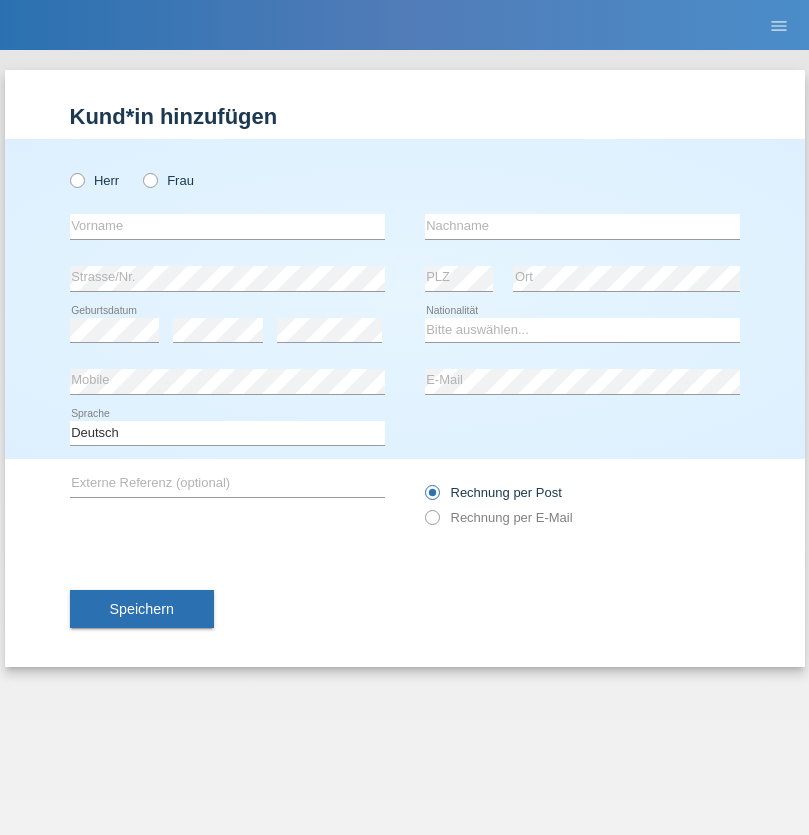radio on "true" 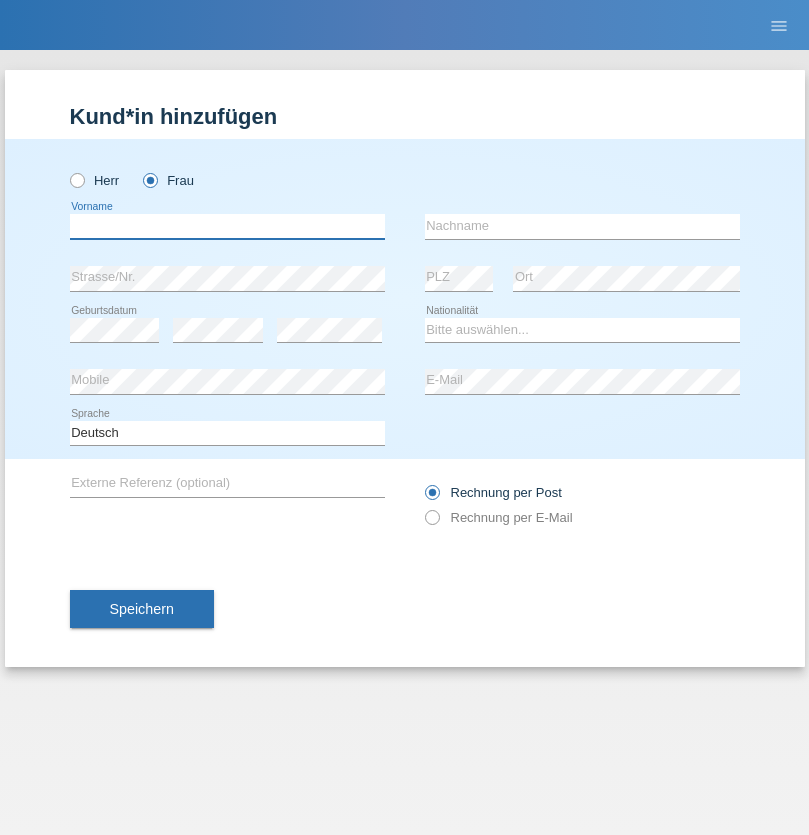click at bounding box center [227, 226] 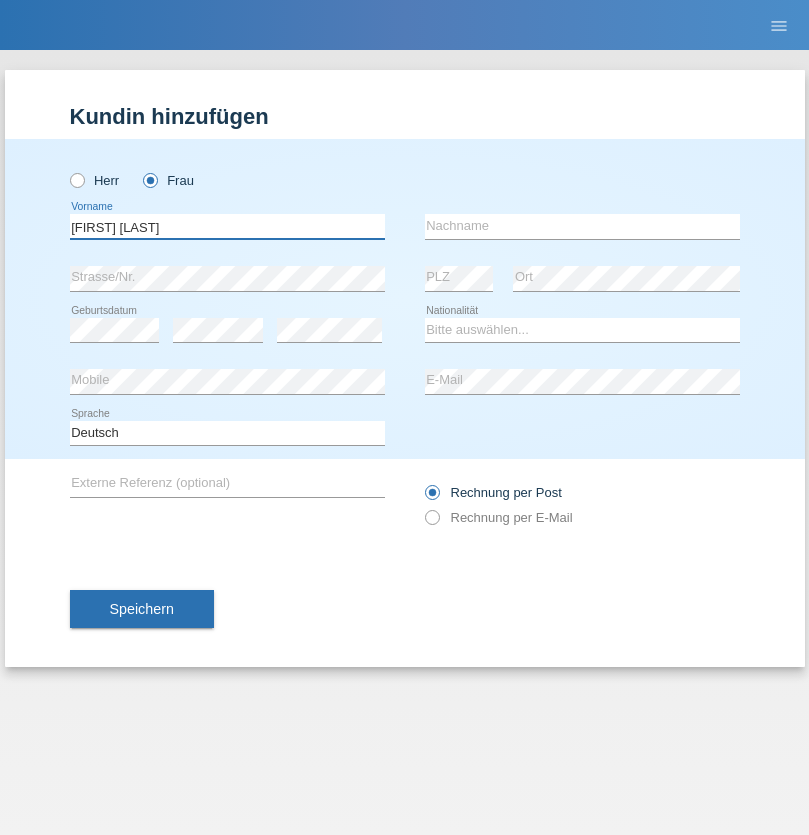 type on "Margare Asucena" 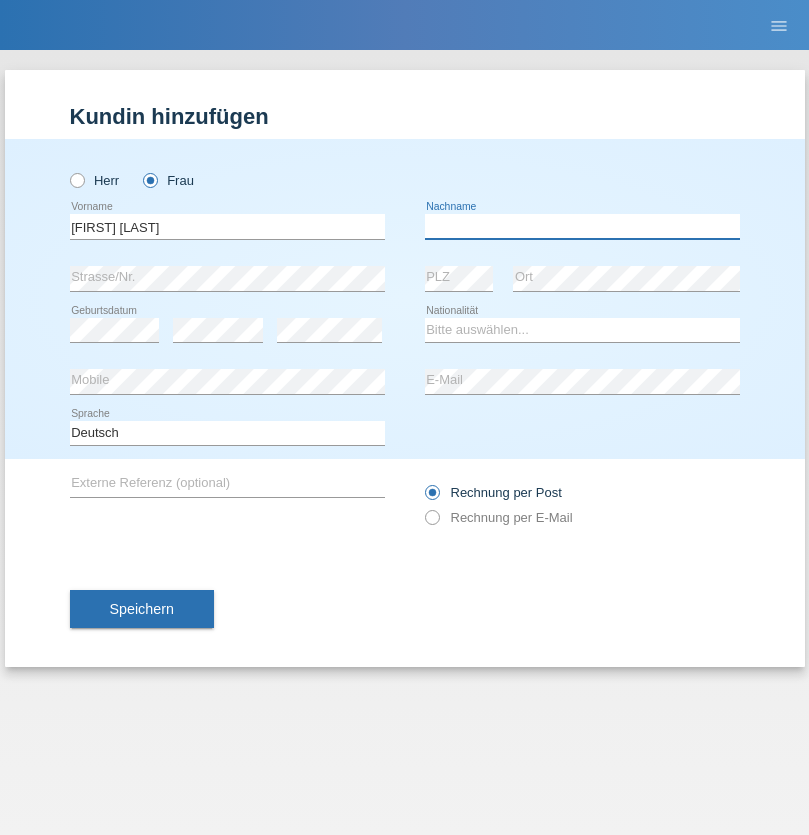 click at bounding box center (582, 226) 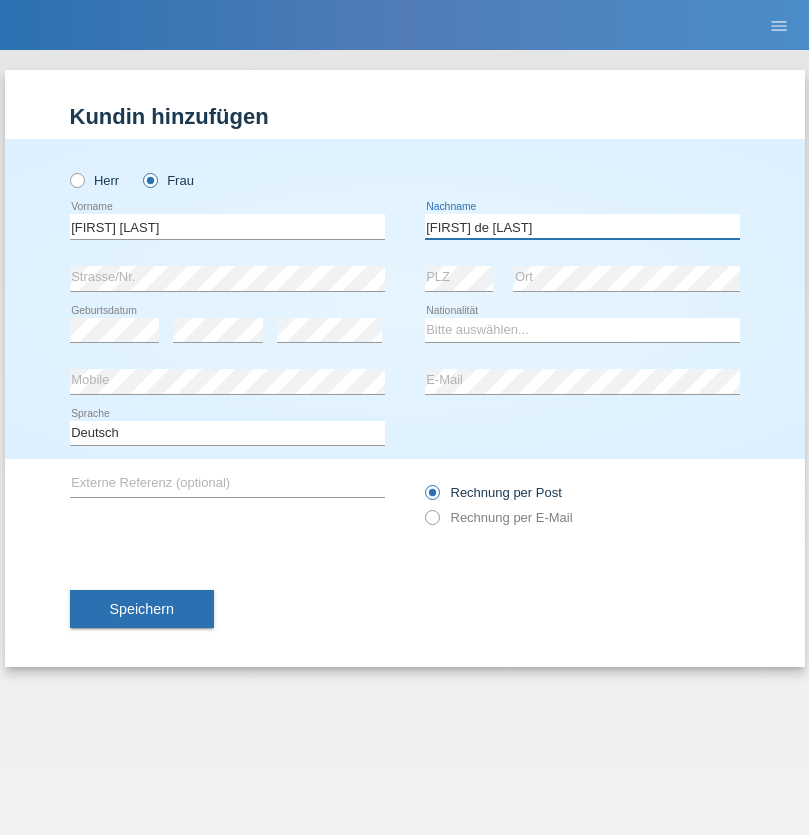 type on "Herebia de Beck" 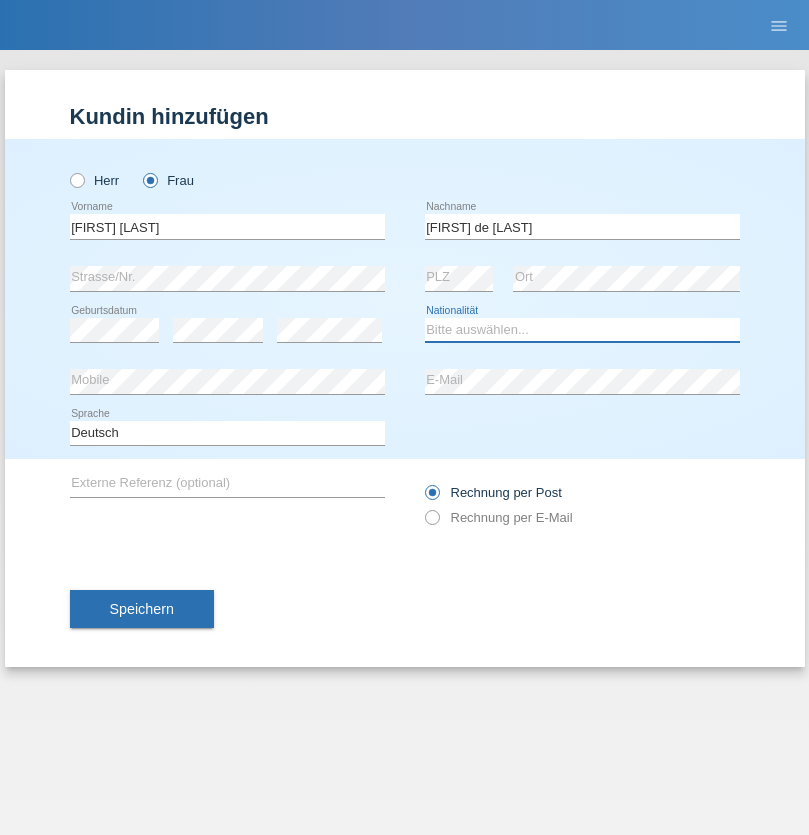 select on "CH" 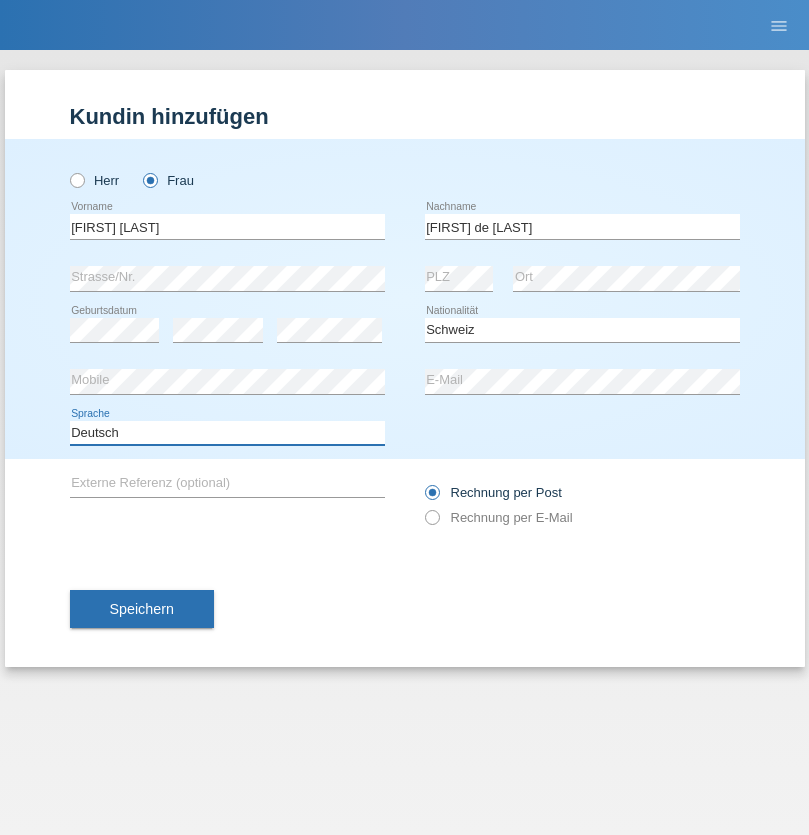 select on "en" 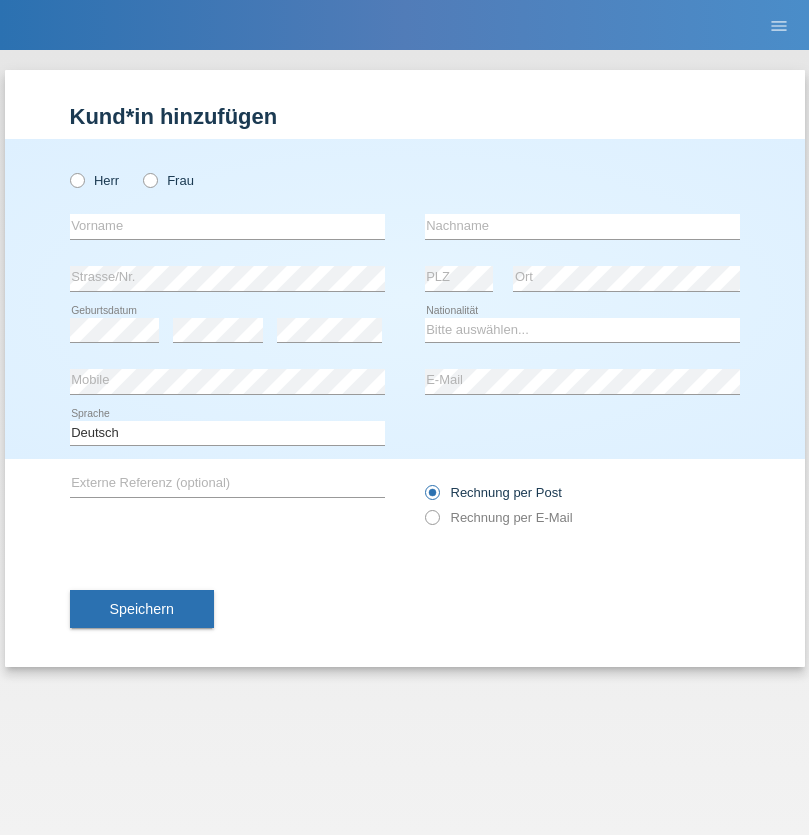 scroll, scrollTop: 0, scrollLeft: 0, axis: both 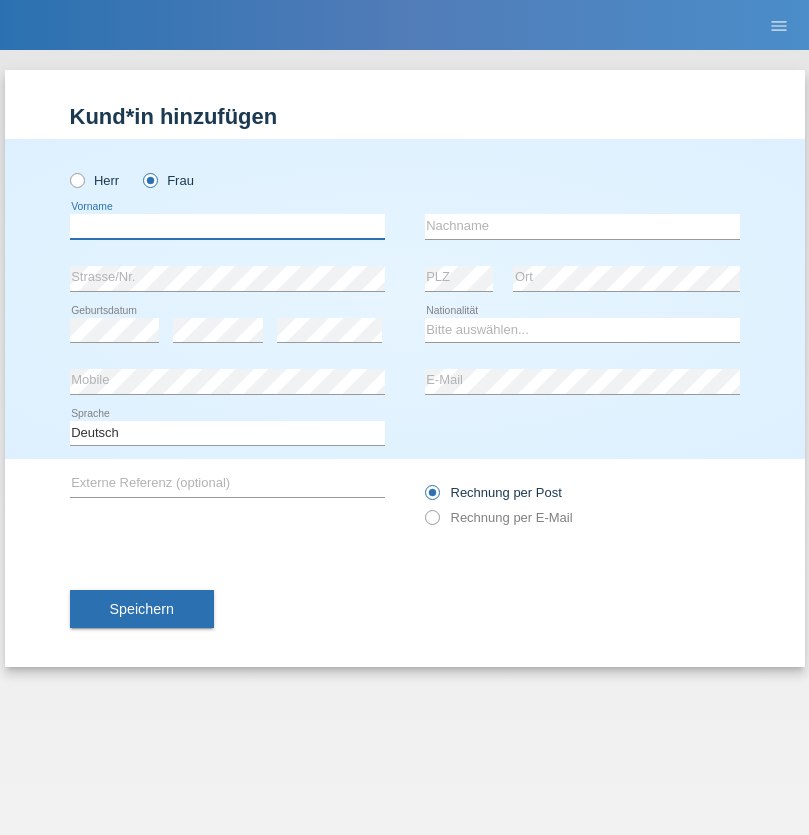 click at bounding box center [227, 226] 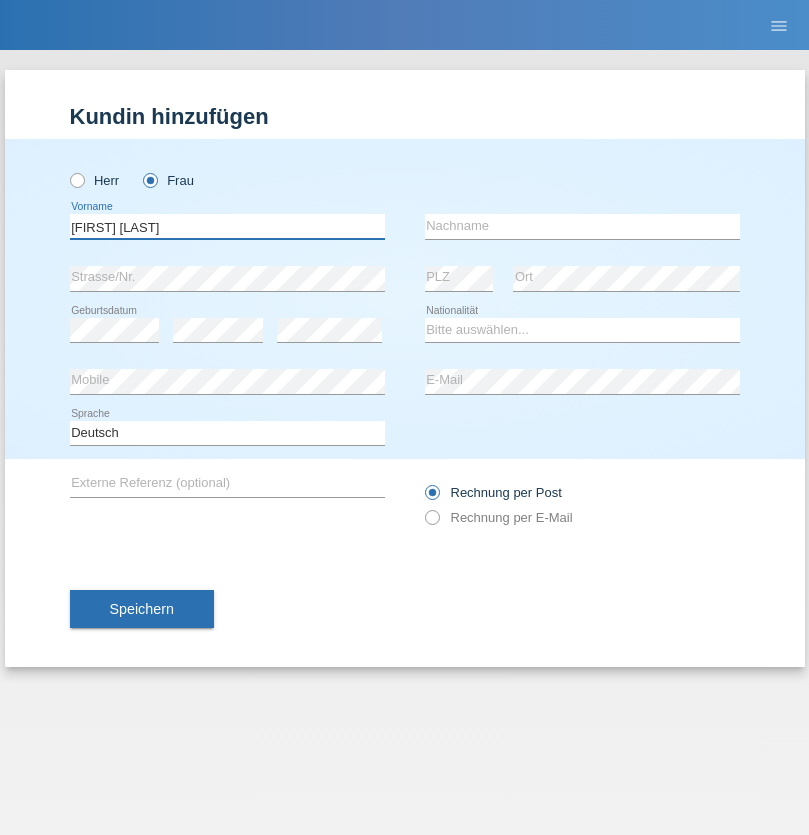 type on "Melissa Paz" 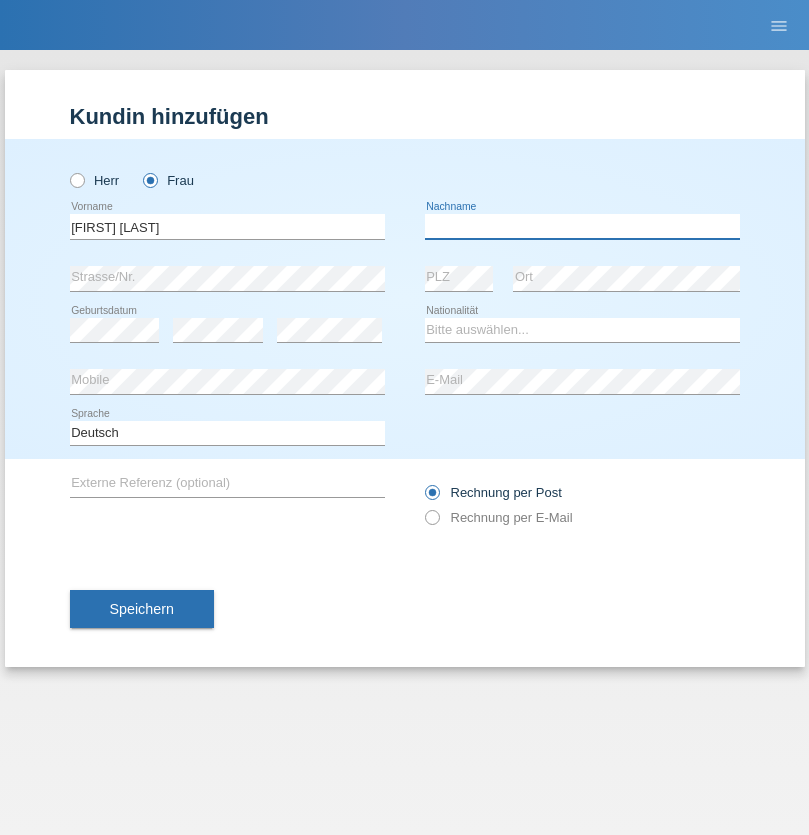 click at bounding box center [582, 226] 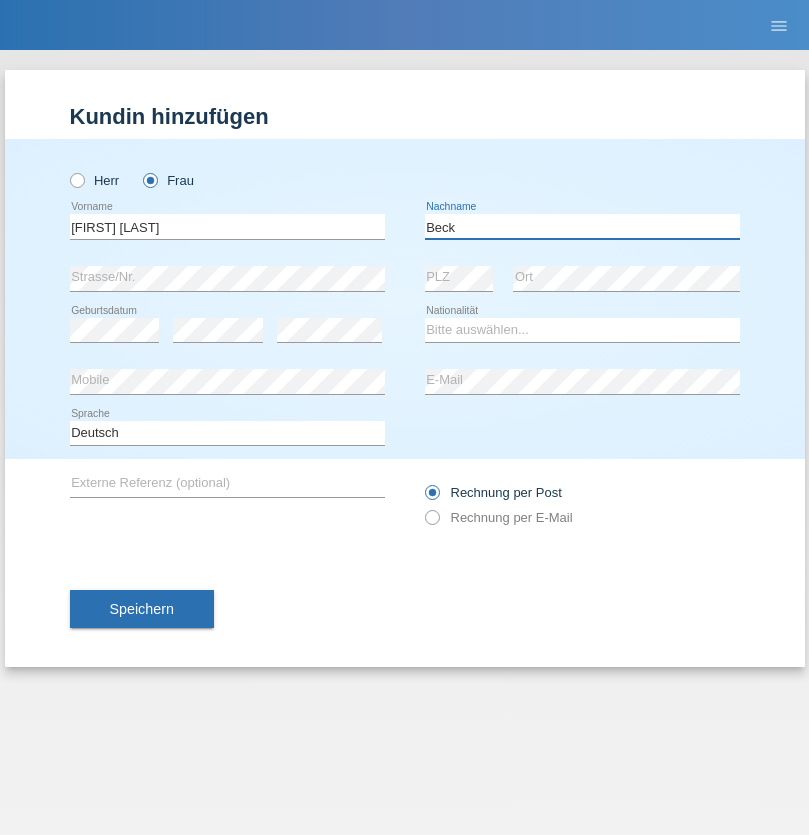 type on "Beck" 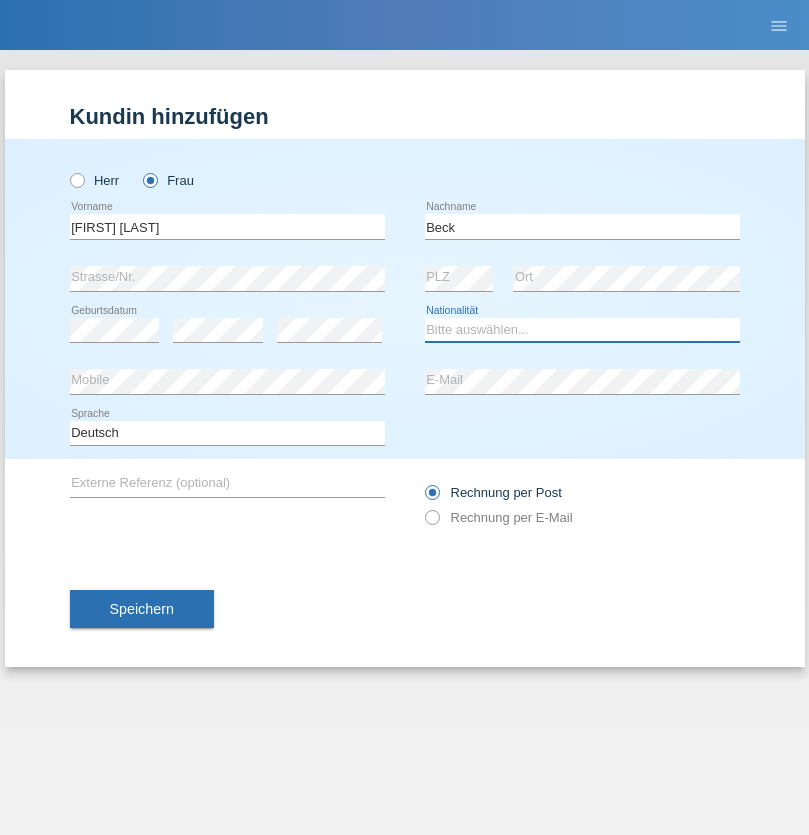 select on "CH" 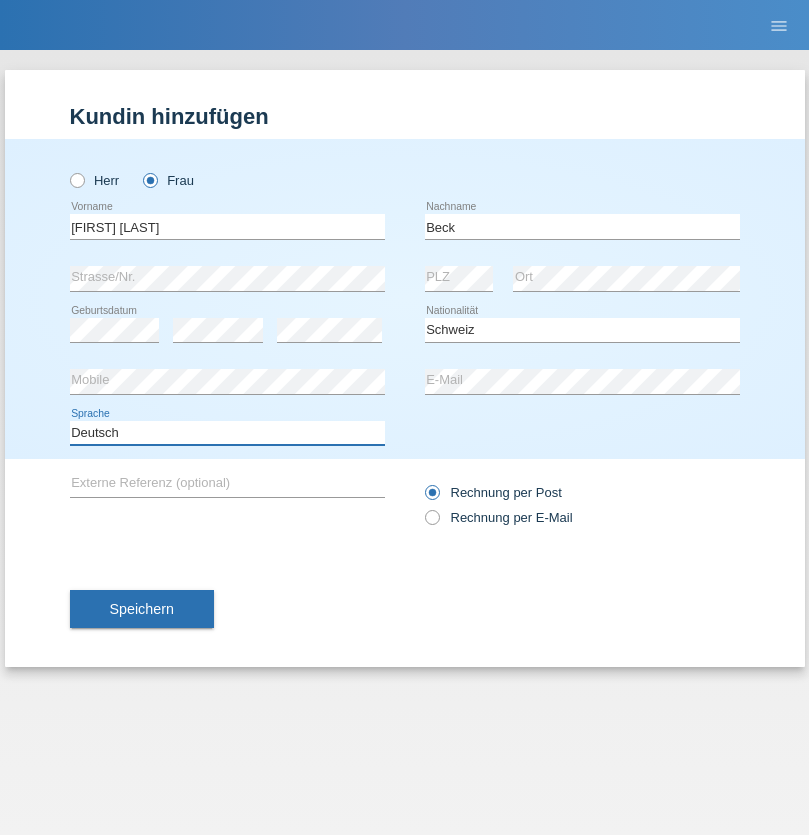 select on "en" 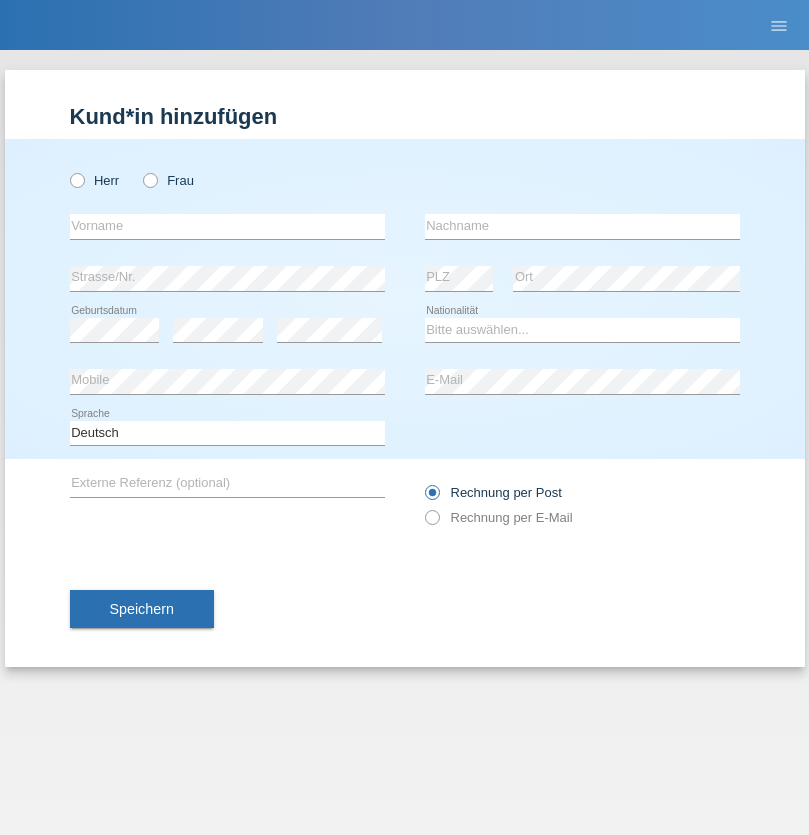 scroll, scrollTop: 0, scrollLeft: 0, axis: both 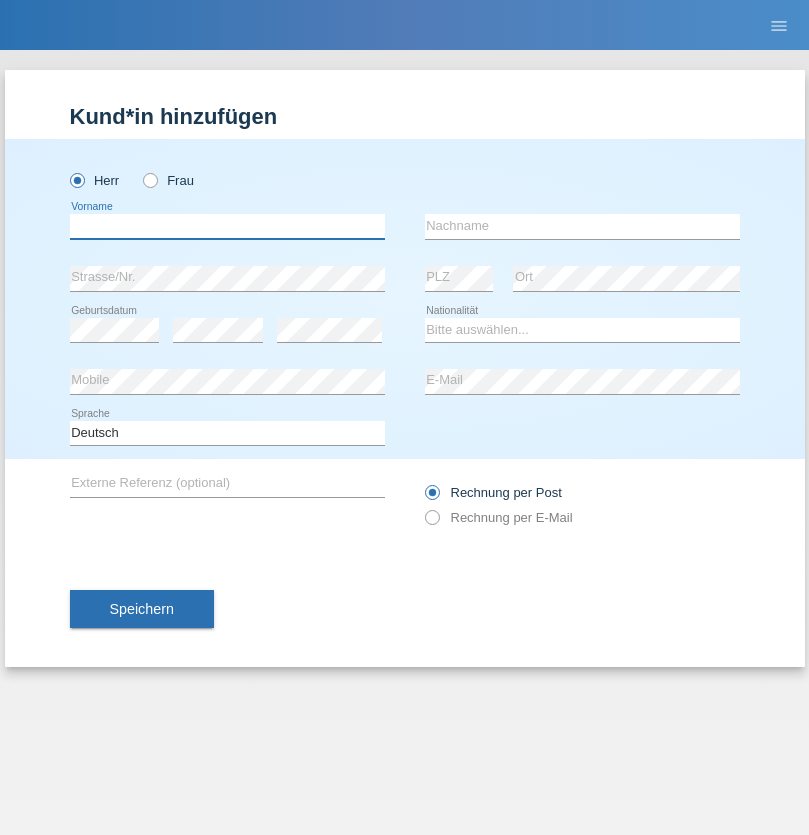 click at bounding box center [227, 226] 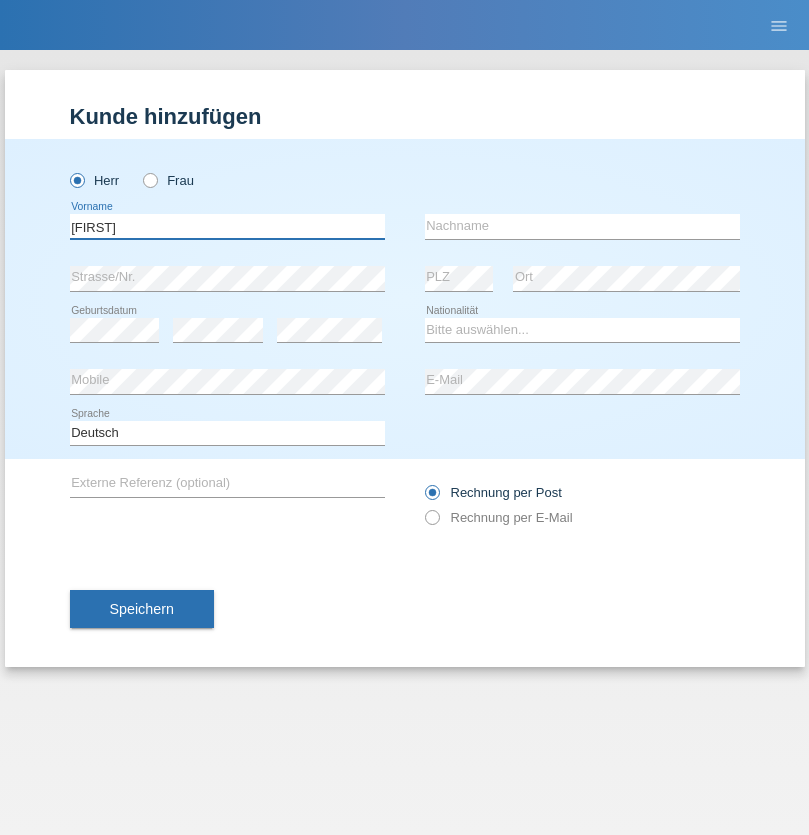 type on "Steve" 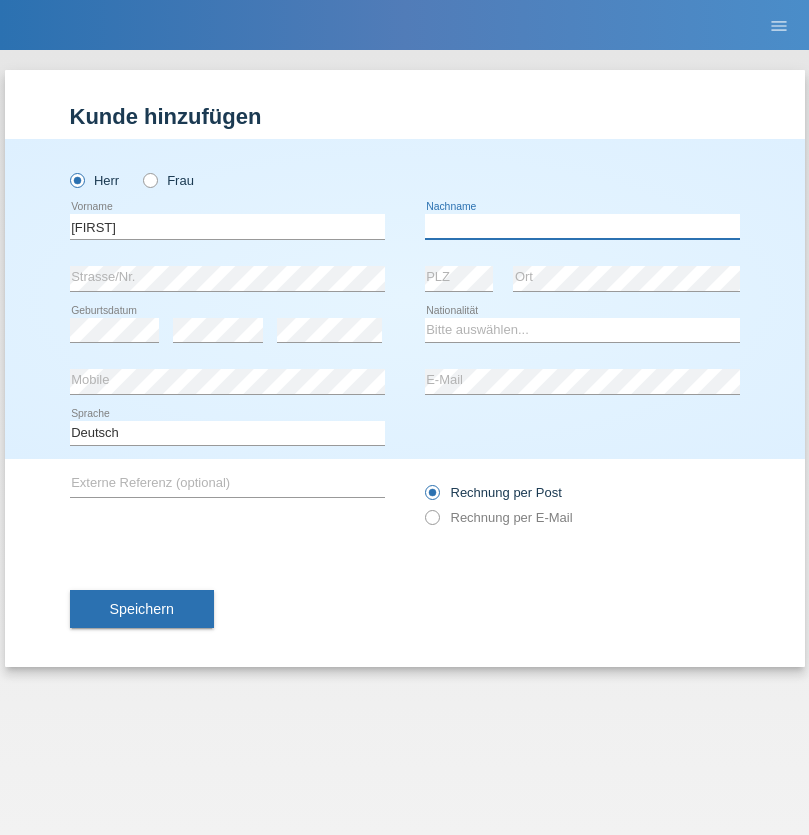 click at bounding box center (582, 226) 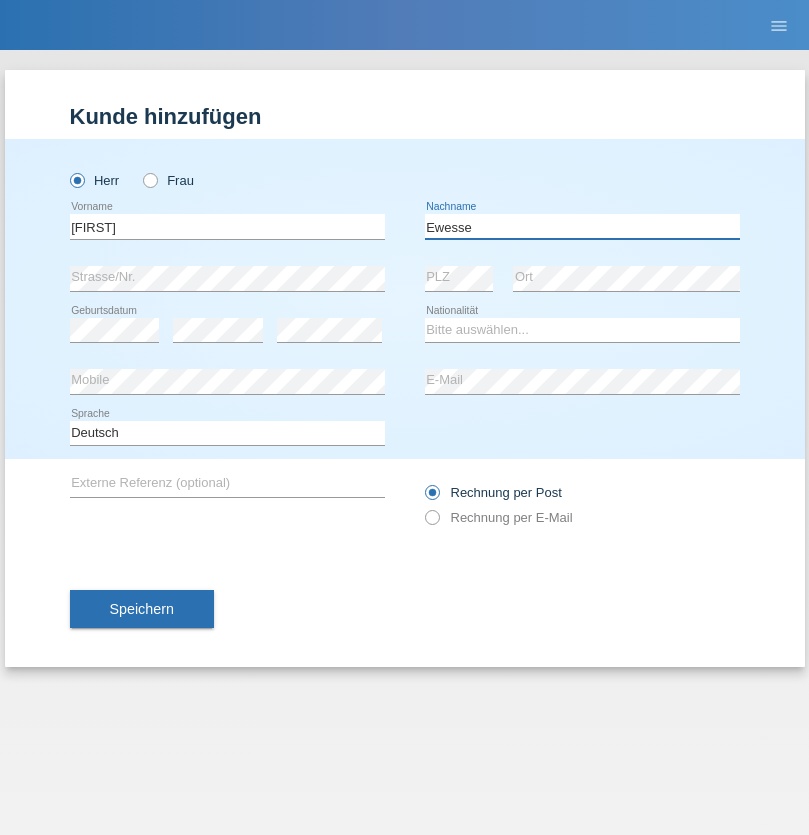 type on "Ewesse" 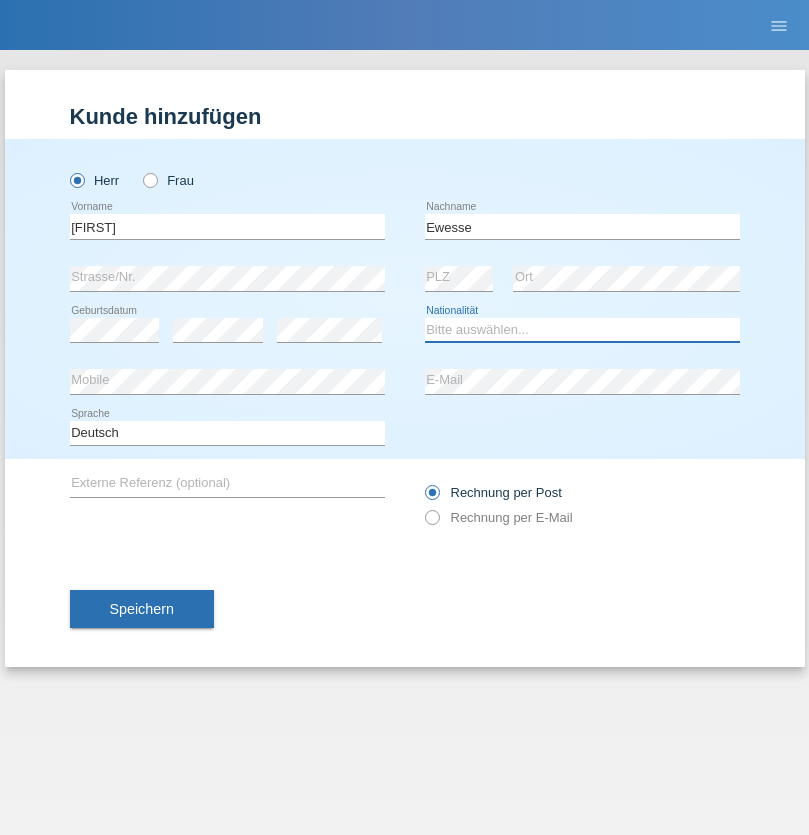 select on "FR" 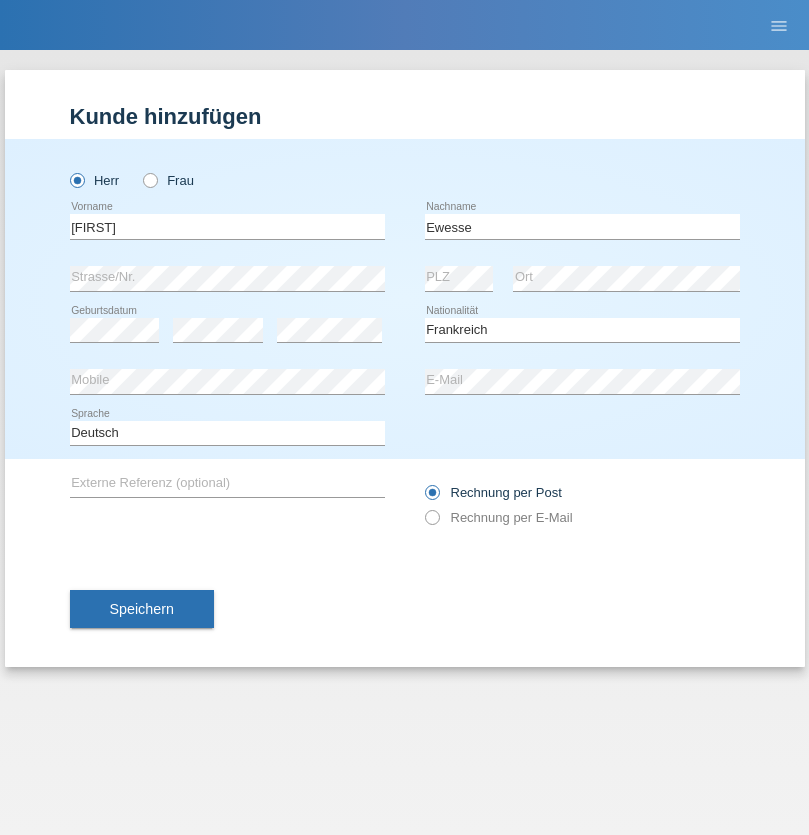 select on "C" 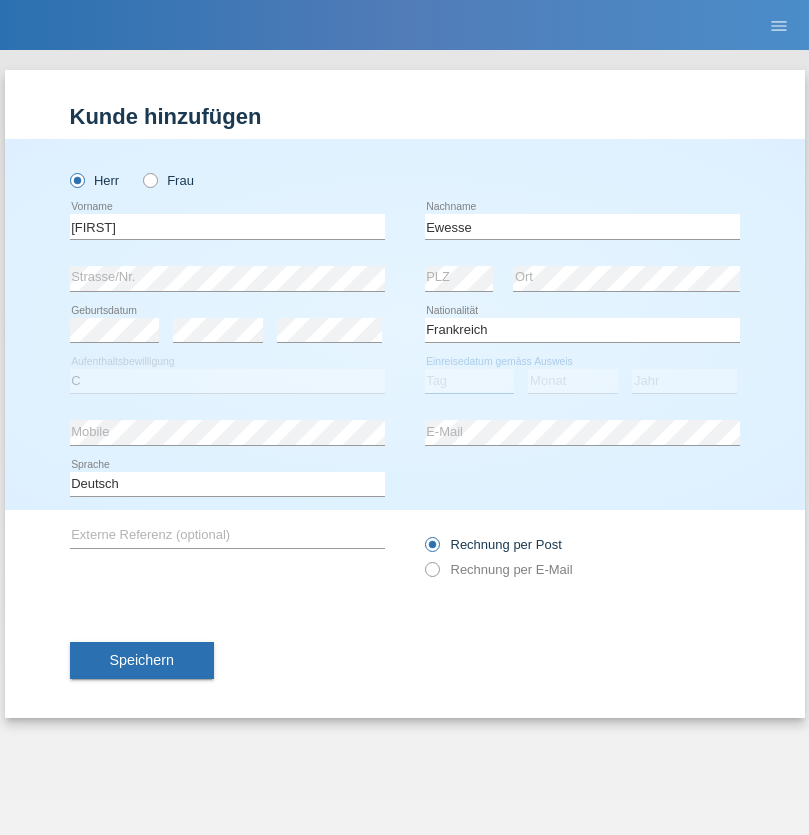 select on "24" 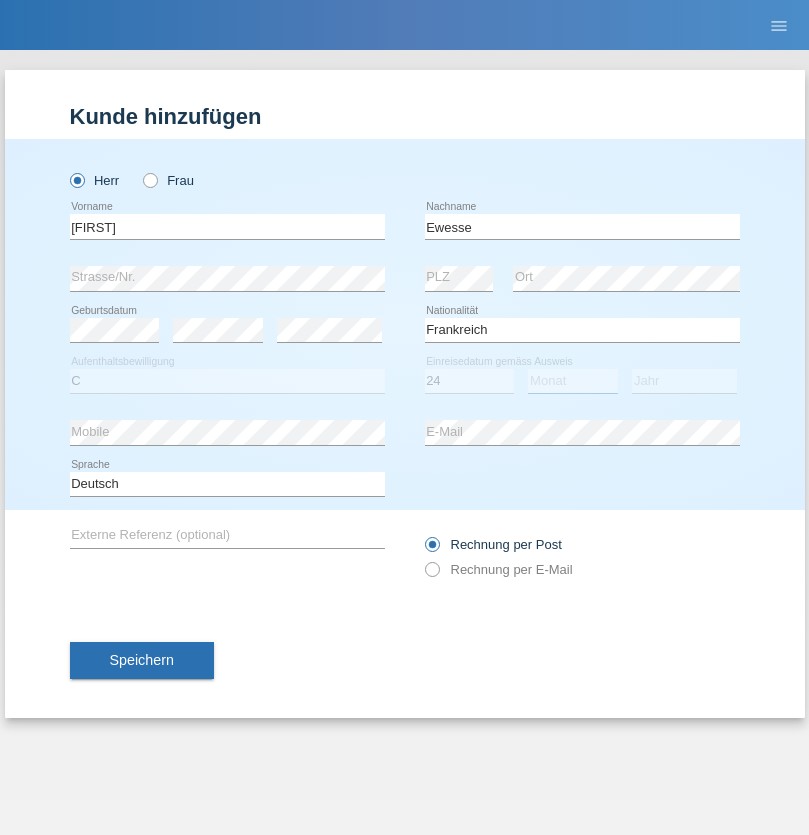 select on "12" 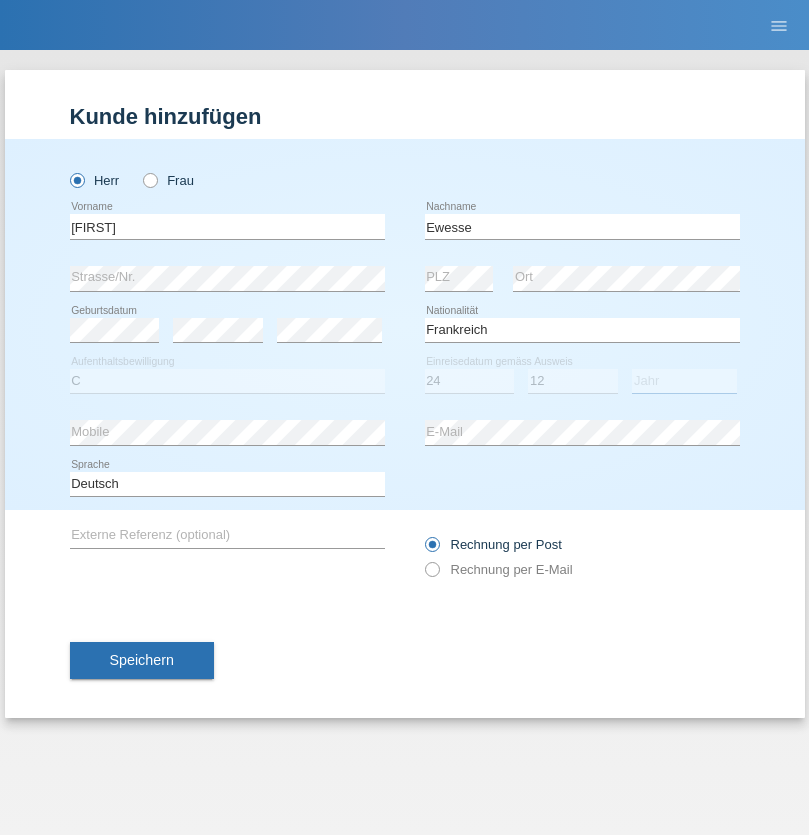 select on "1926" 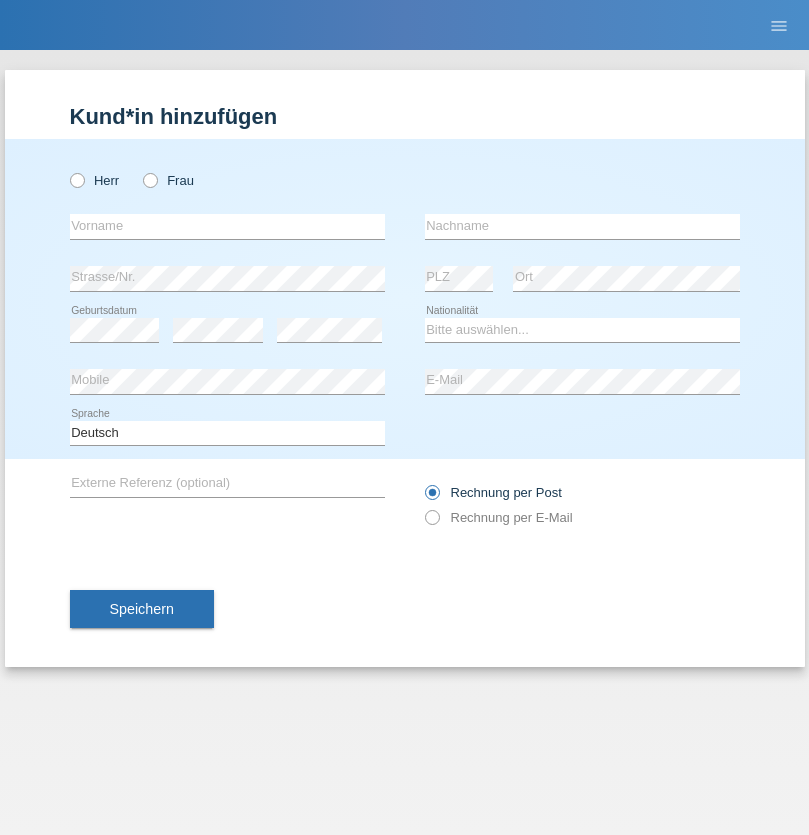 scroll, scrollTop: 0, scrollLeft: 0, axis: both 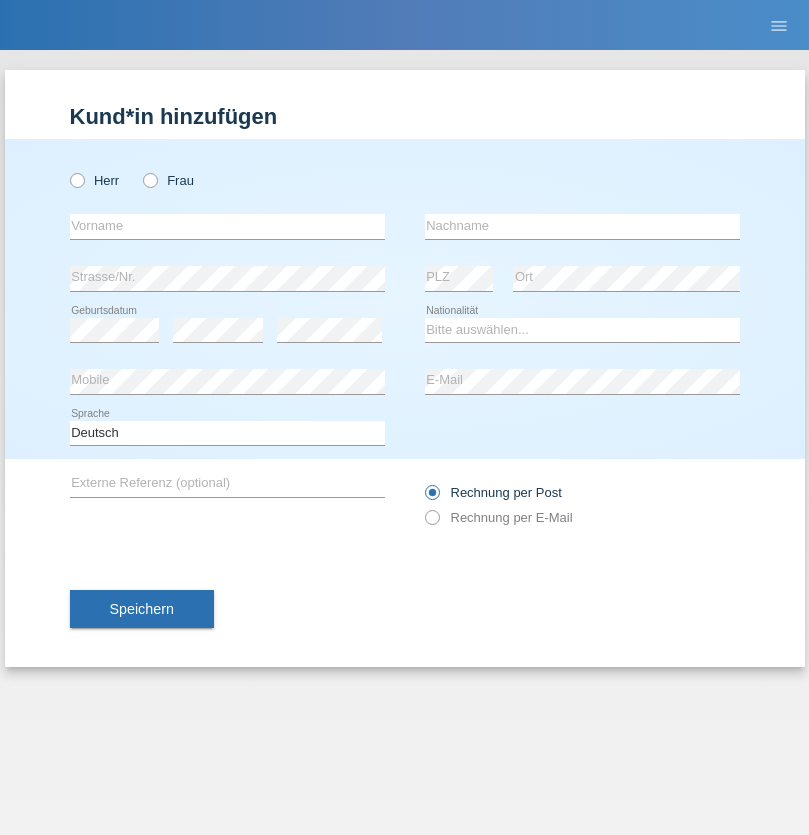 radio on "true" 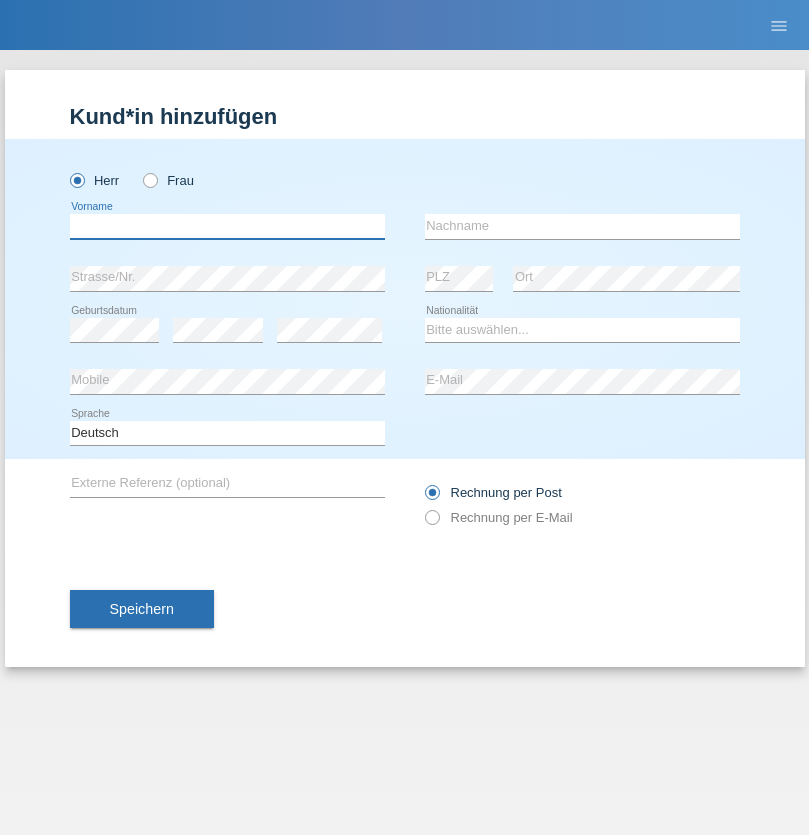 click at bounding box center (227, 226) 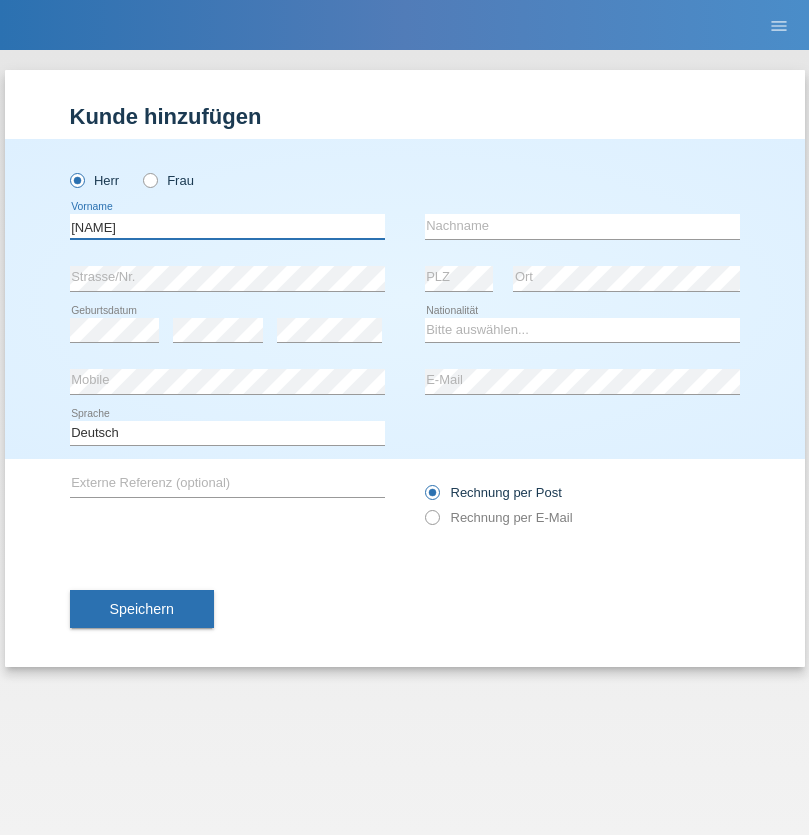 type on "[NAME]" 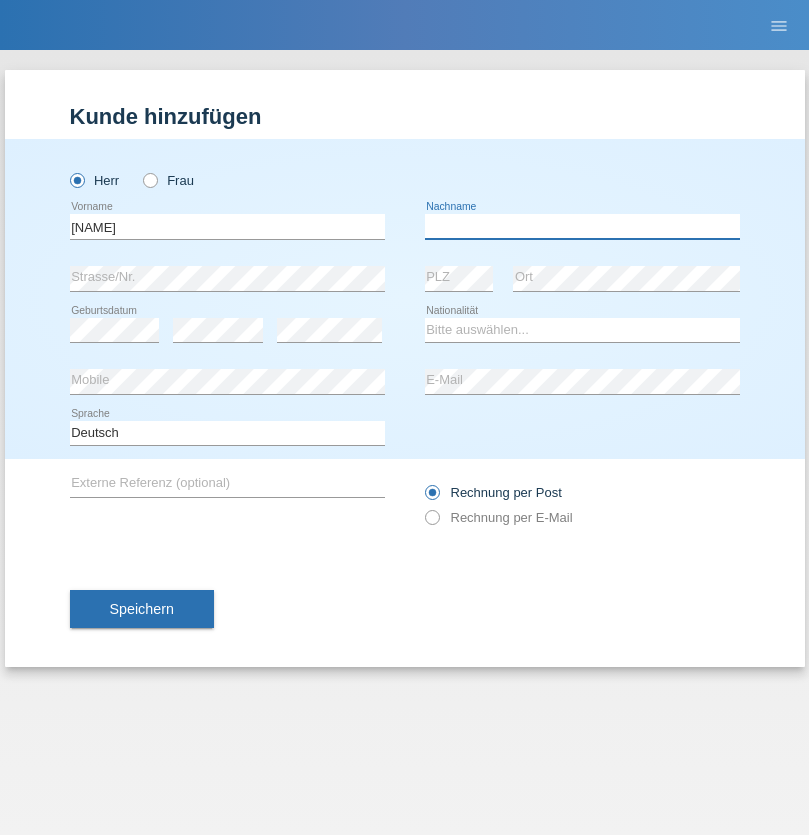 click at bounding box center (582, 226) 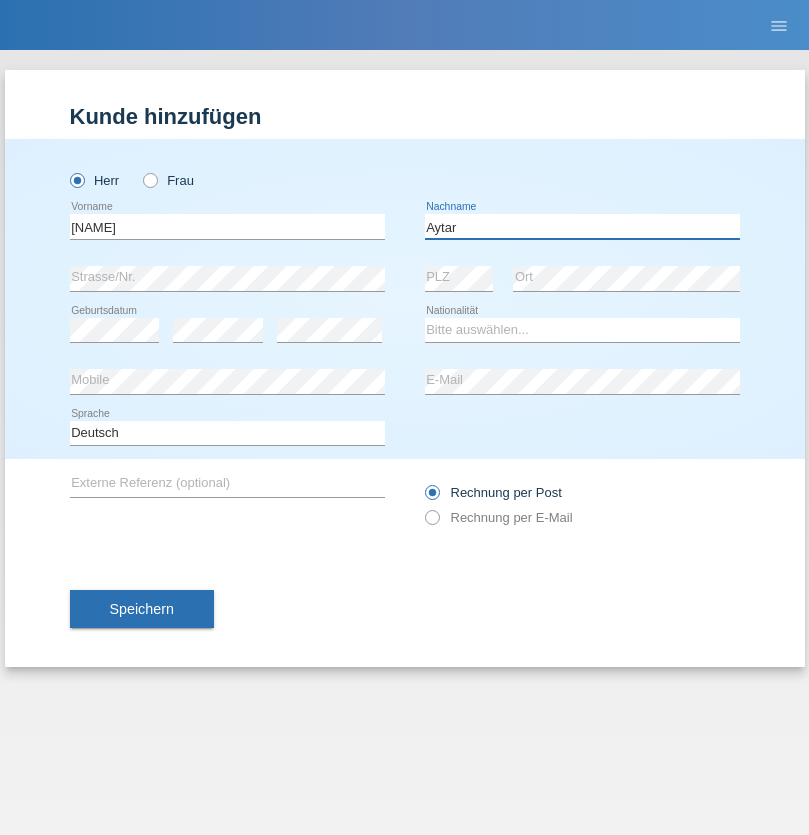 type on "Aytar" 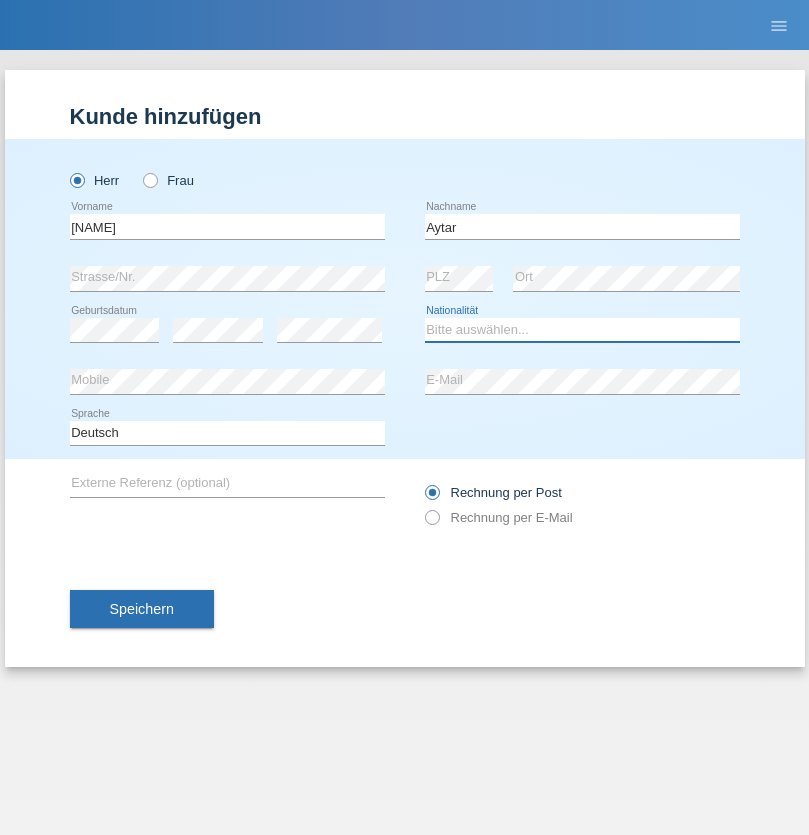 select on "CH" 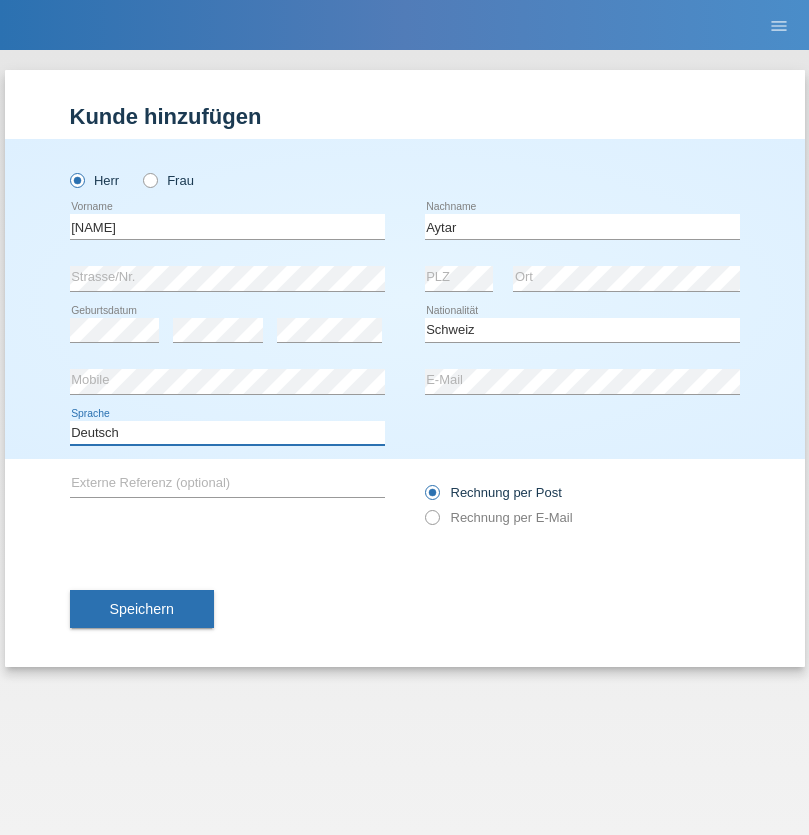 select on "en" 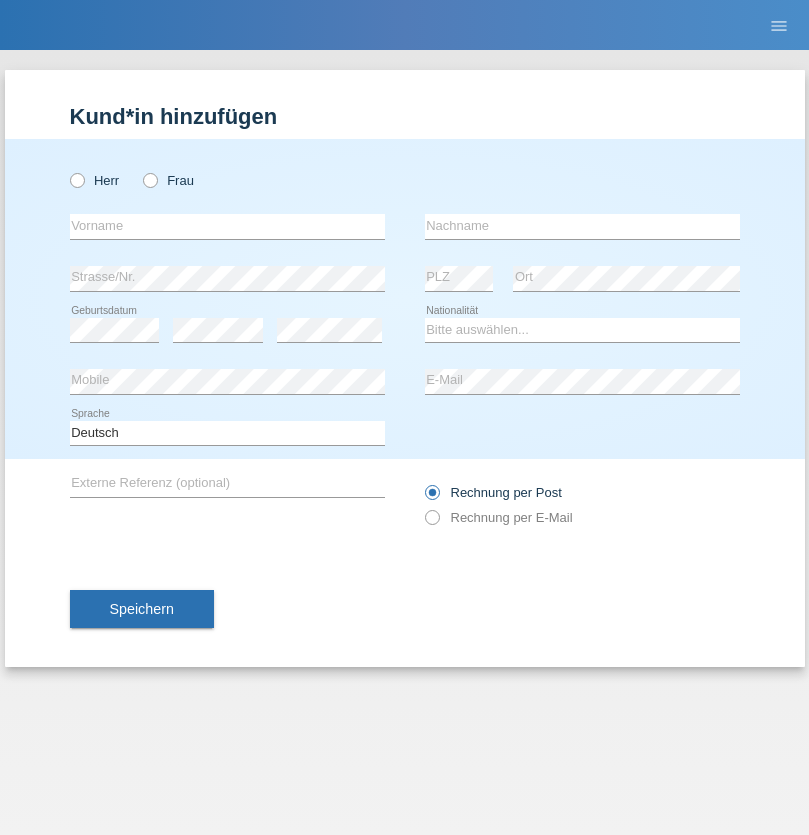 scroll, scrollTop: 0, scrollLeft: 0, axis: both 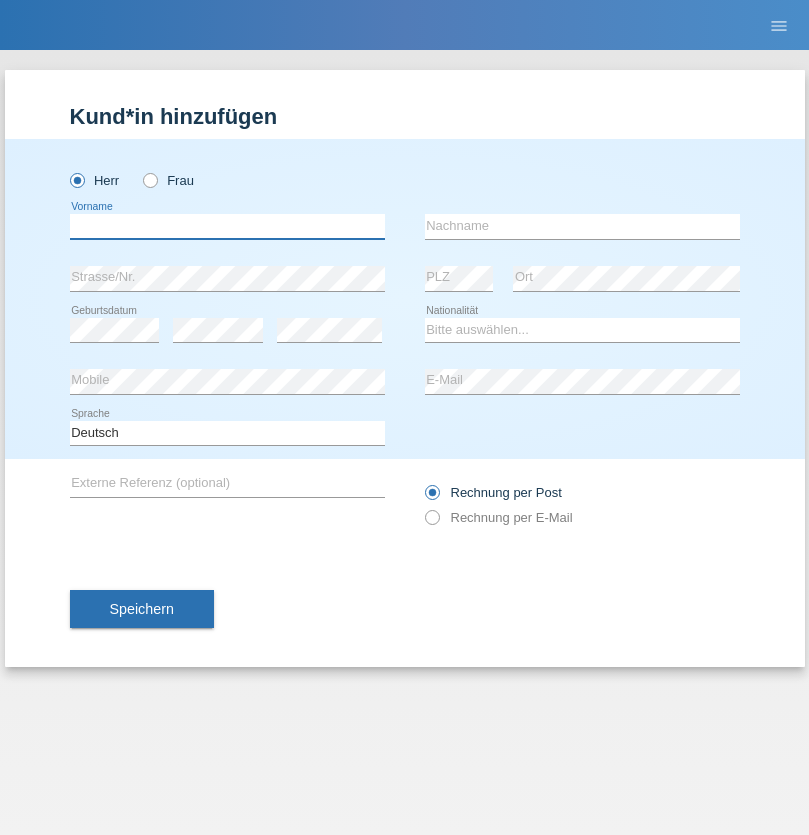 click at bounding box center [227, 226] 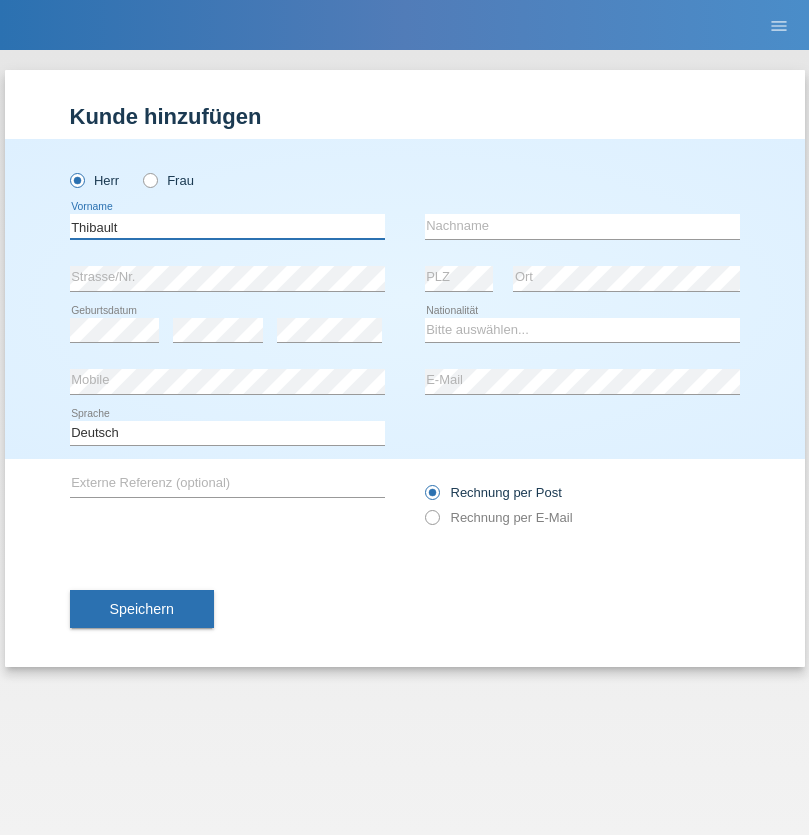 type on "Thibault" 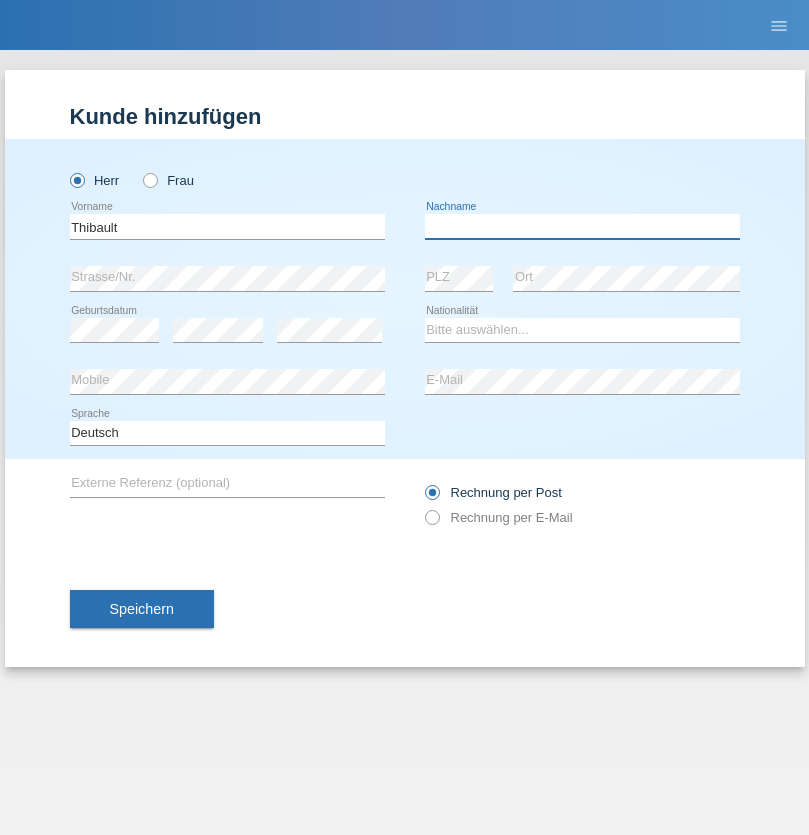 click at bounding box center [582, 226] 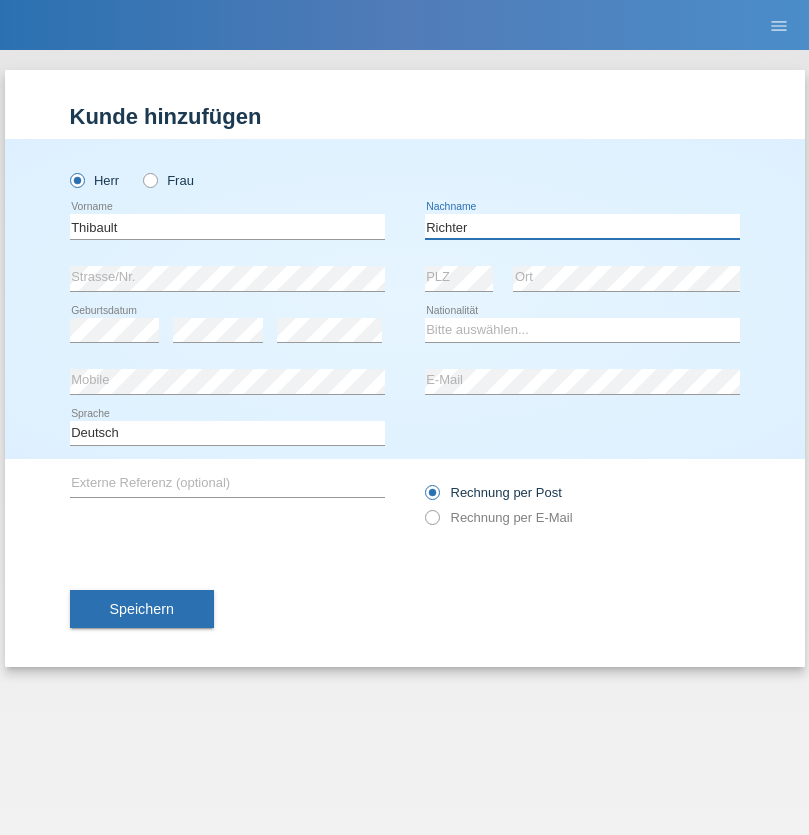 type on "Richter" 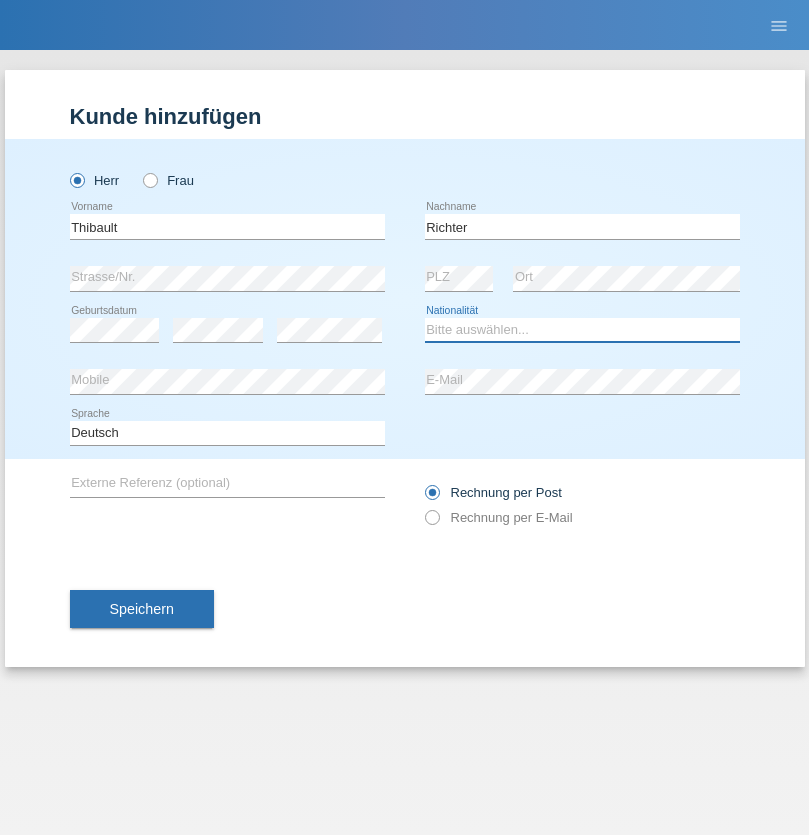 select on "CH" 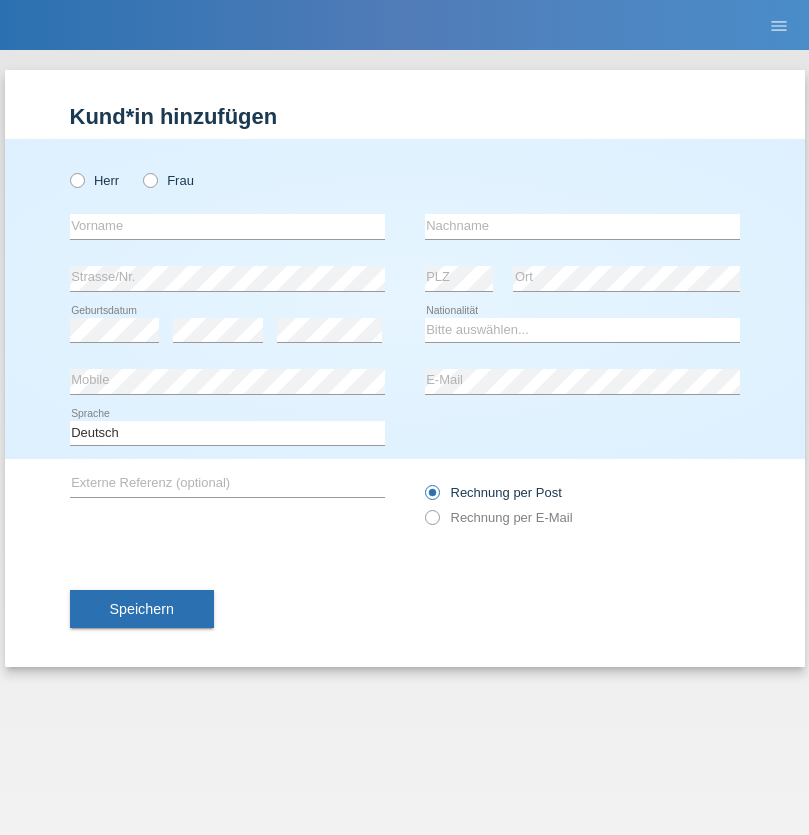scroll, scrollTop: 0, scrollLeft: 0, axis: both 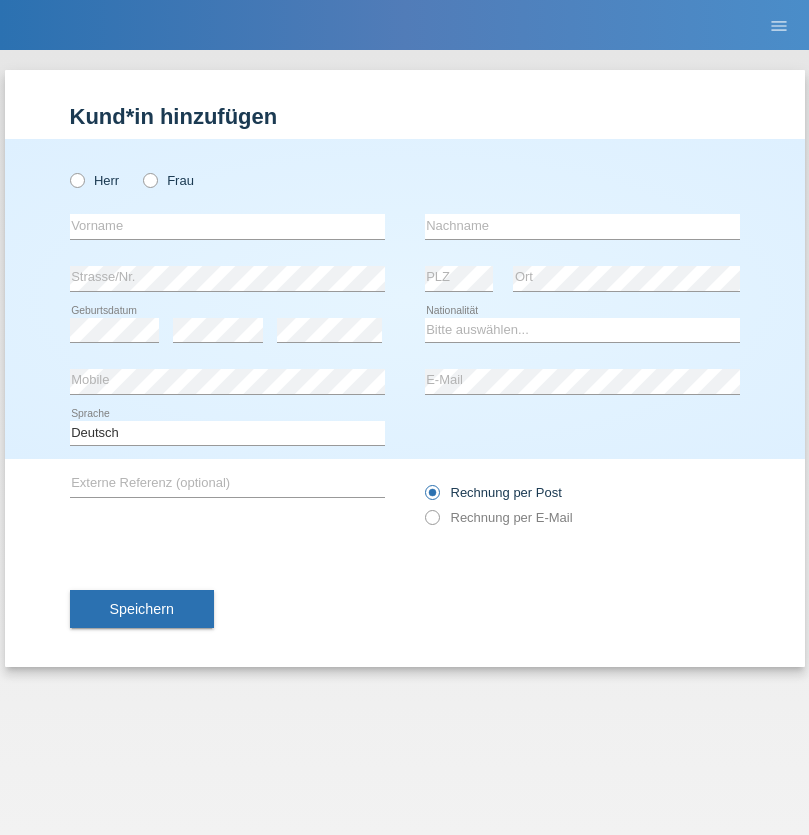 radio on "true" 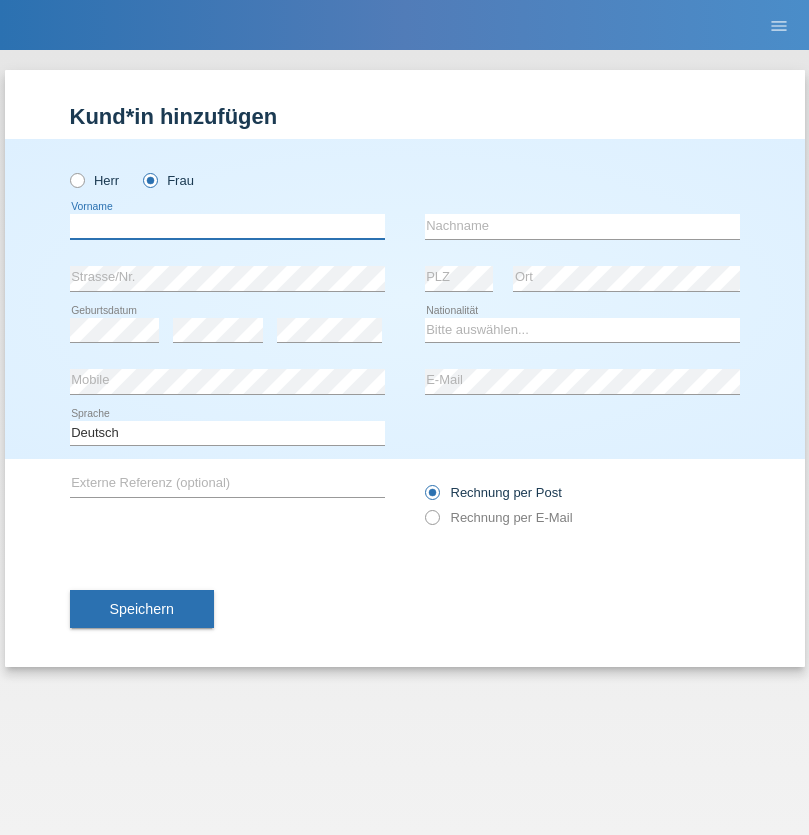 click at bounding box center [227, 226] 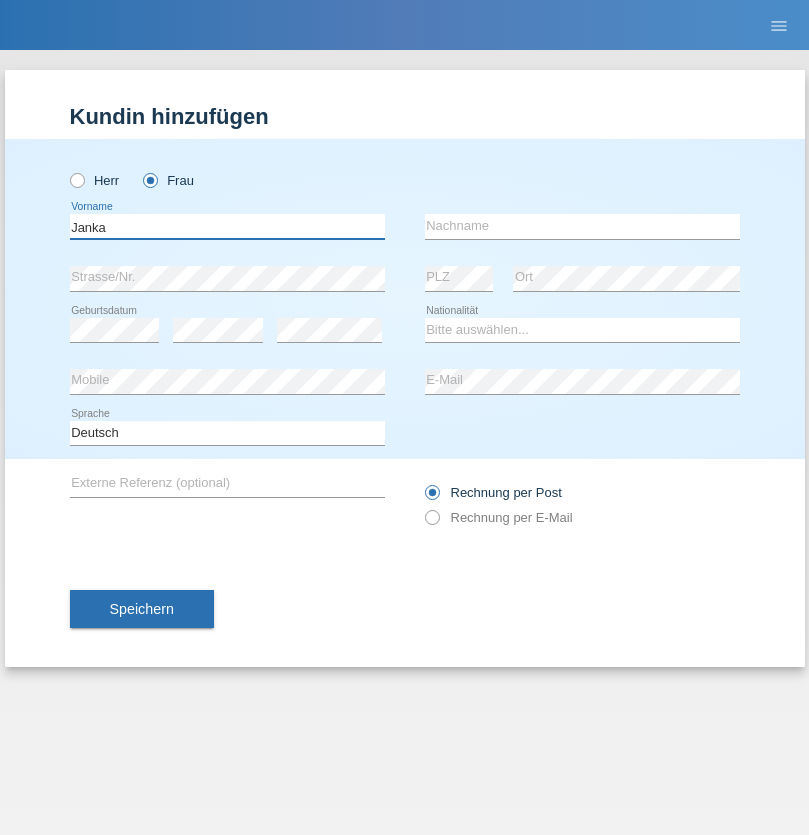 type on "Janka" 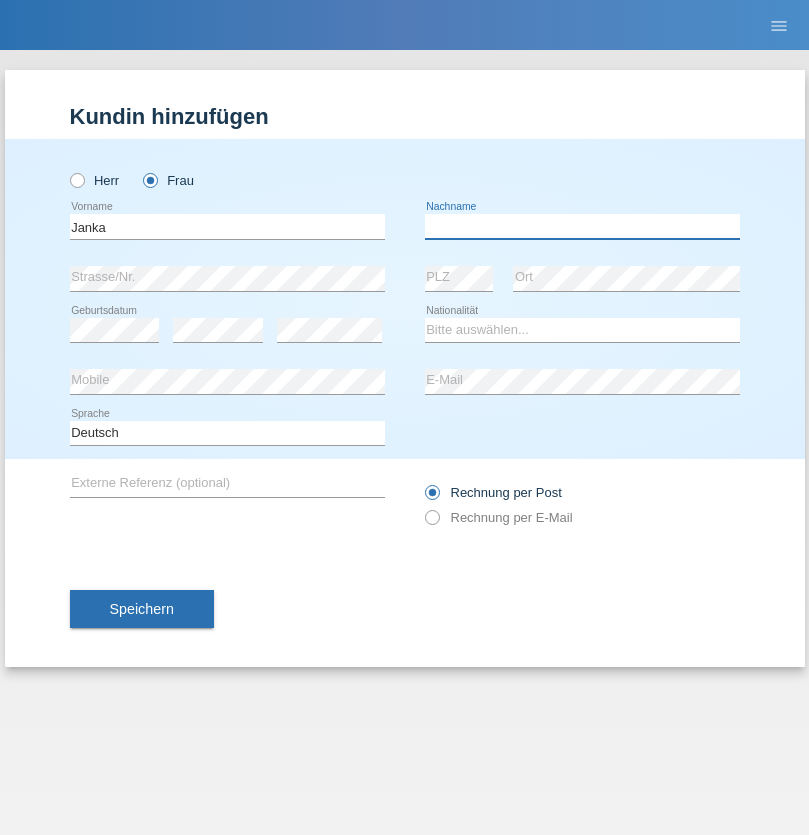 click at bounding box center (582, 226) 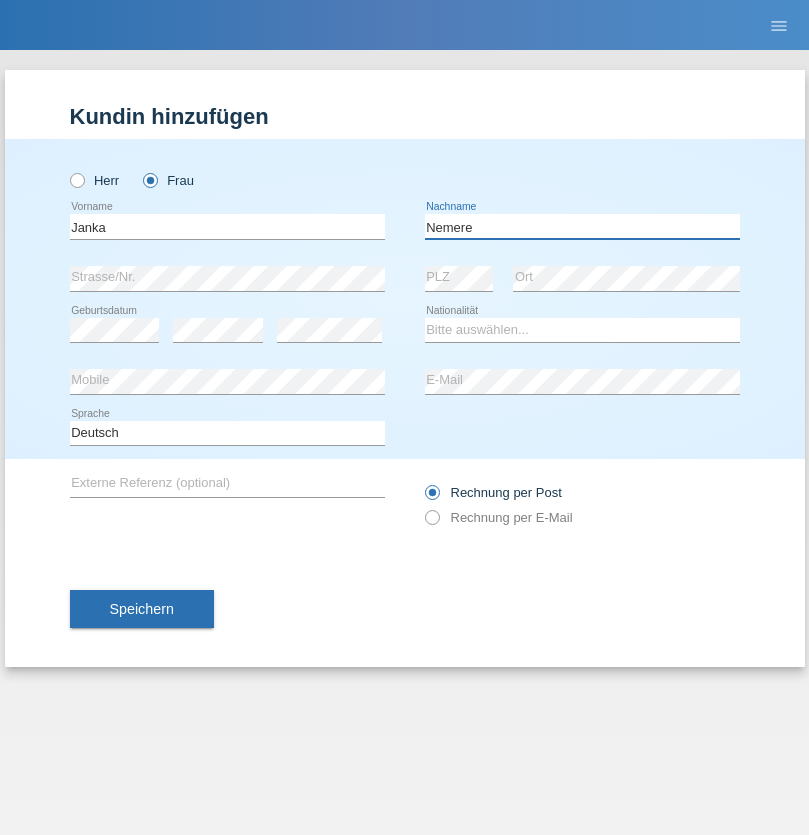 type on "Nemere" 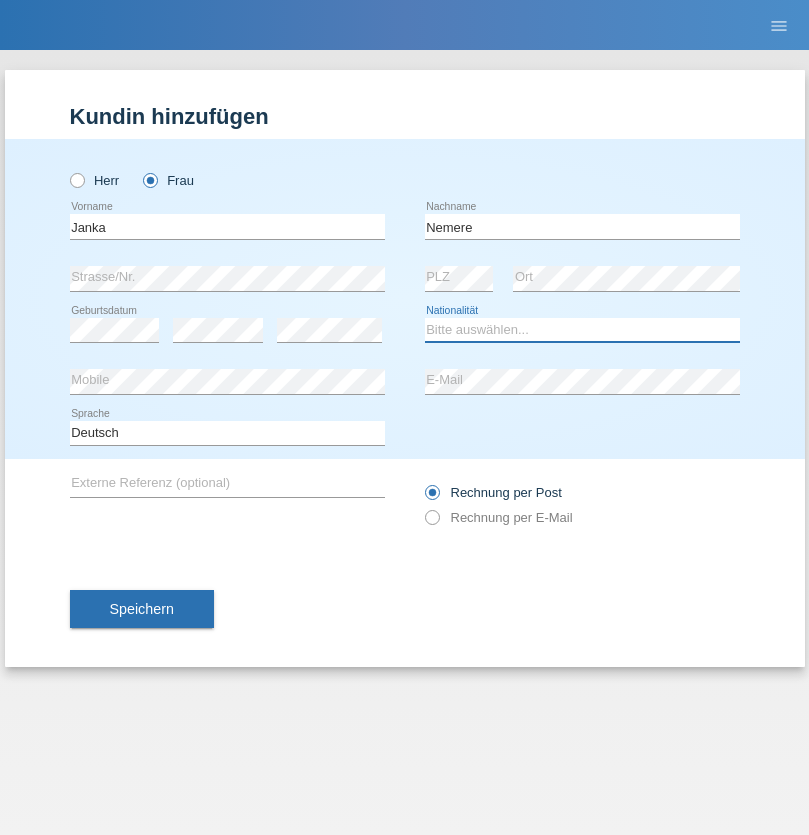 select on "HU" 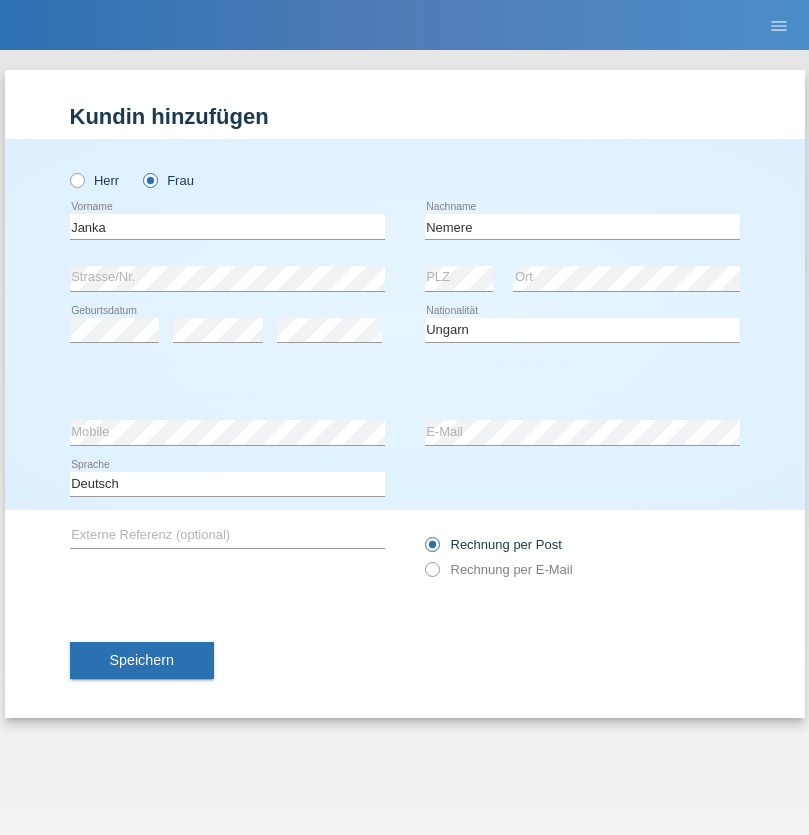 select on "C" 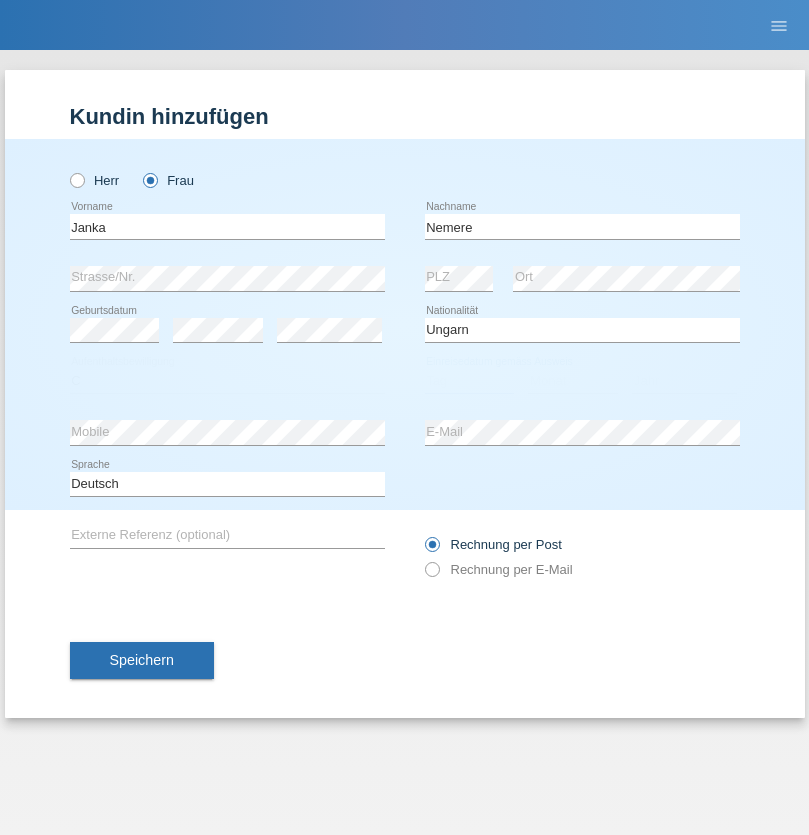 select on "13" 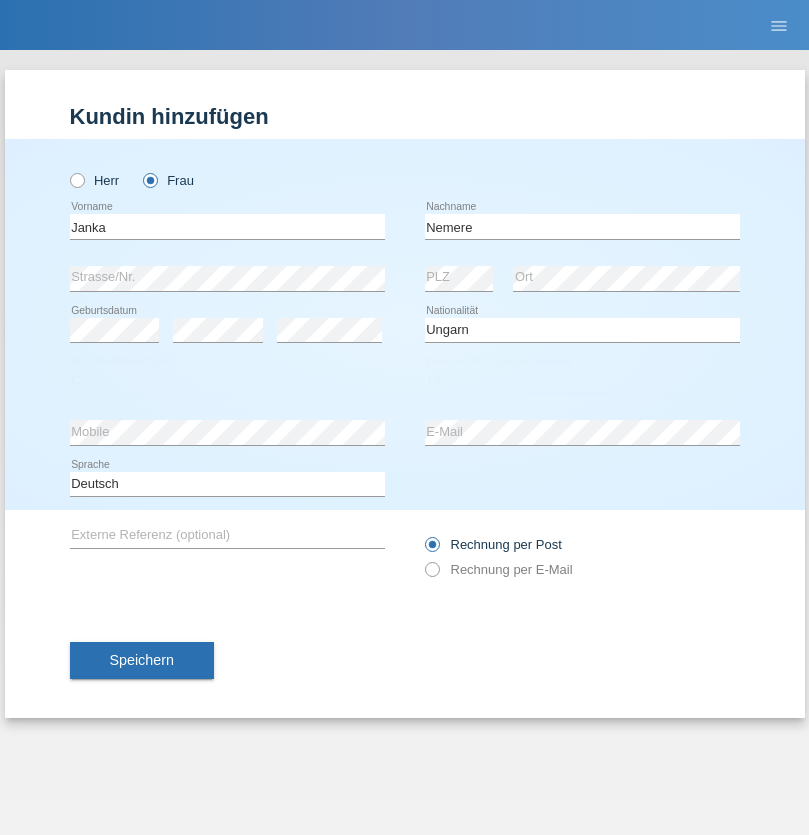select on "12" 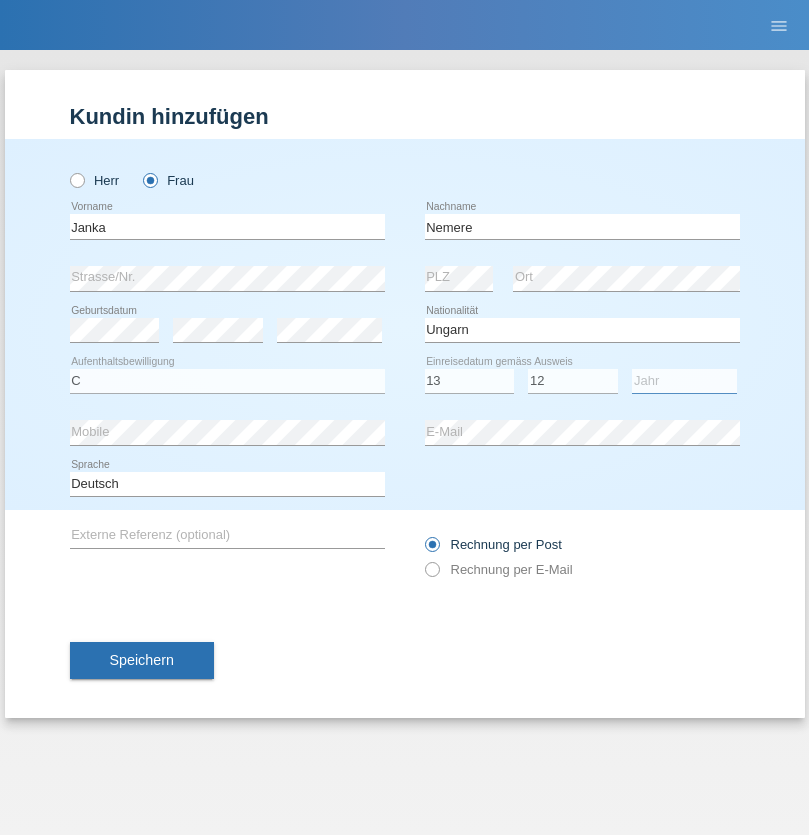 select on "2021" 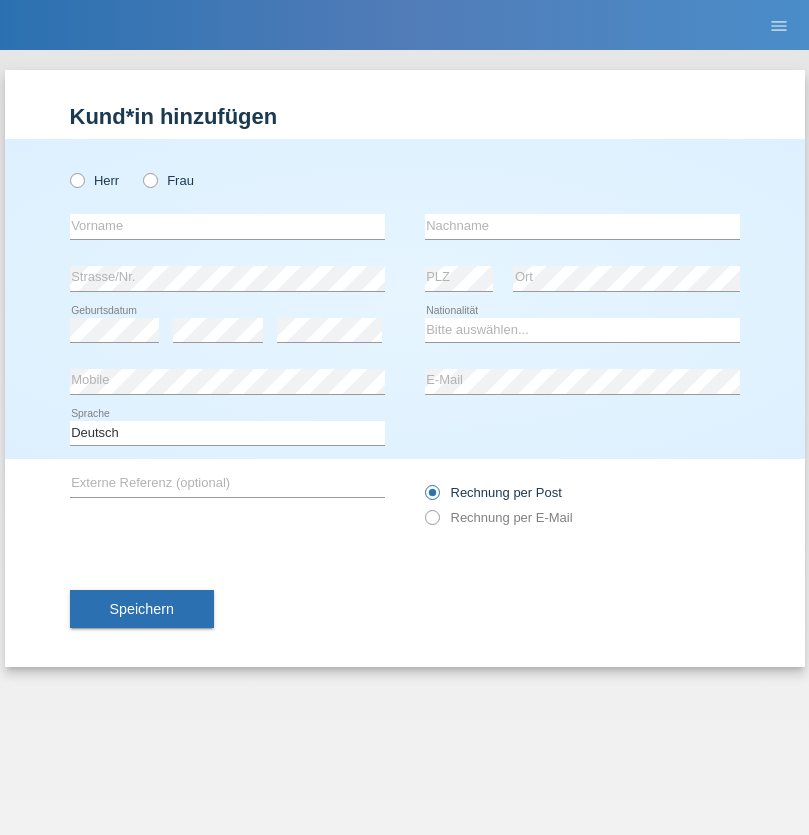 scroll, scrollTop: 0, scrollLeft: 0, axis: both 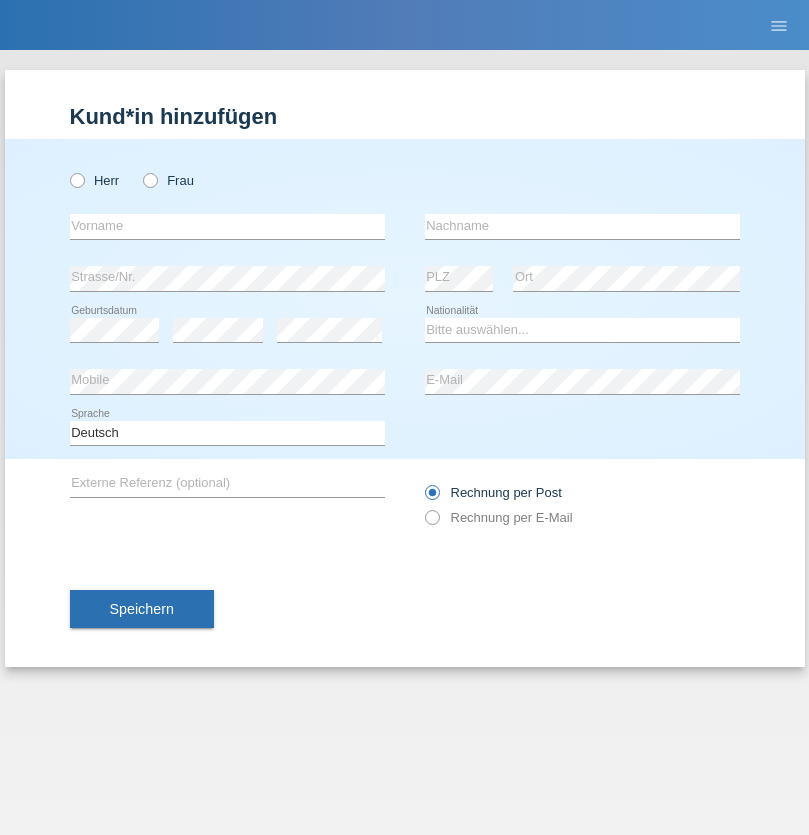 radio on "true" 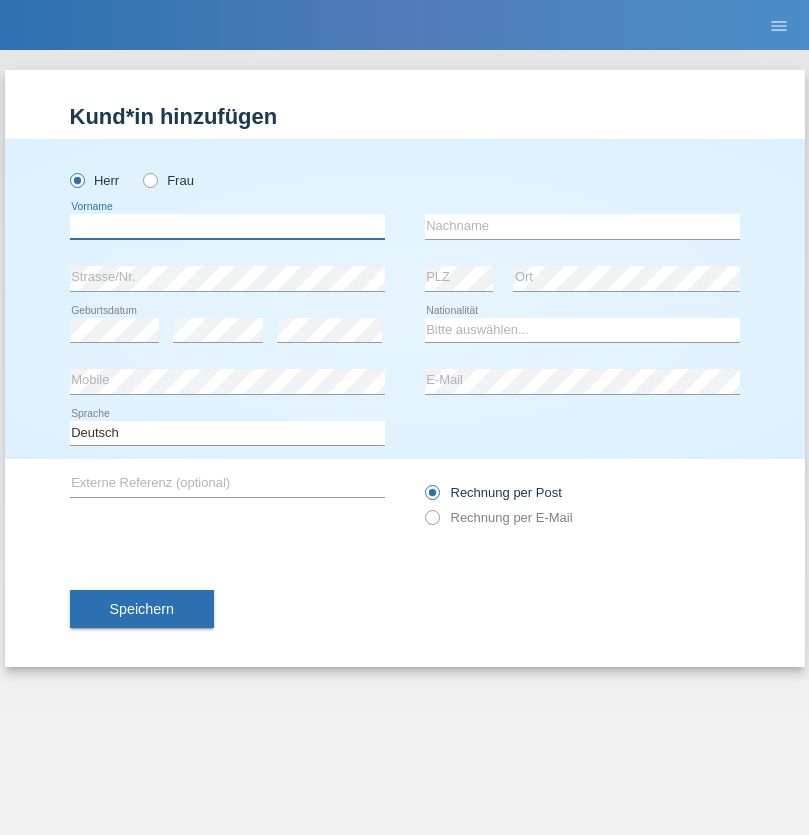 click at bounding box center [227, 226] 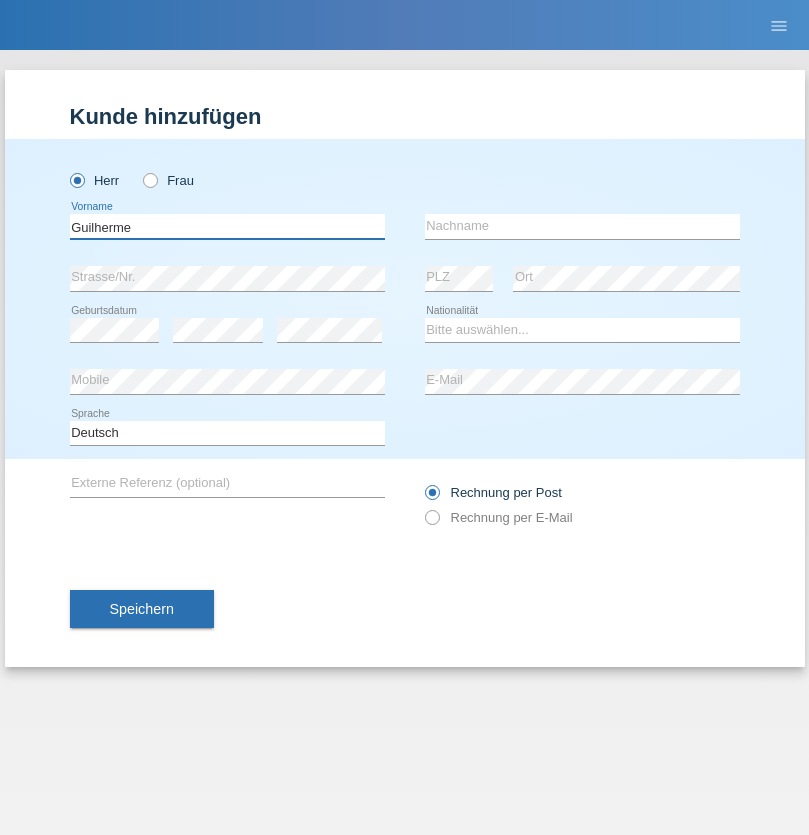 type on "Guilherme" 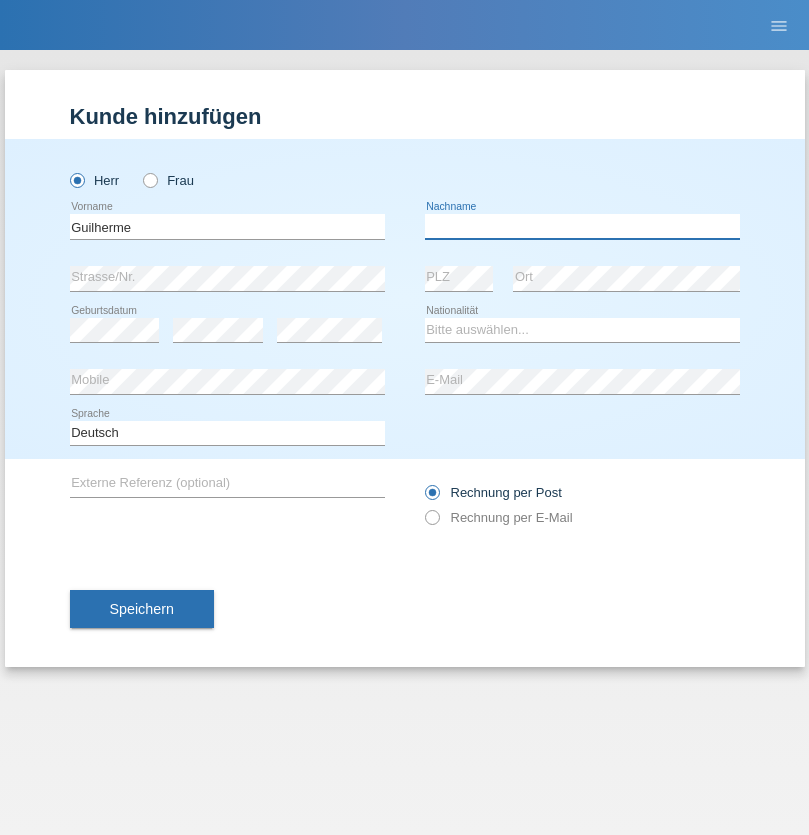 click at bounding box center [582, 226] 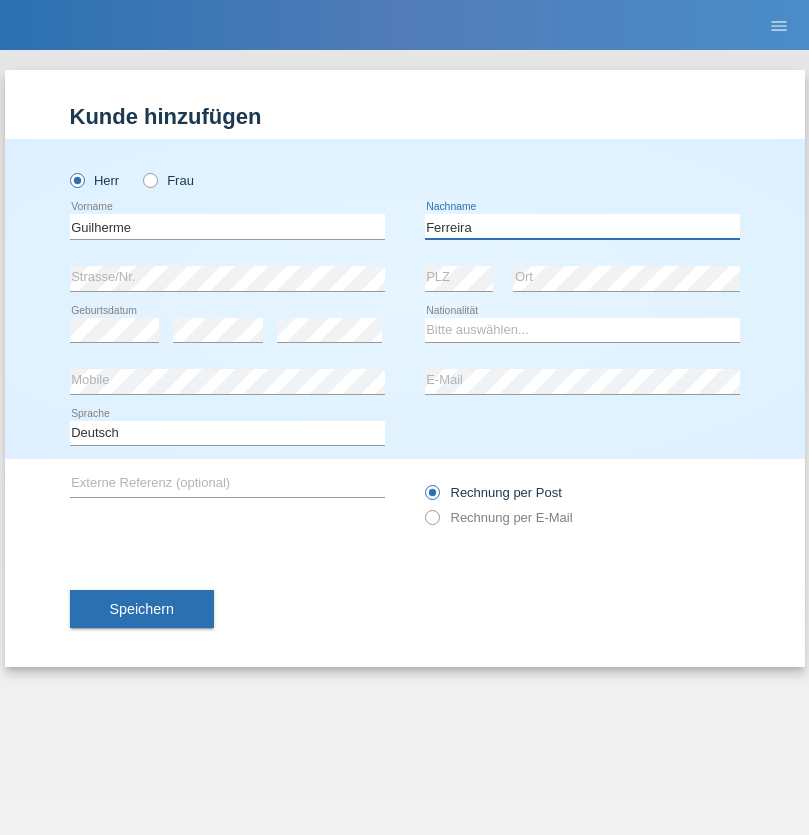 type on "Ferreira" 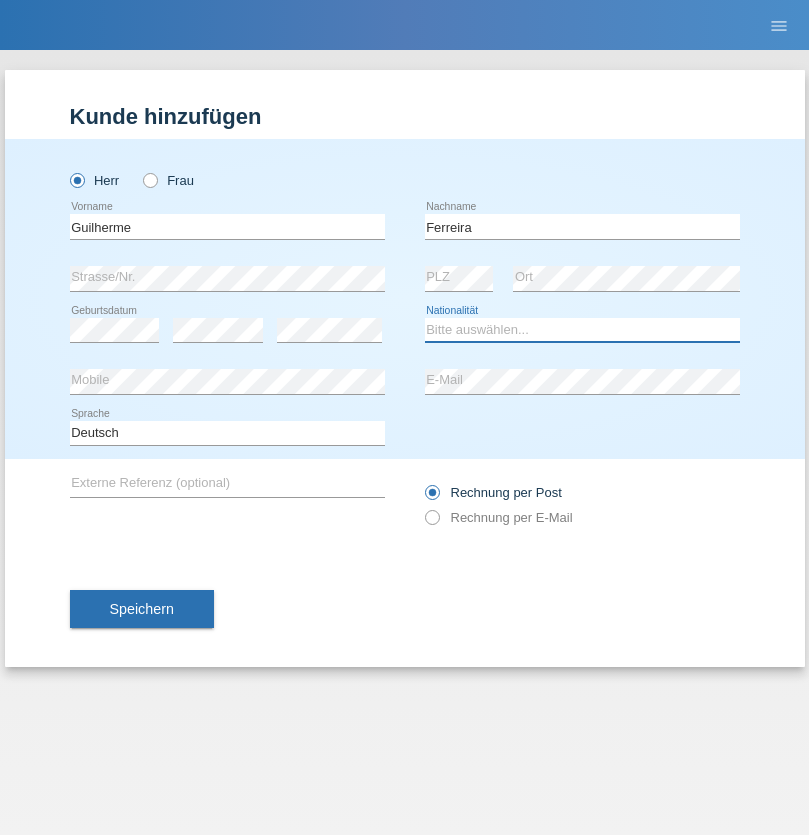 select on "PT" 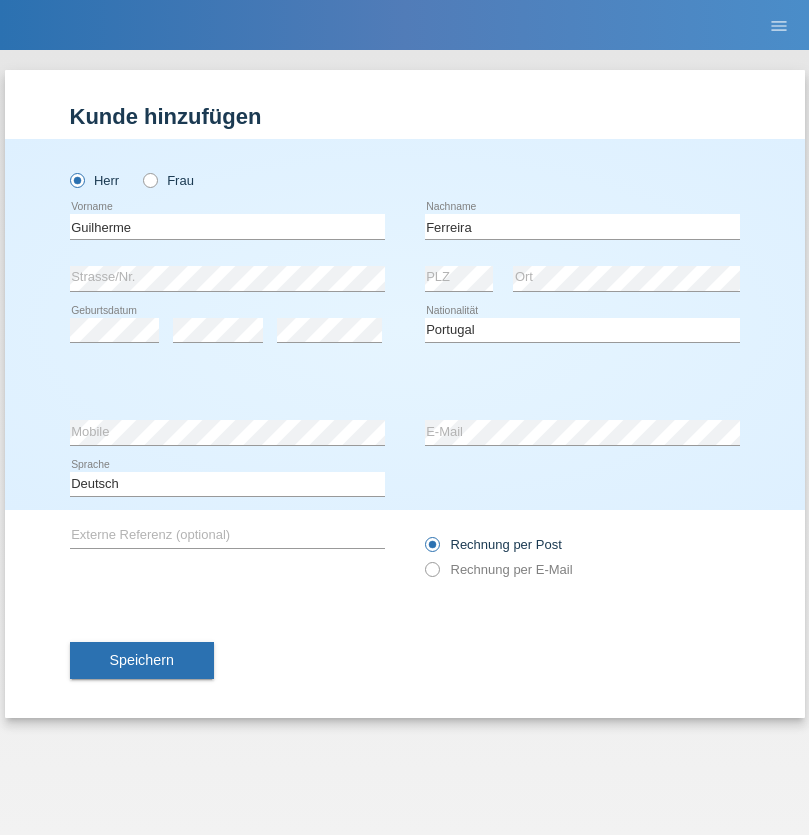 select on "C" 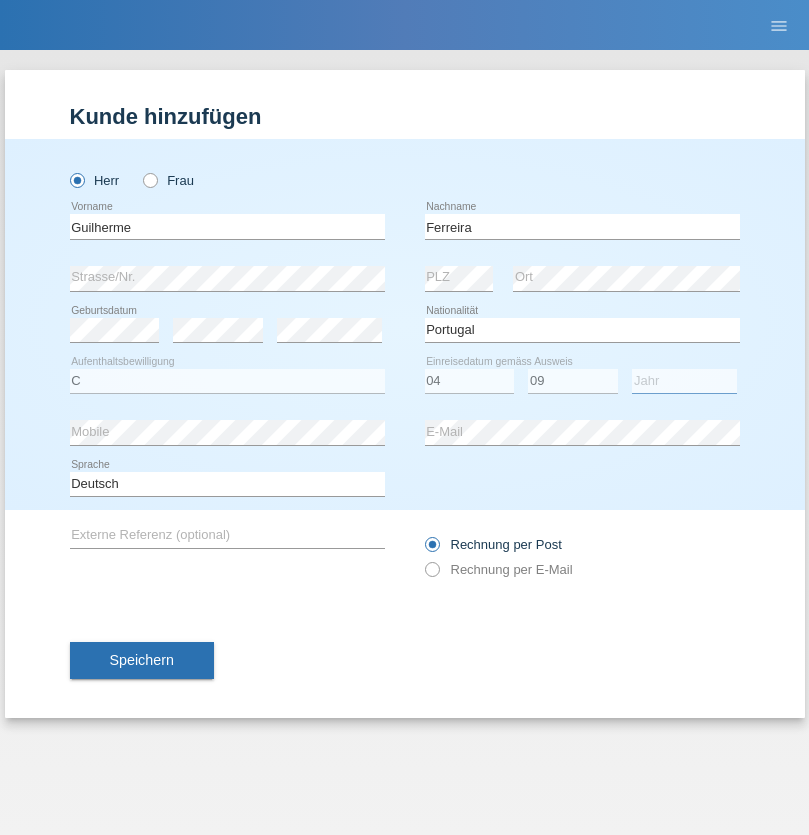 select on "2021" 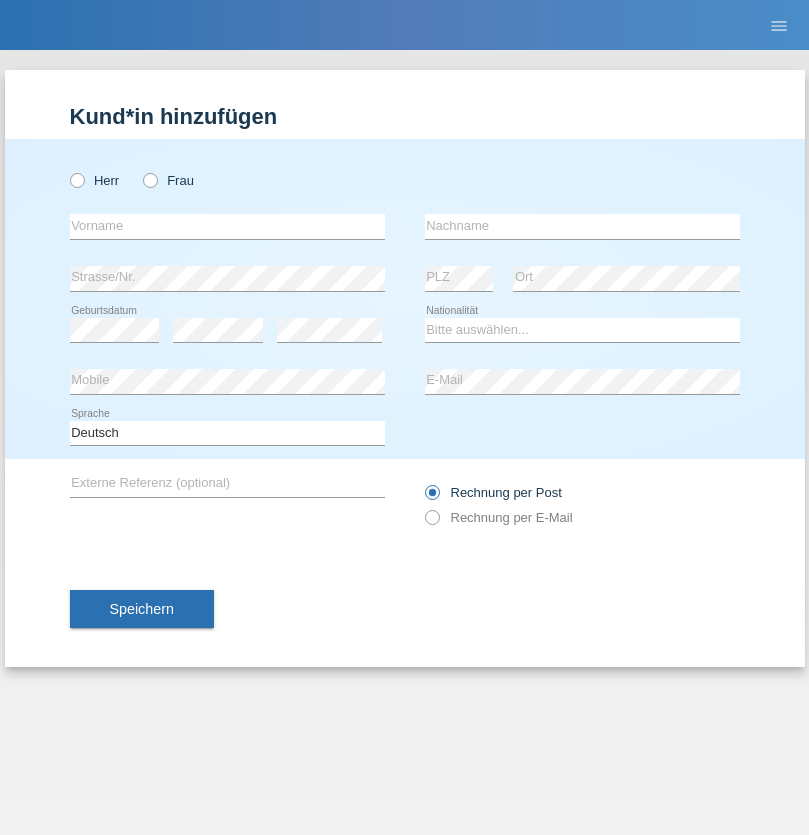 scroll, scrollTop: 0, scrollLeft: 0, axis: both 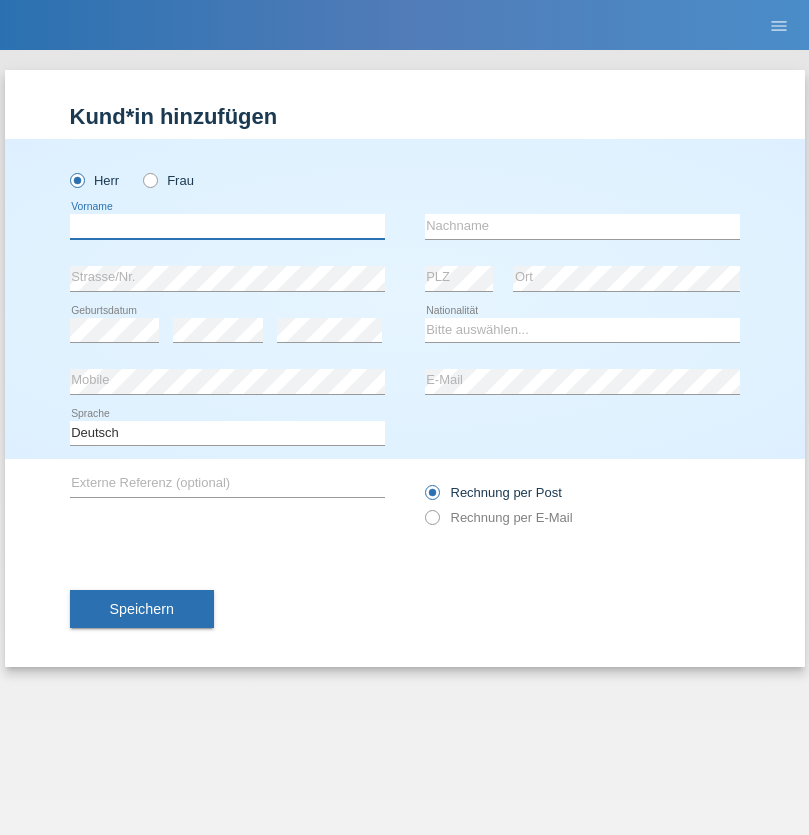 click at bounding box center [227, 226] 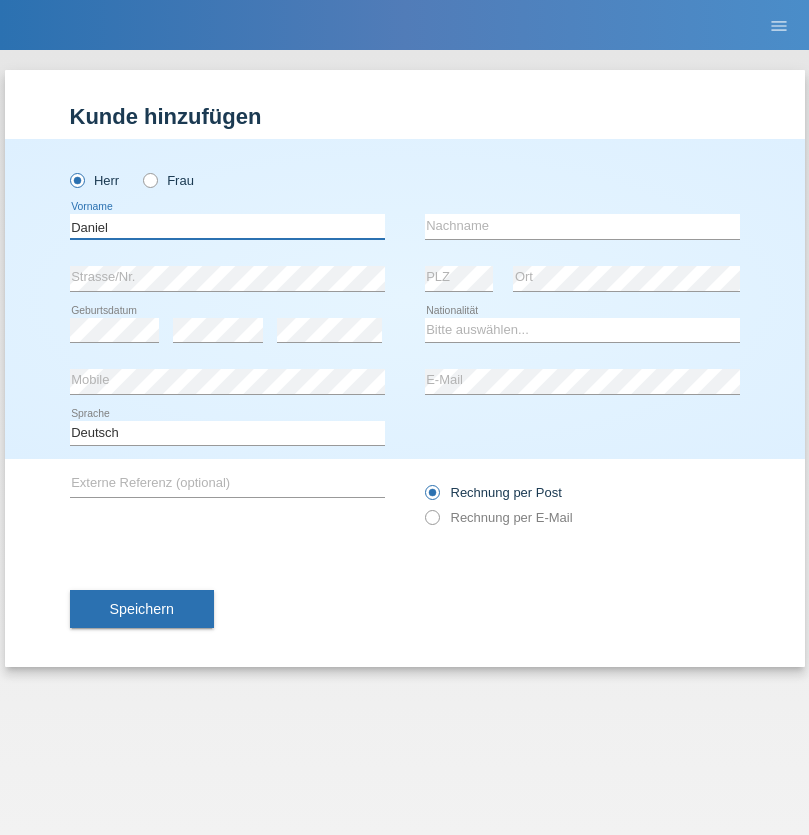type on "Daniel" 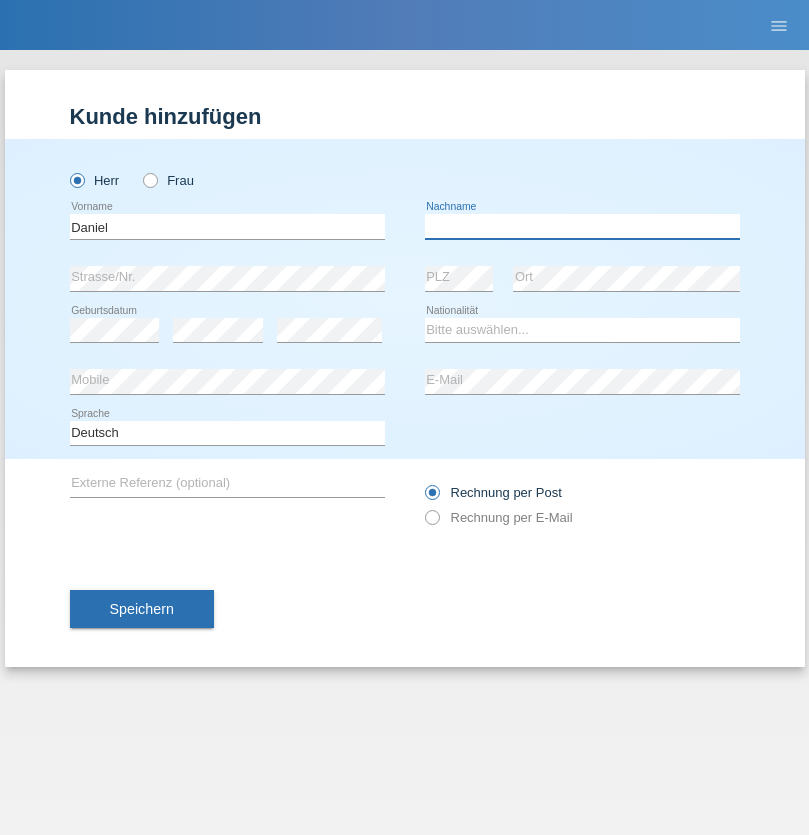 click at bounding box center (582, 226) 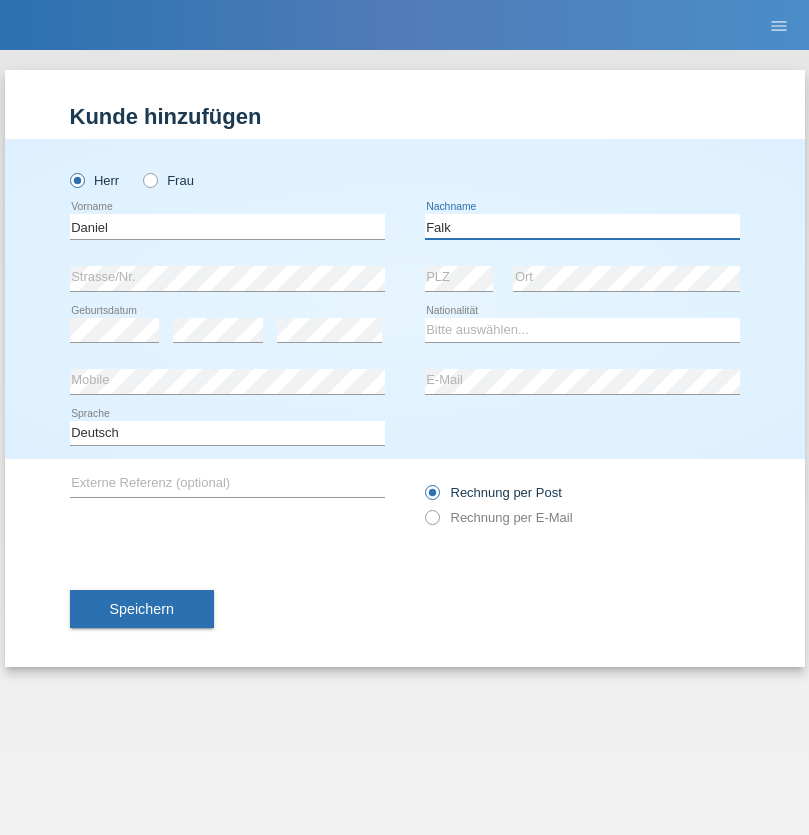 type on "Falk" 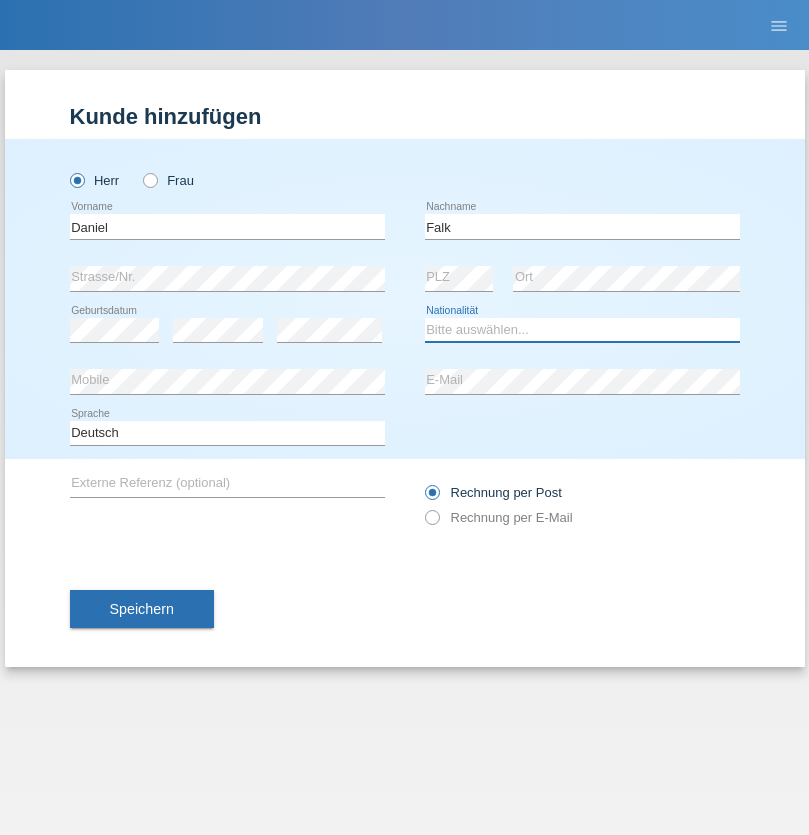 select on "CH" 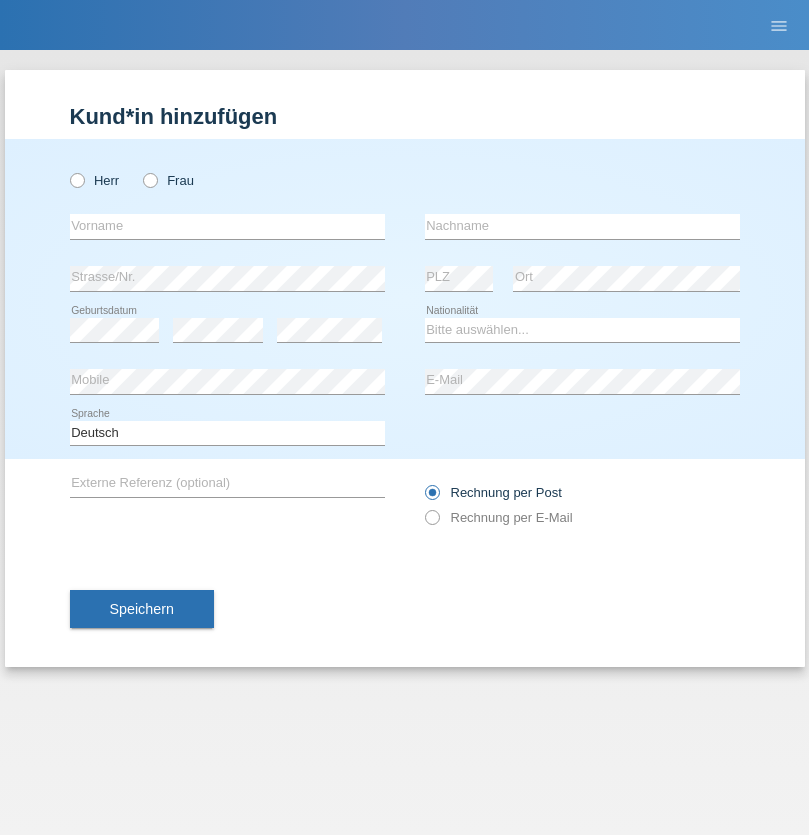 scroll, scrollTop: 0, scrollLeft: 0, axis: both 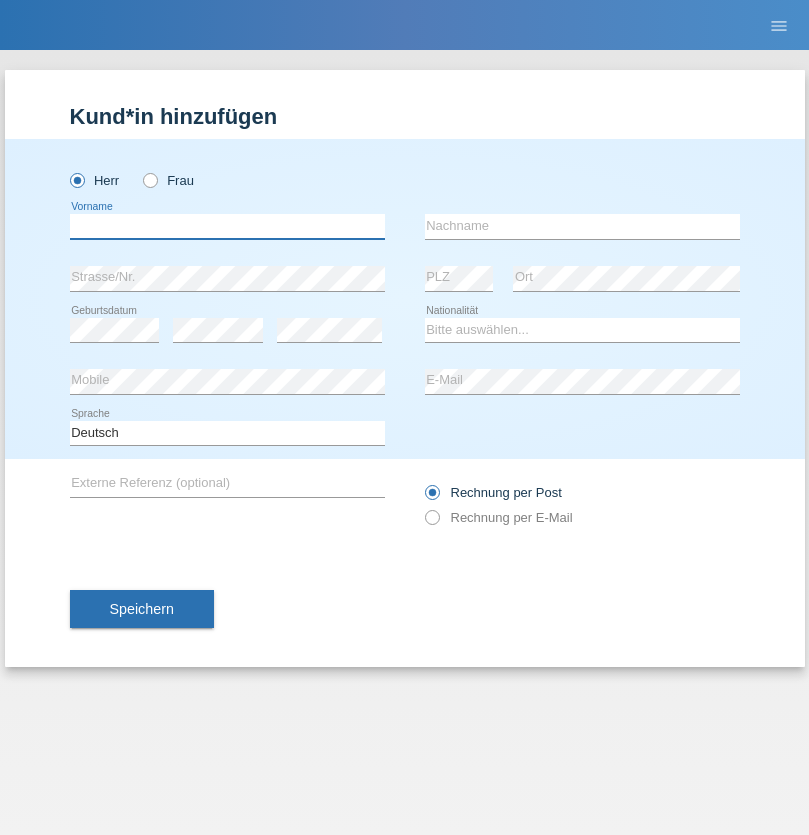 click at bounding box center (227, 226) 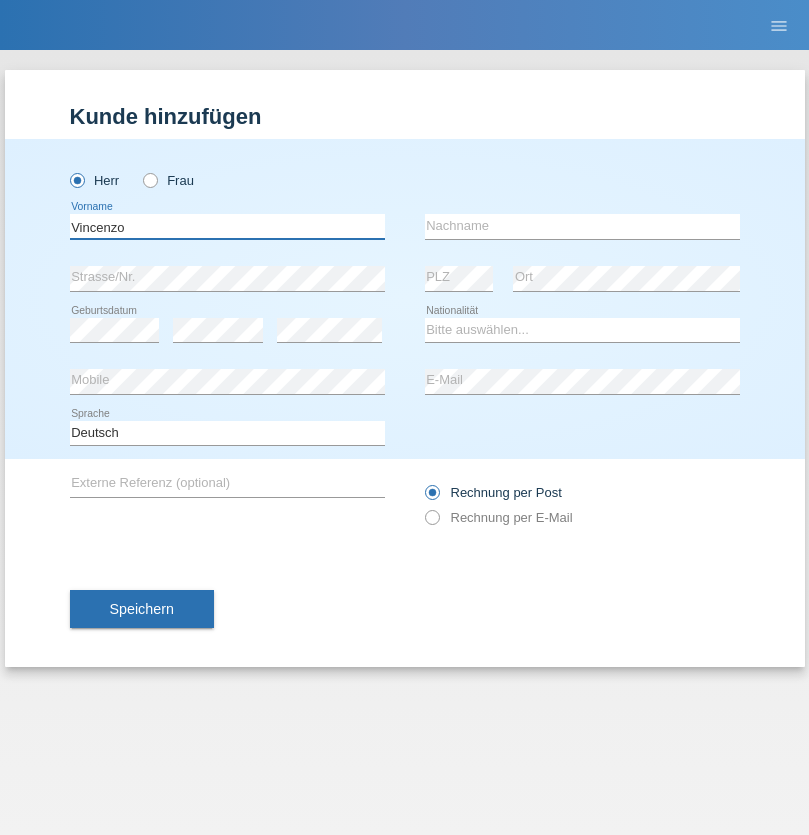 type on "Vincenzo" 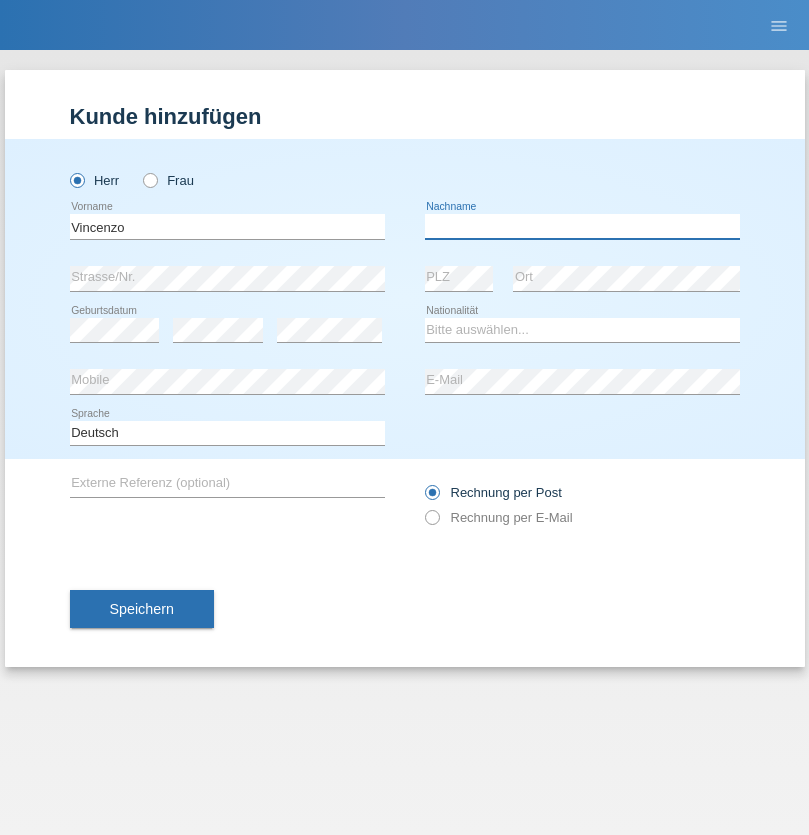 click at bounding box center (582, 226) 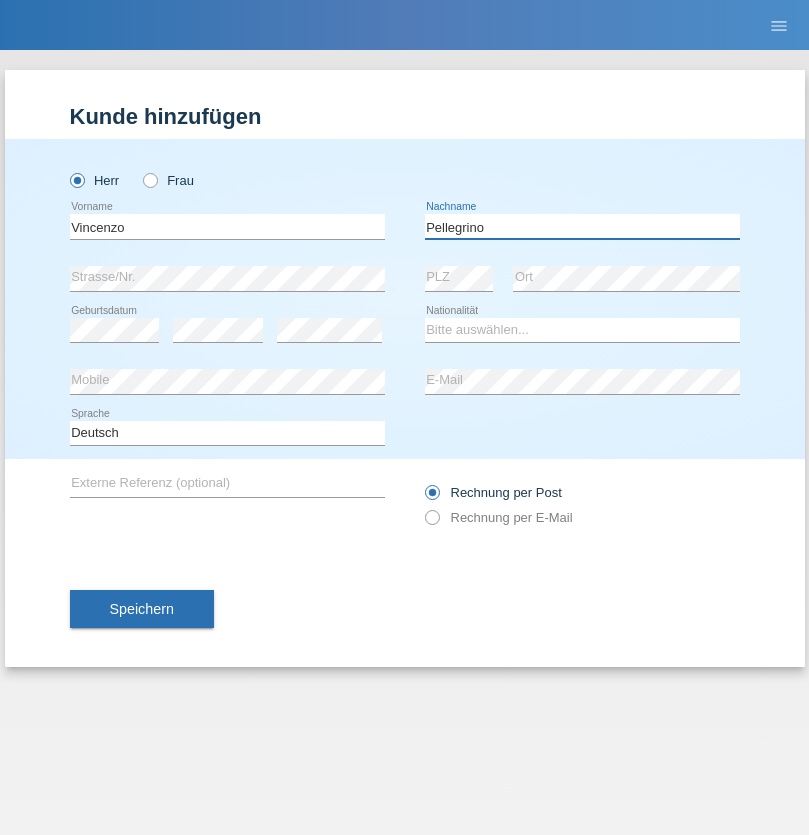 type on "Pellegrino" 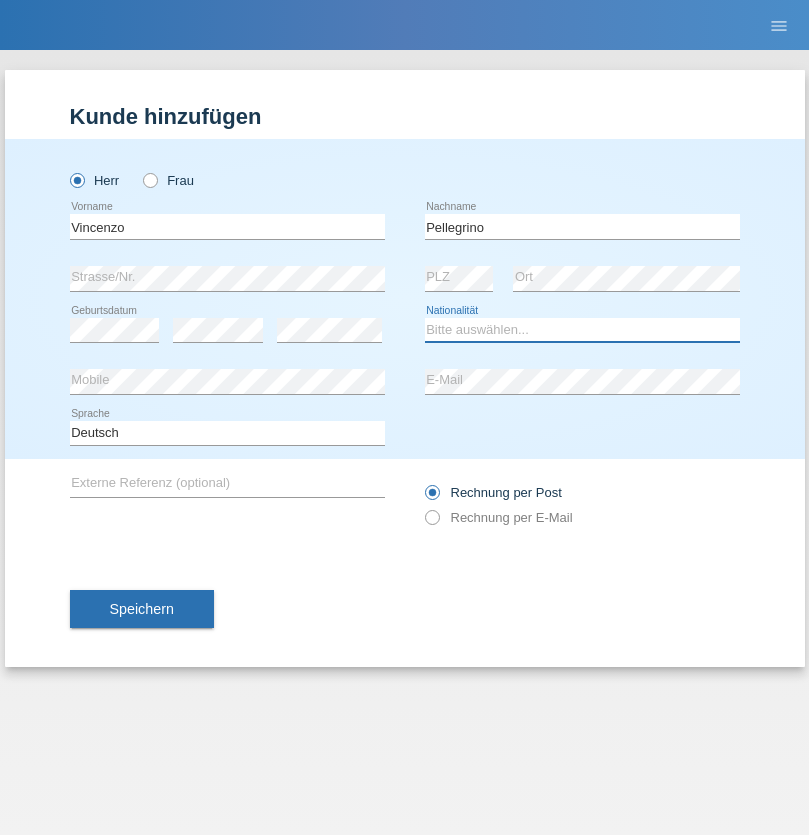 select on "IT" 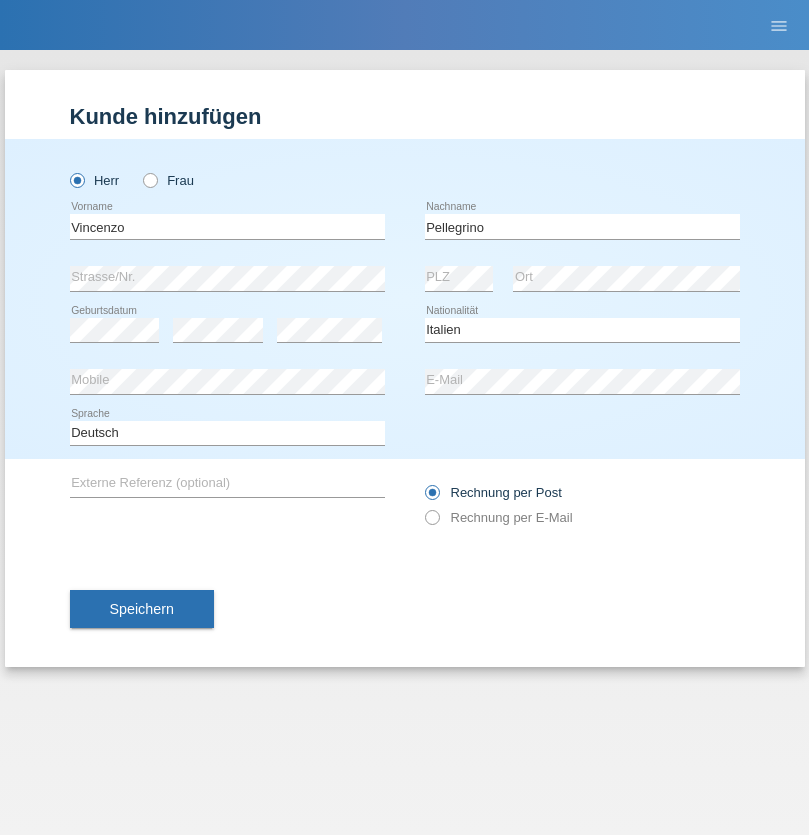 select on "C" 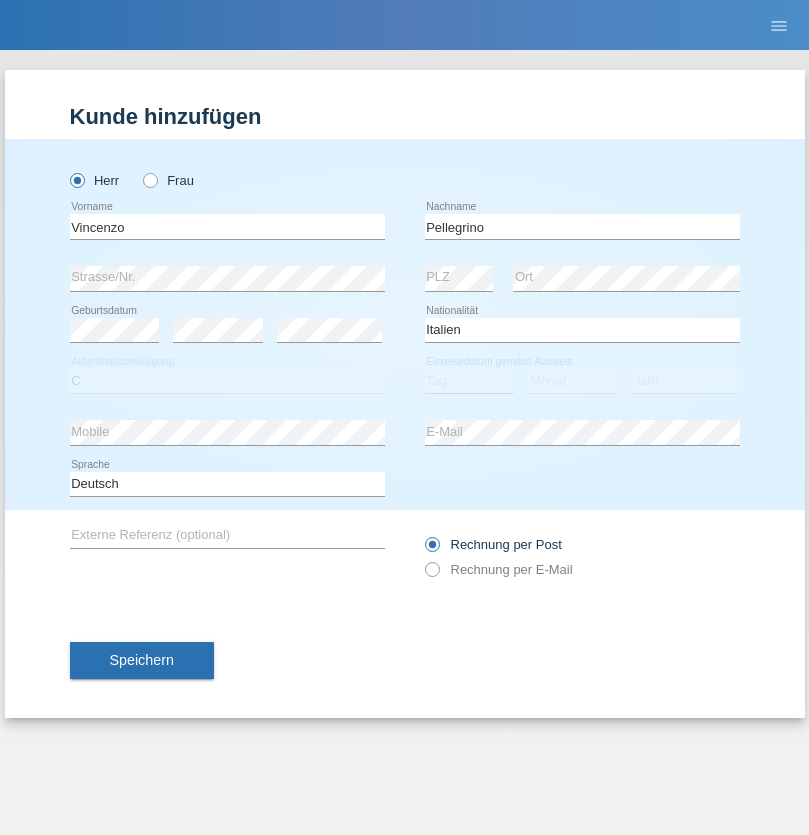 select on "07" 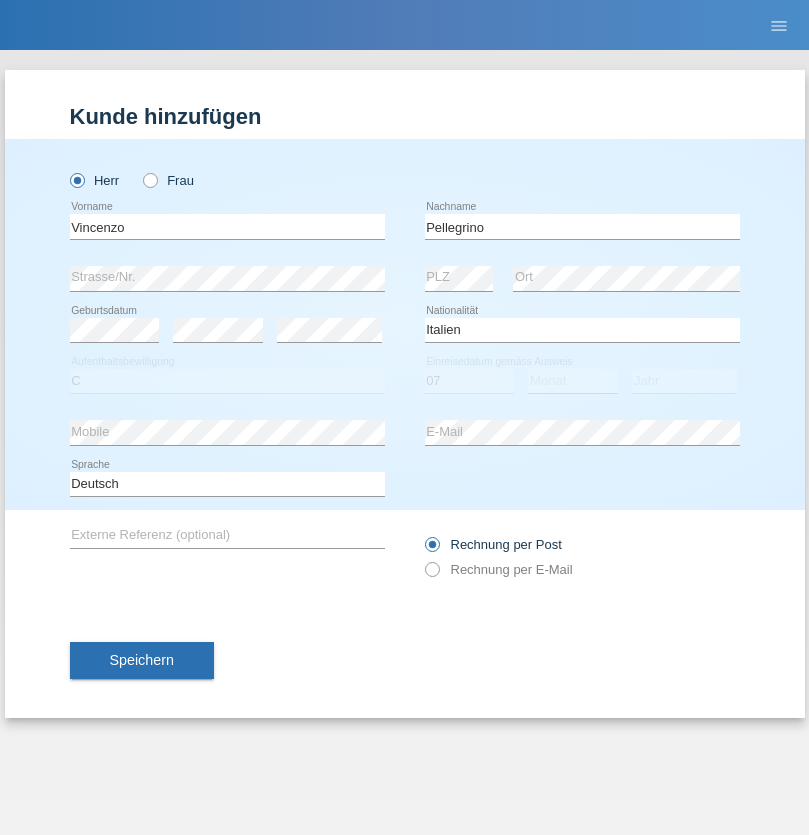 select on "07" 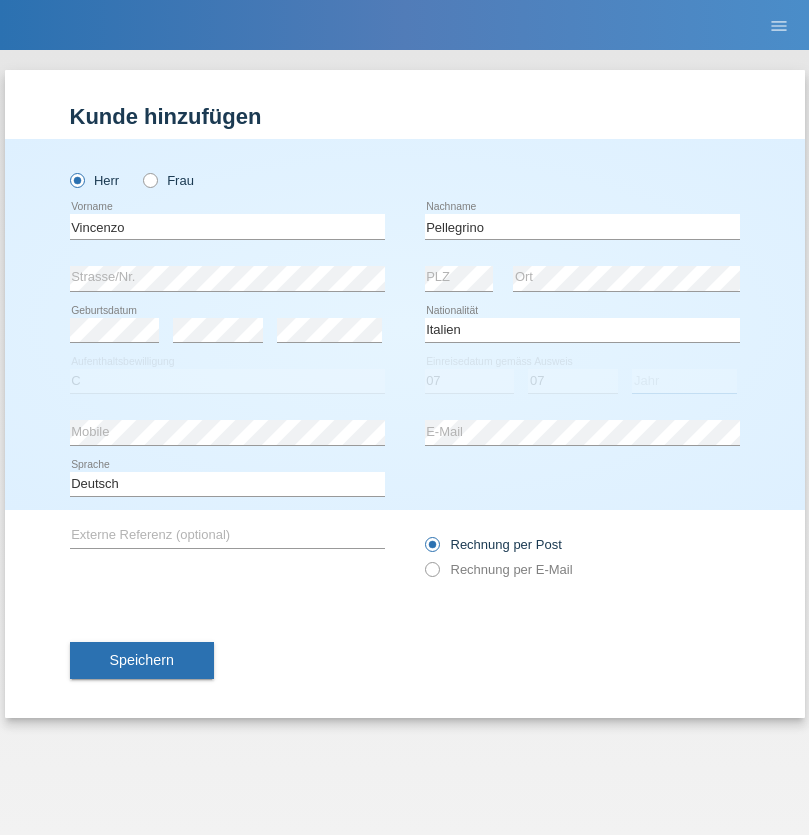 select on "2021" 